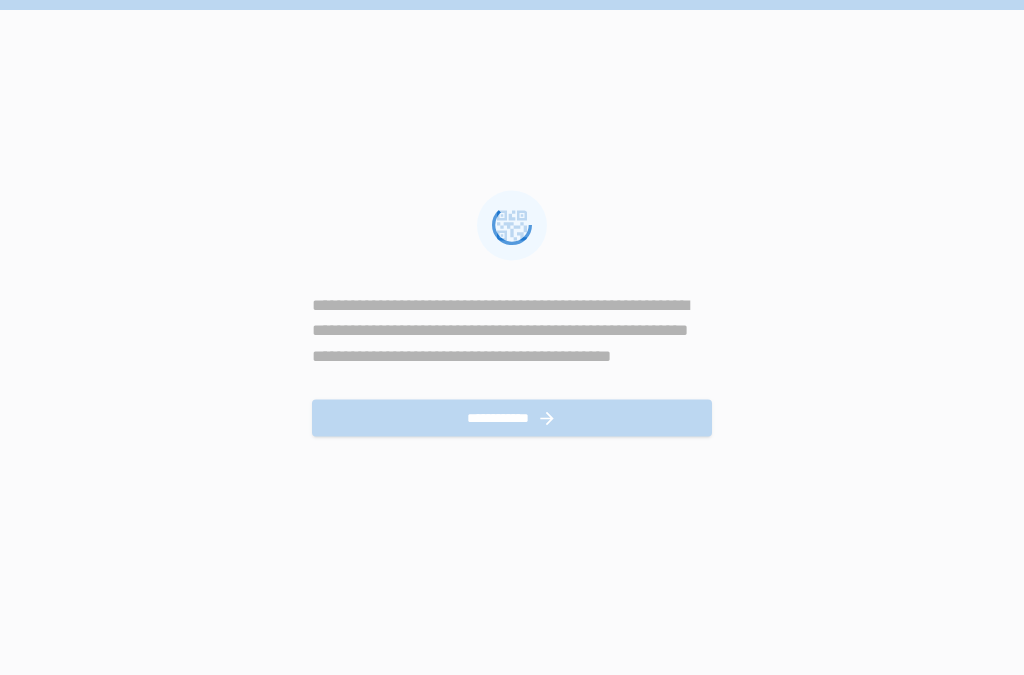 scroll, scrollTop: 0, scrollLeft: 0, axis: both 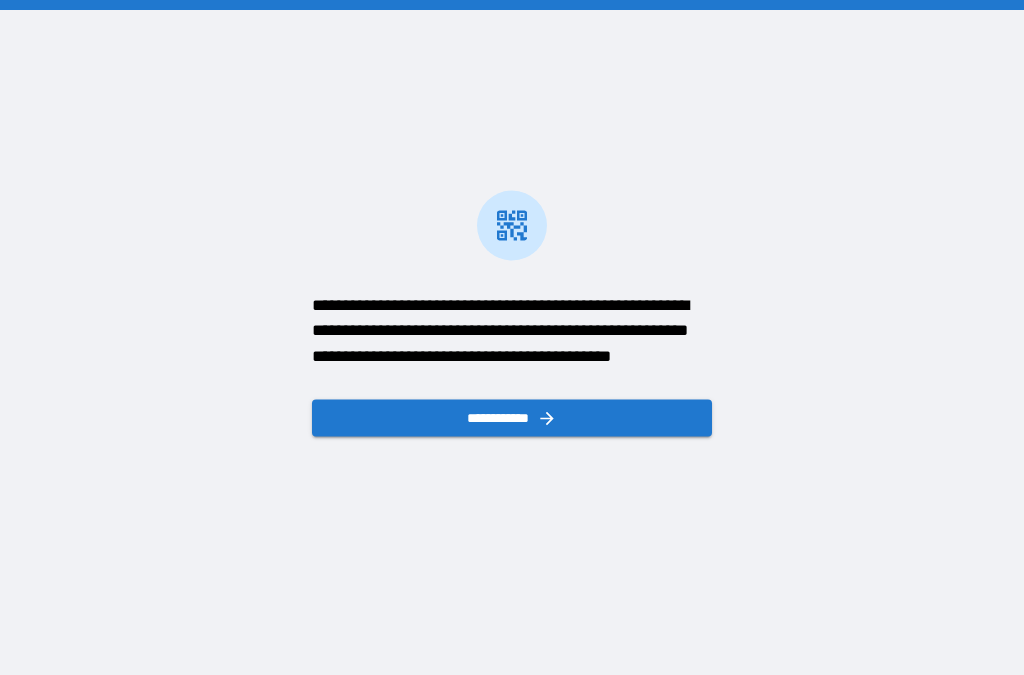 click on "**********" at bounding box center [512, 417] 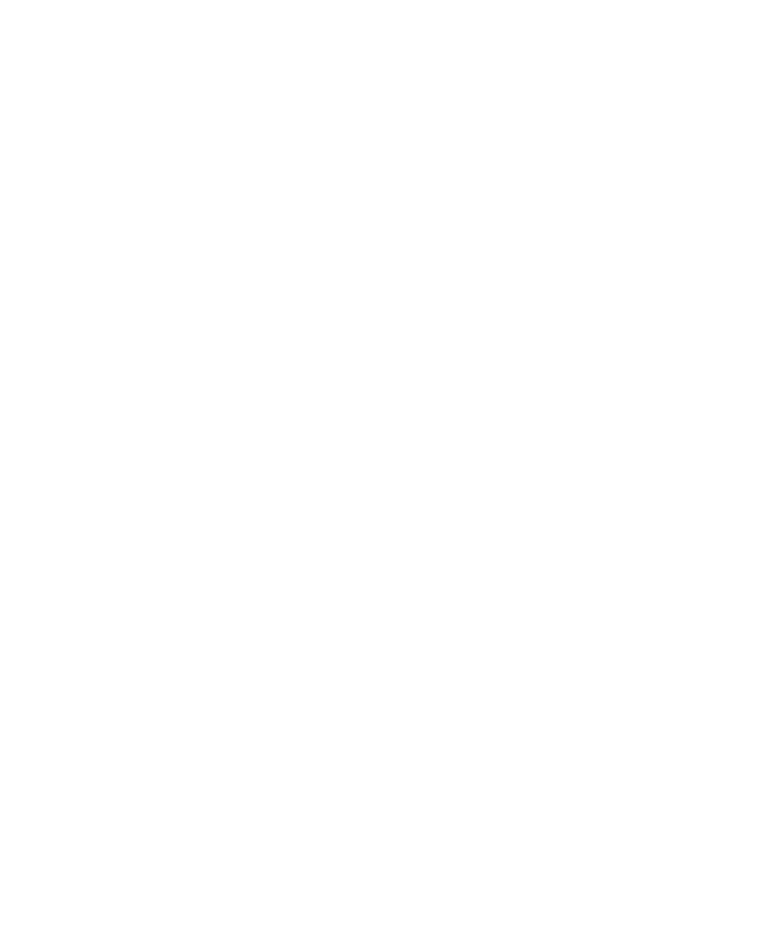 scroll, scrollTop: 0, scrollLeft: 0, axis: both 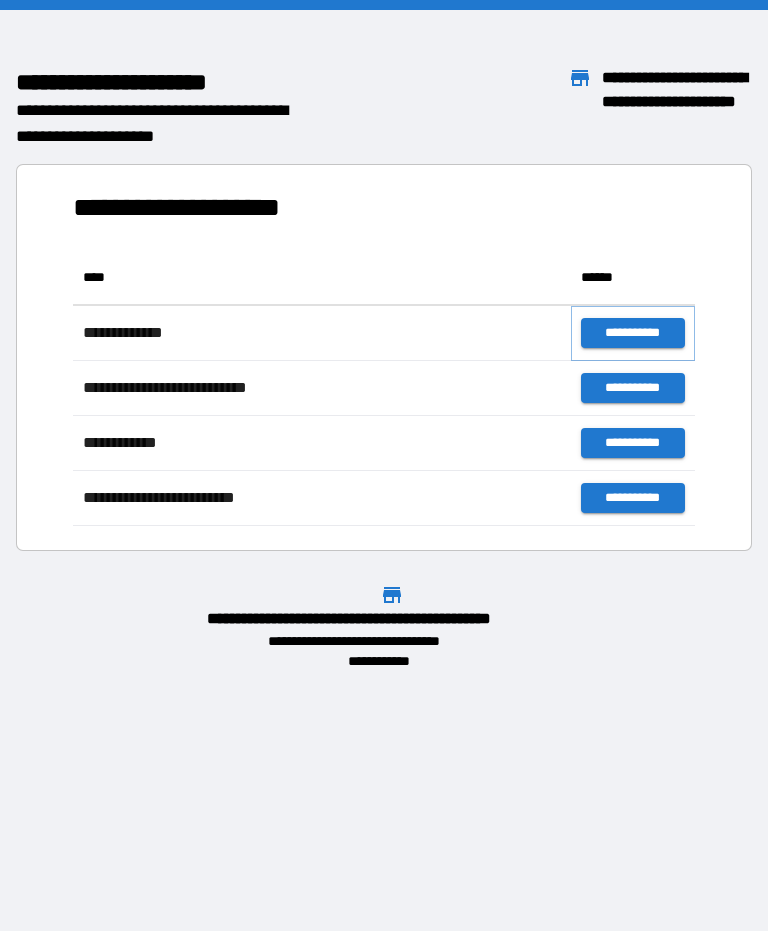 click on "**********" at bounding box center (633, 333) 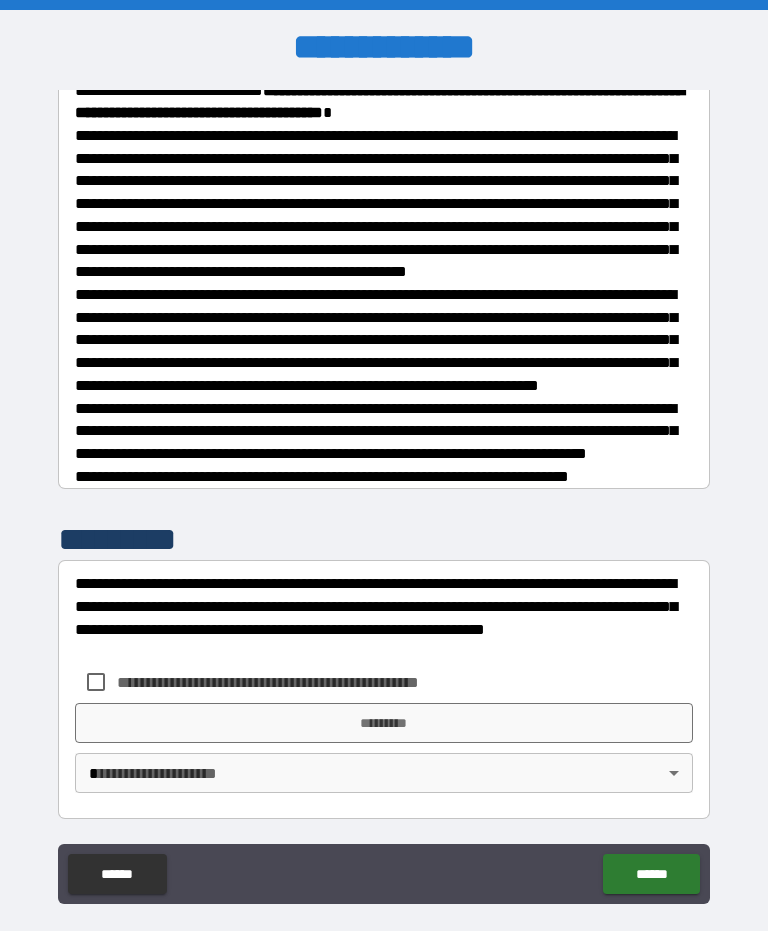 scroll, scrollTop: 918, scrollLeft: 0, axis: vertical 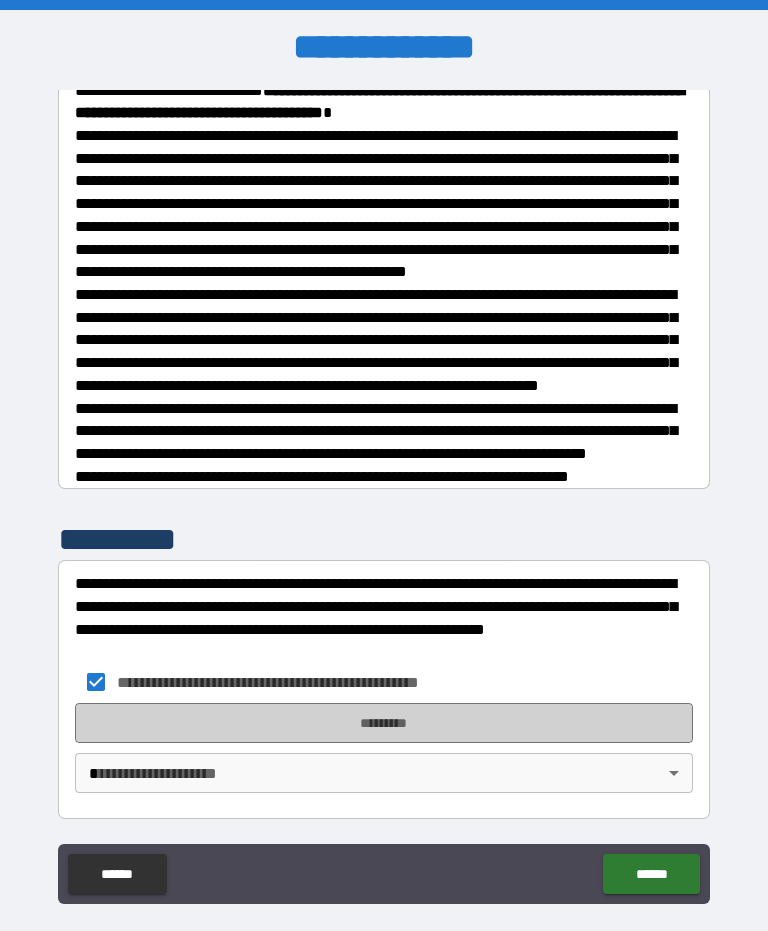 click on "*********" at bounding box center [384, 723] 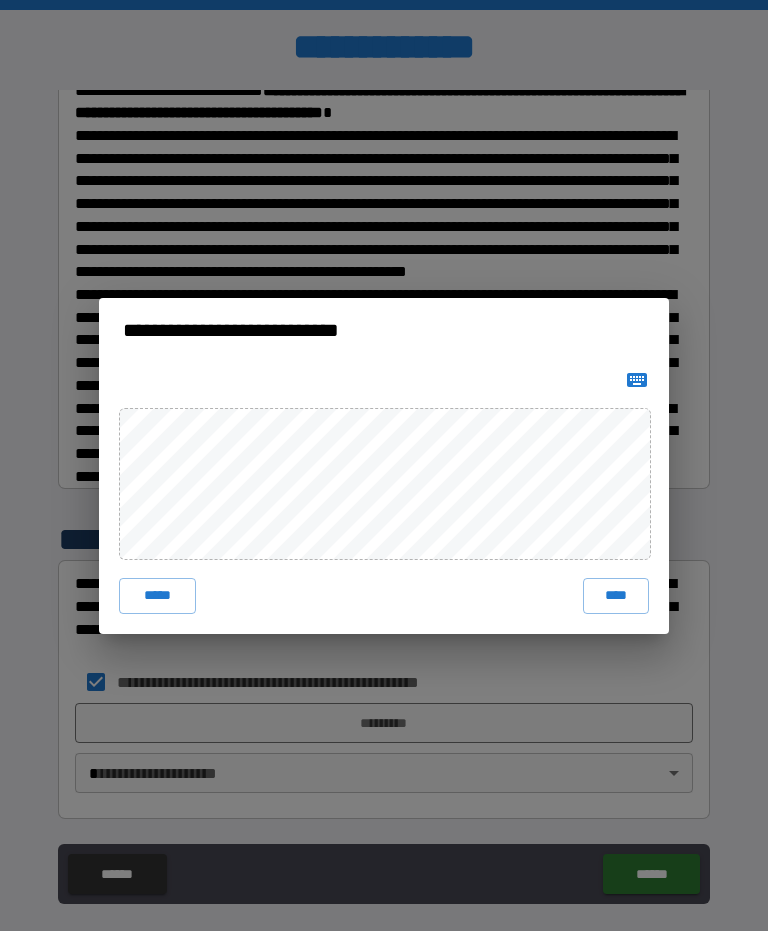 click on "****" at bounding box center [616, 596] 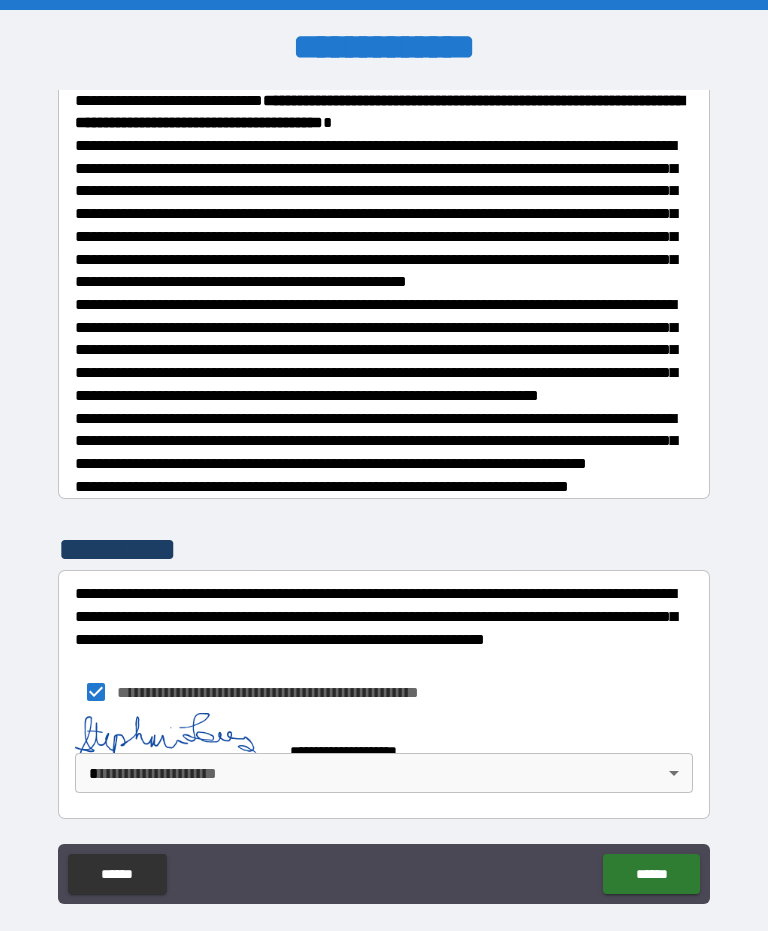 scroll, scrollTop: 908, scrollLeft: 0, axis: vertical 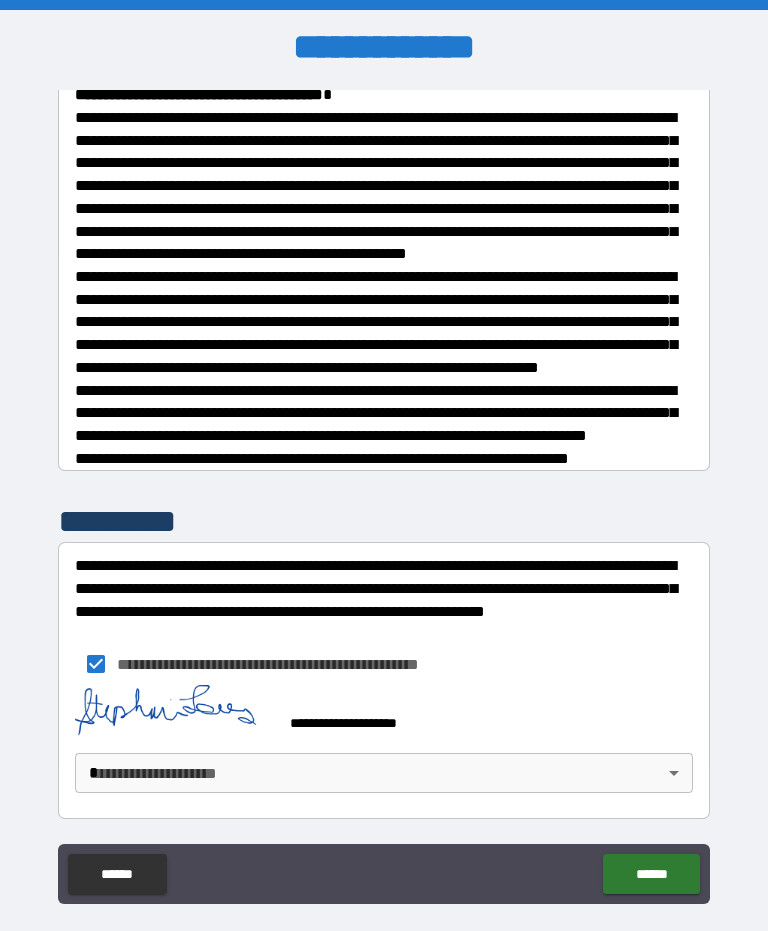 click on "******" at bounding box center [651, 874] 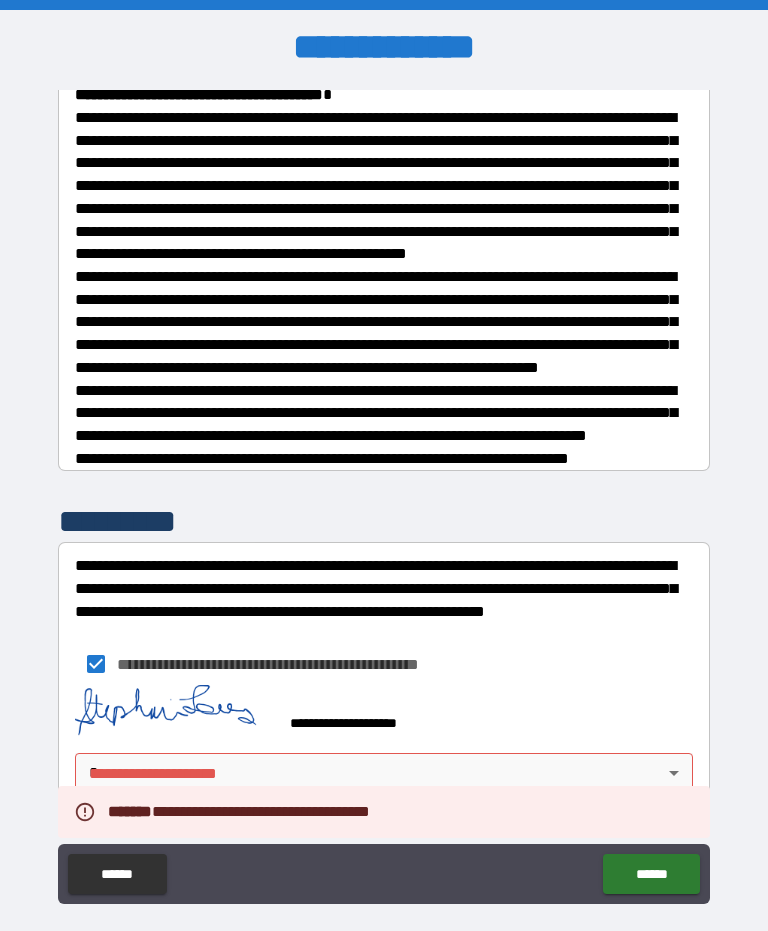 click on "******" at bounding box center [651, 874] 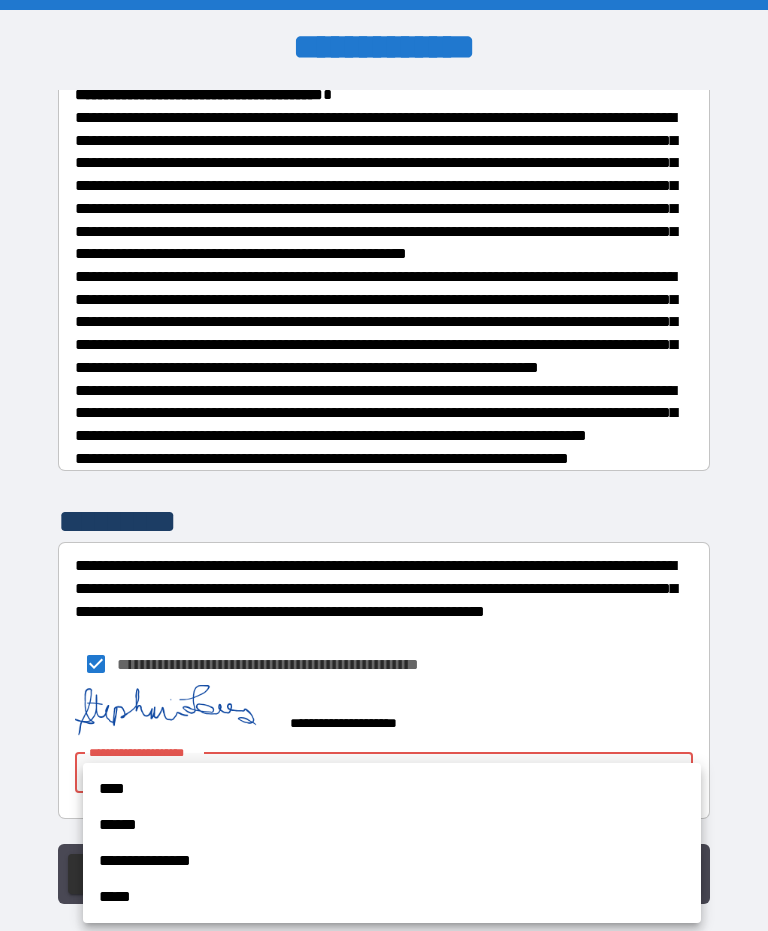 click on "****" at bounding box center (392, 789) 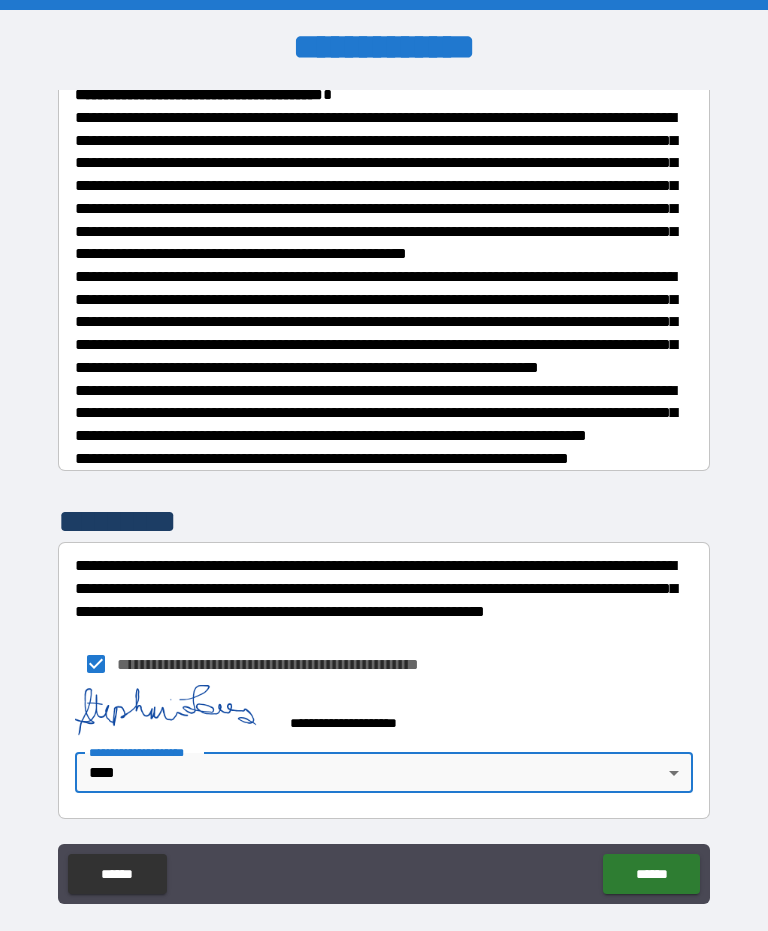 click on "******" at bounding box center (651, 874) 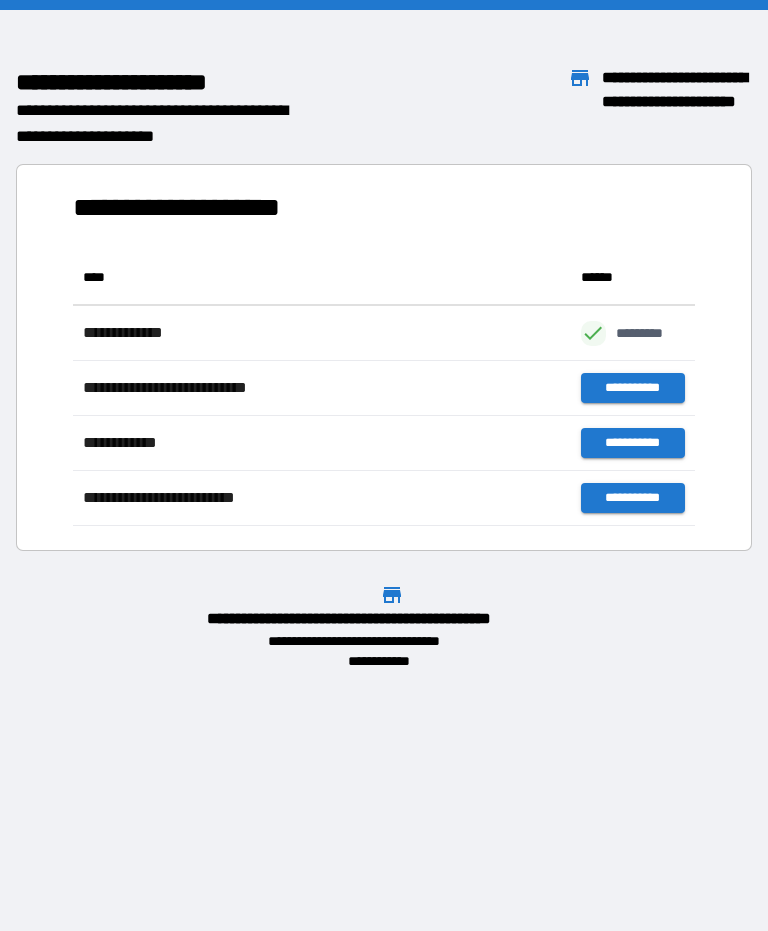 scroll, scrollTop: 276, scrollLeft: 622, axis: both 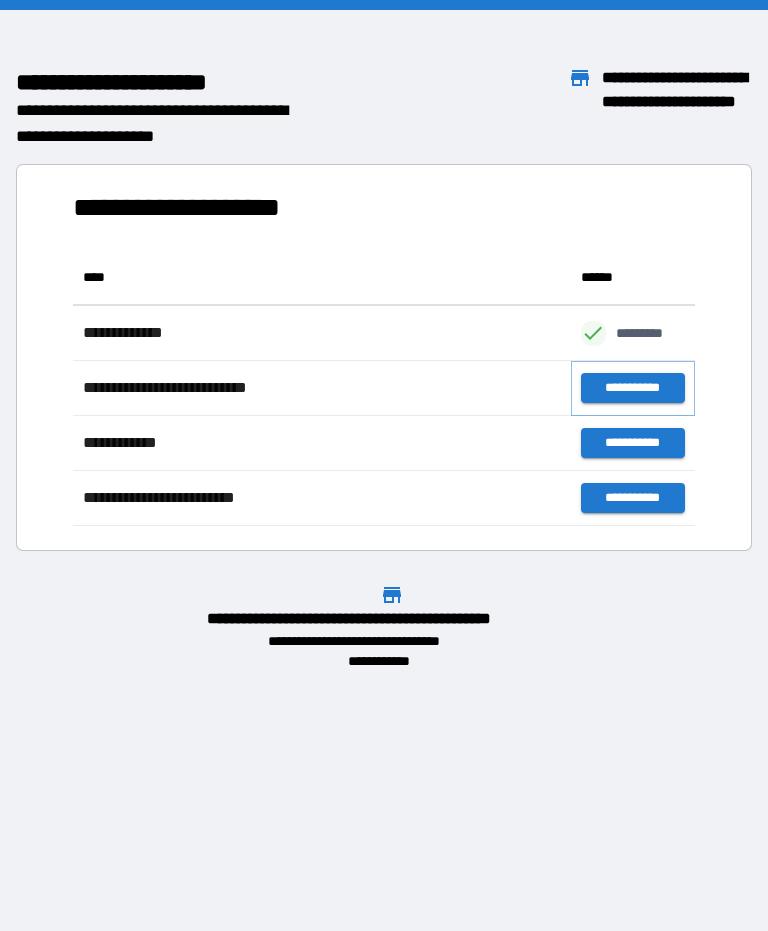 click on "**********" at bounding box center (633, 388) 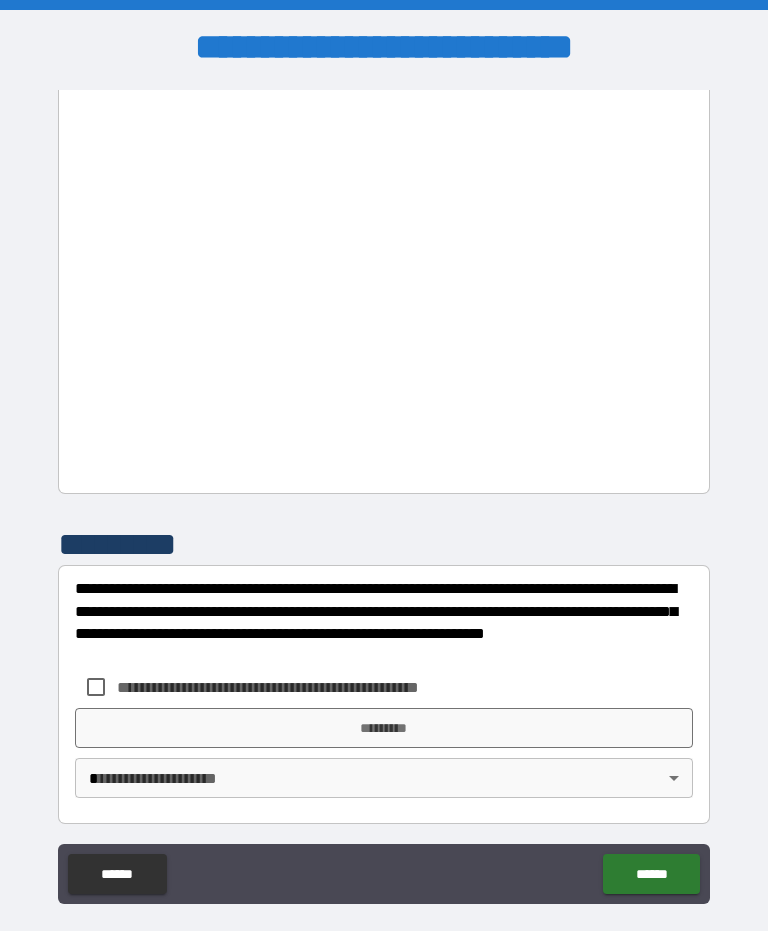 scroll, scrollTop: 1936, scrollLeft: 0, axis: vertical 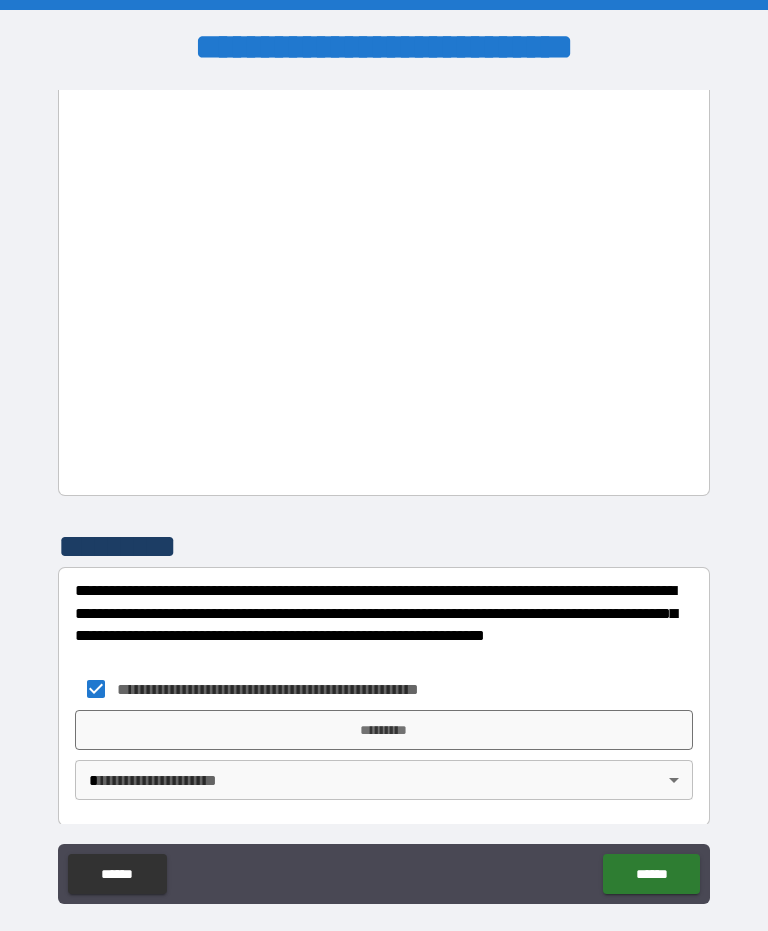 click on "*********" at bounding box center (384, 730) 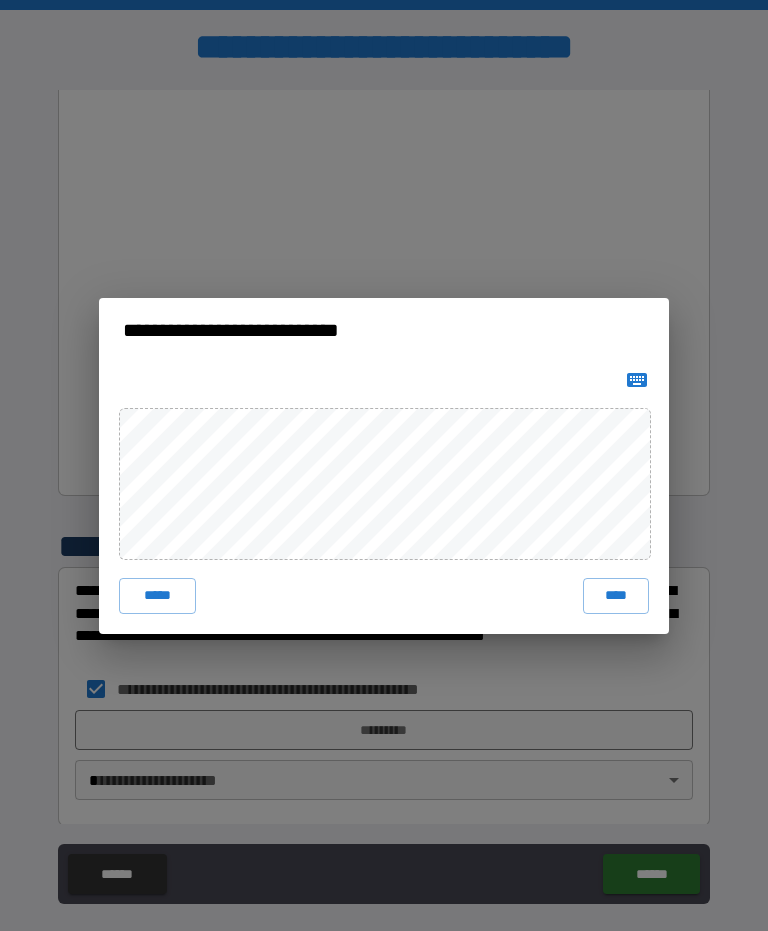 click on "****" at bounding box center (616, 596) 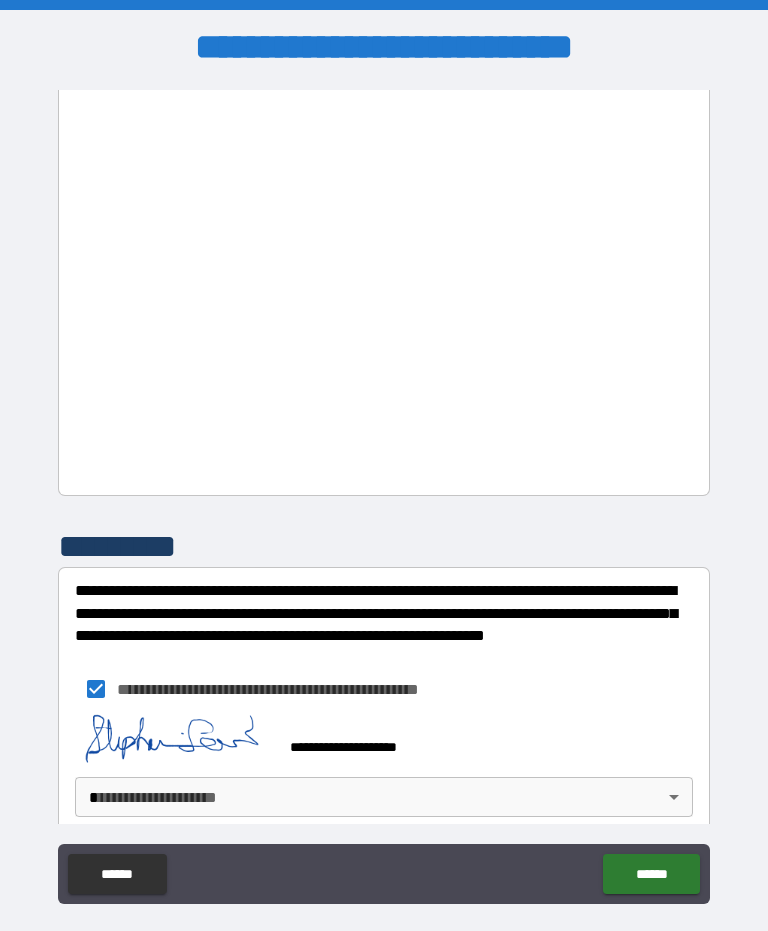 scroll, scrollTop: 1926, scrollLeft: 0, axis: vertical 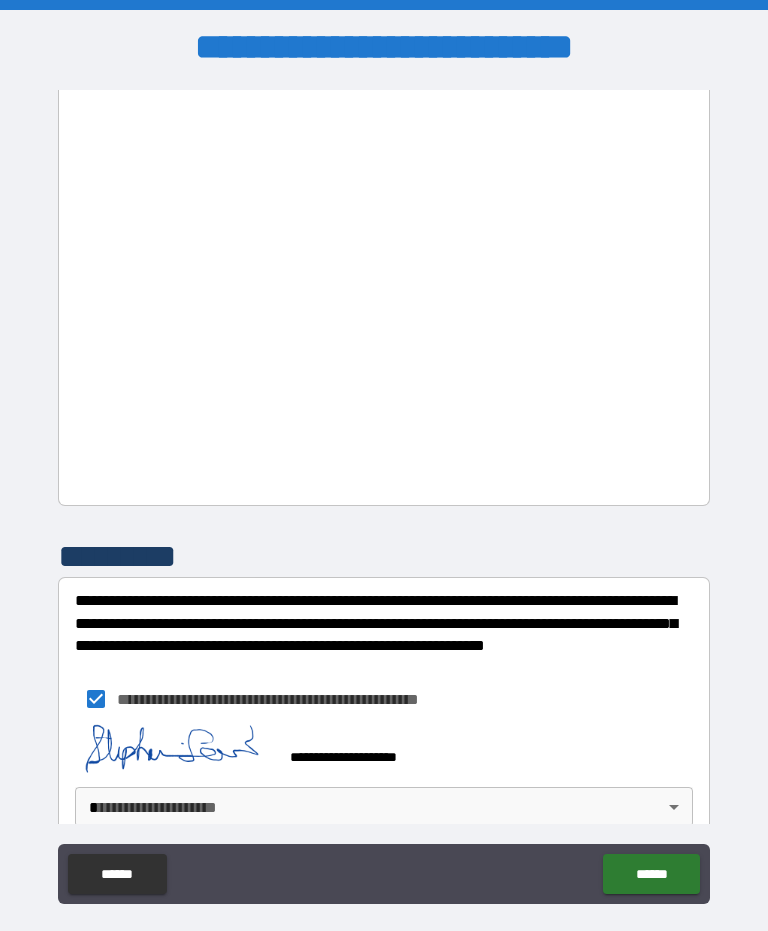 click on "**********" at bounding box center [384, 492] 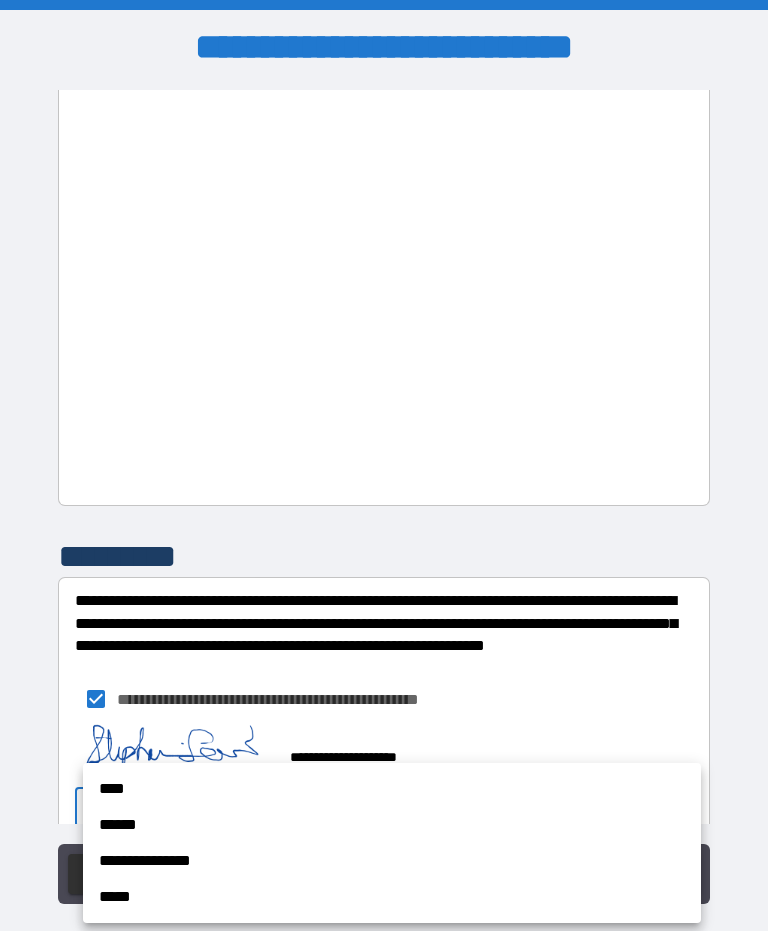 click on "****" at bounding box center (392, 789) 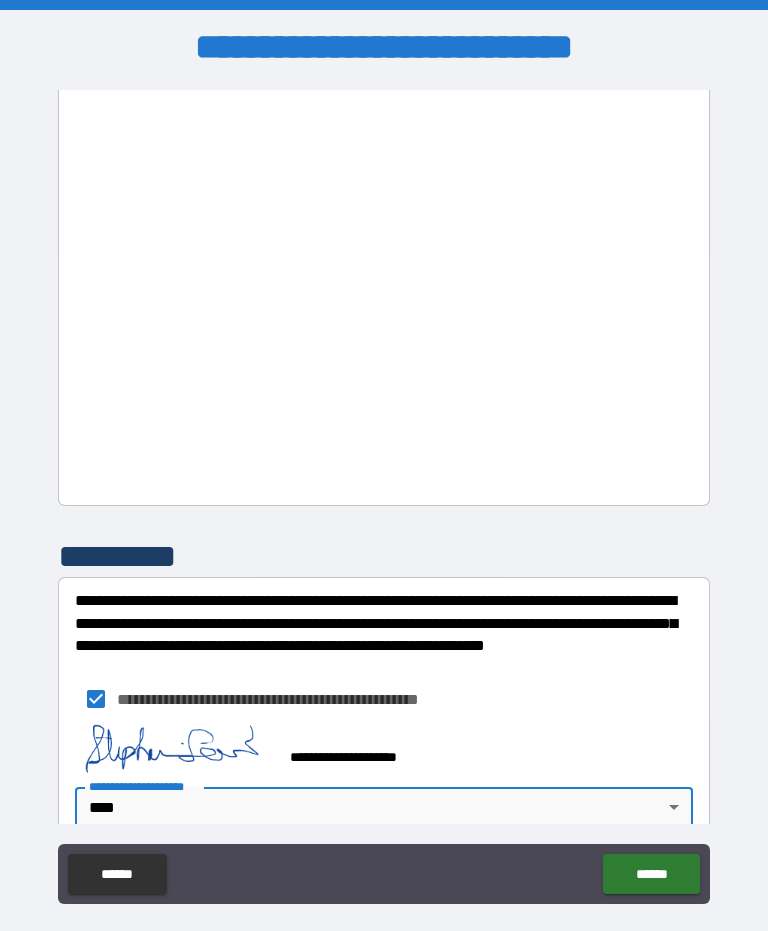 click on "******" at bounding box center [651, 874] 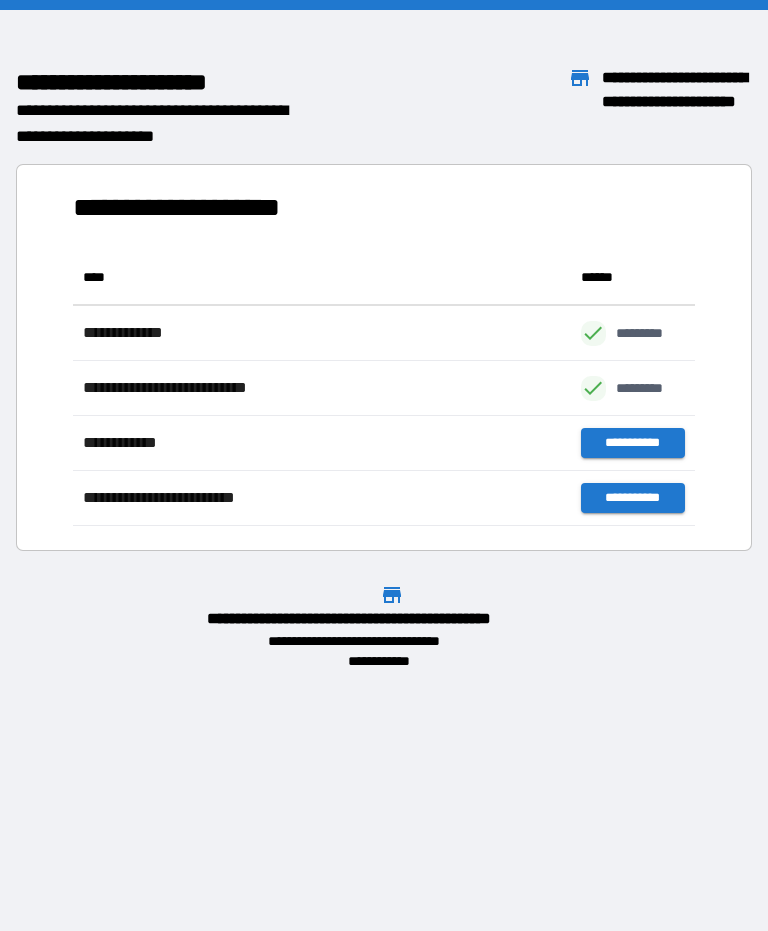 scroll, scrollTop: 1, scrollLeft: 1, axis: both 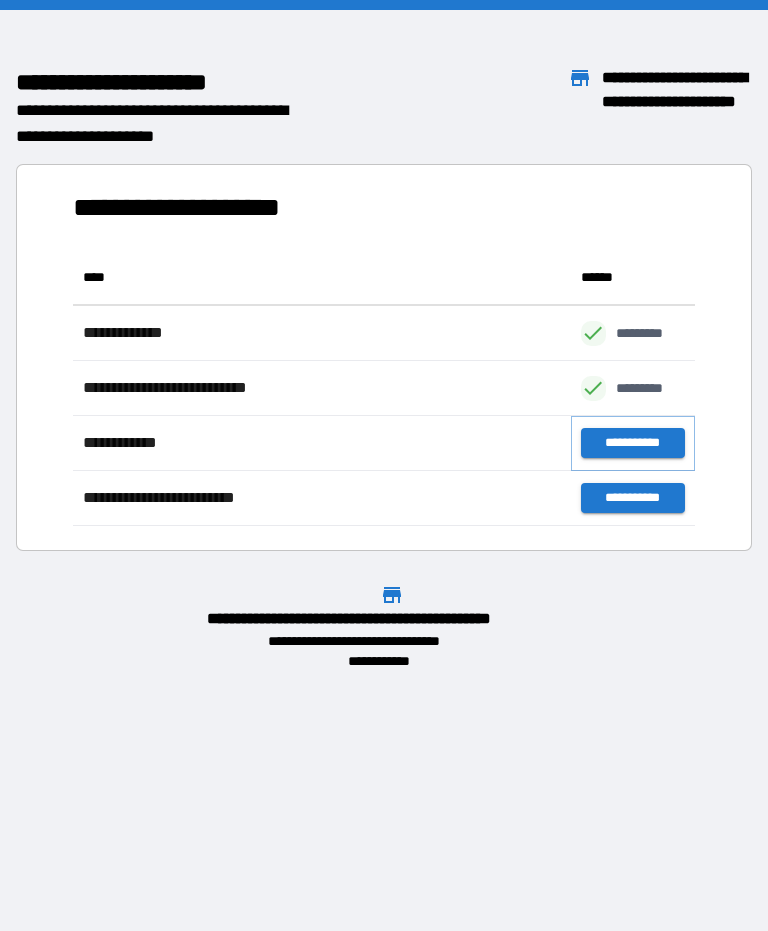 click on "**********" at bounding box center (633, 443) 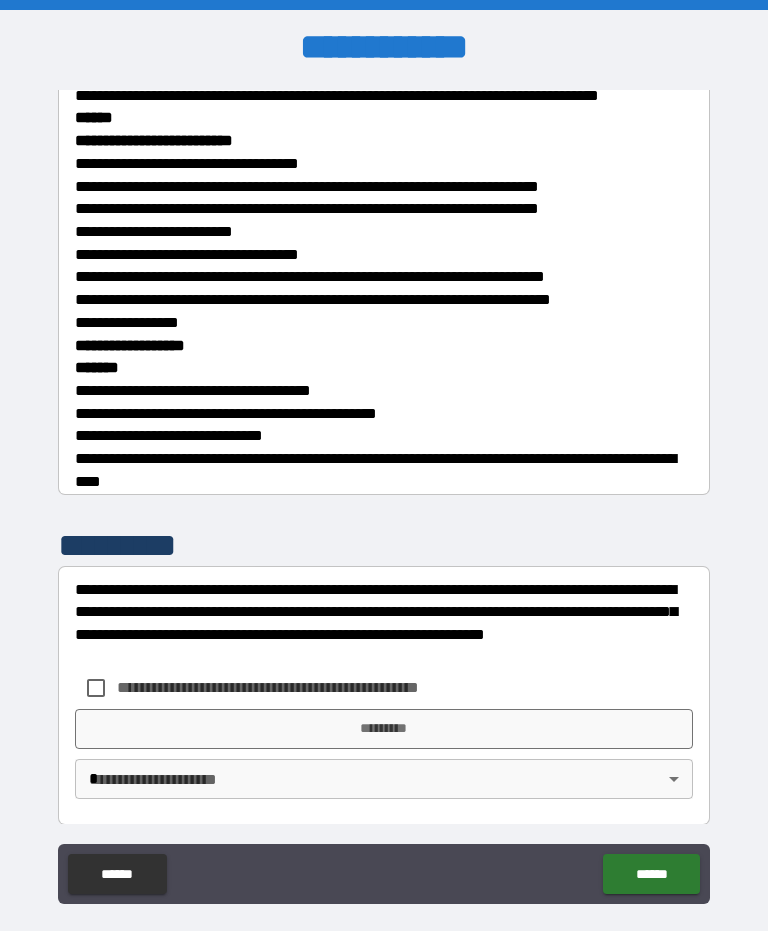 scroll, scrollTop: 6374, scrollLeft: 0, axis: vertical 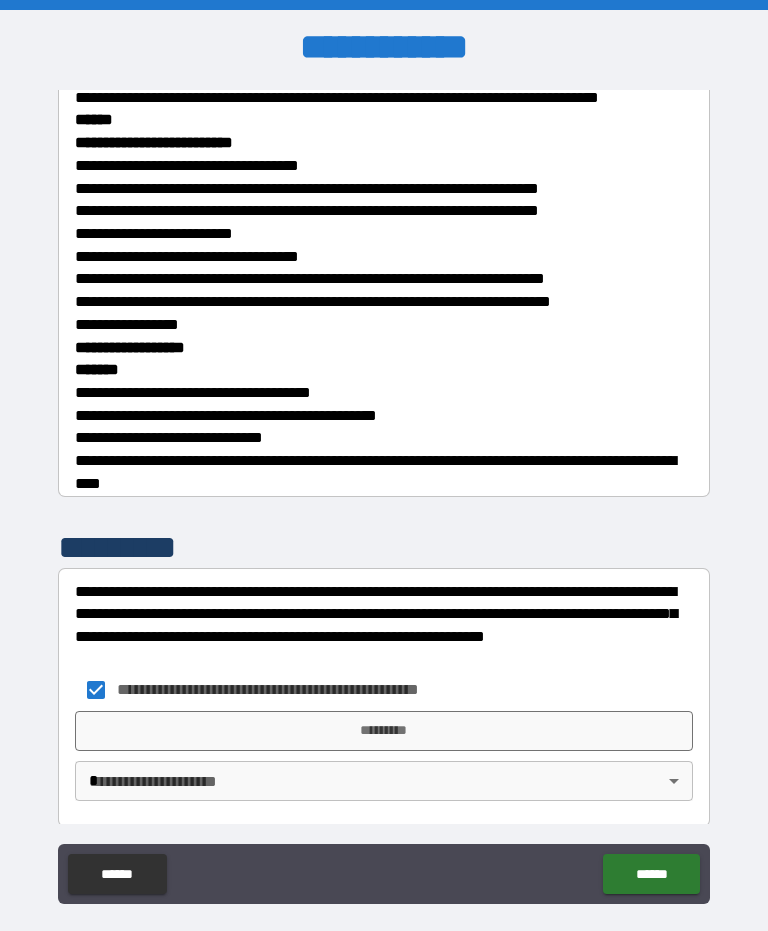 click on "*********" at bounding box center [384, 731] 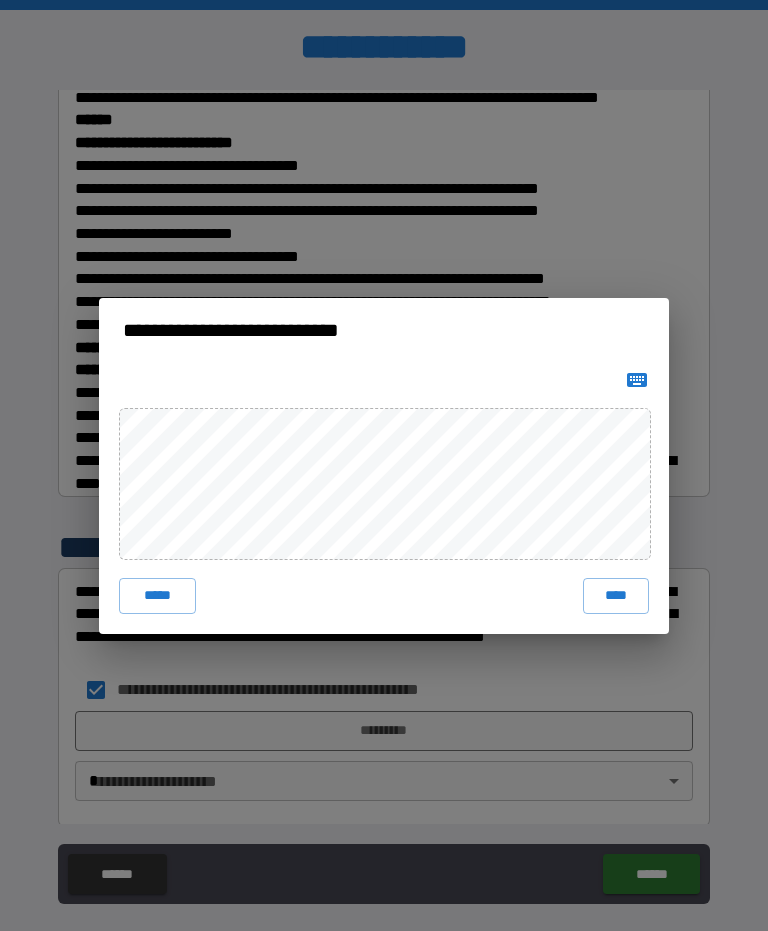 click on "****" at bounding box center [616, 596] 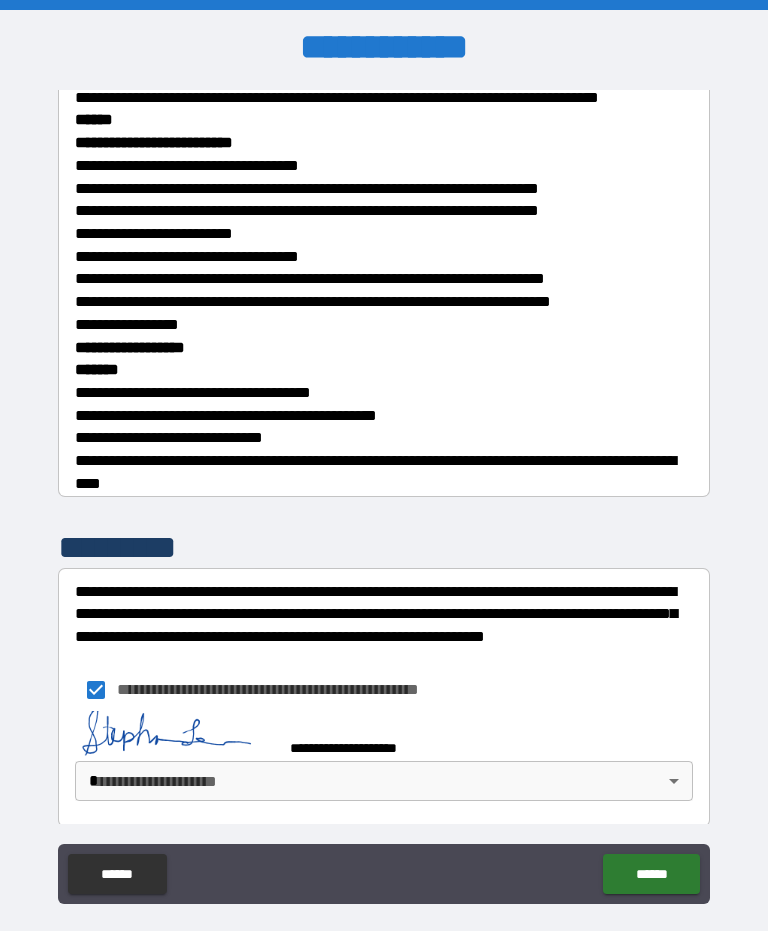 scroll, scrollTop: 6364, scrollLeft: 0, axis: vertical 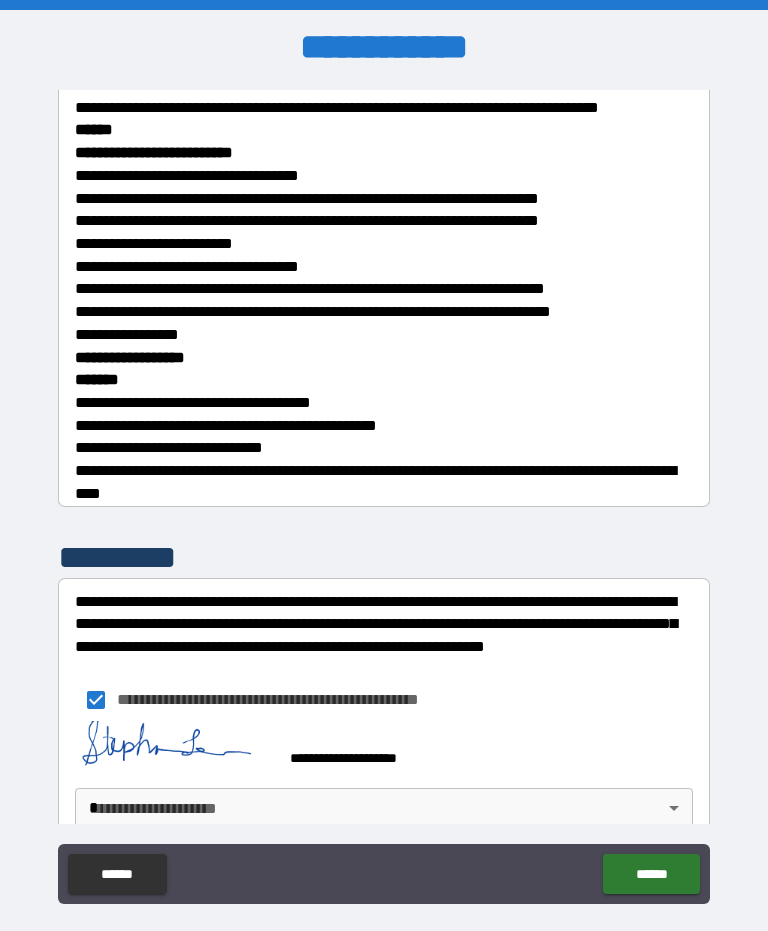 click on "**********" at bounding box center [384, 492] 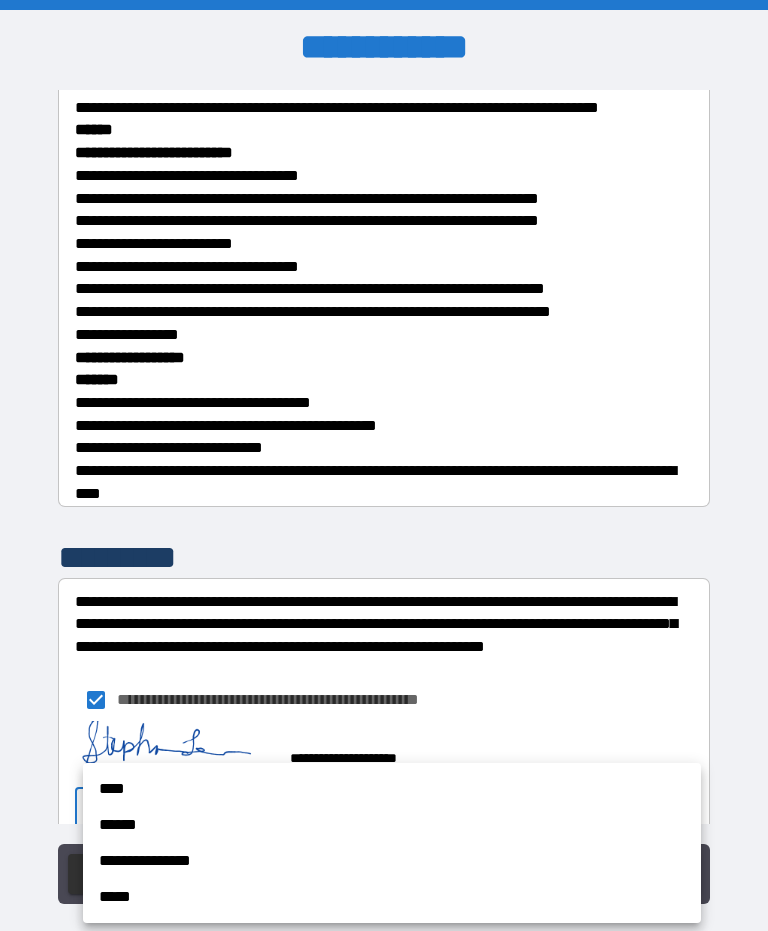 click on "****" at bounding box center (392, 789) 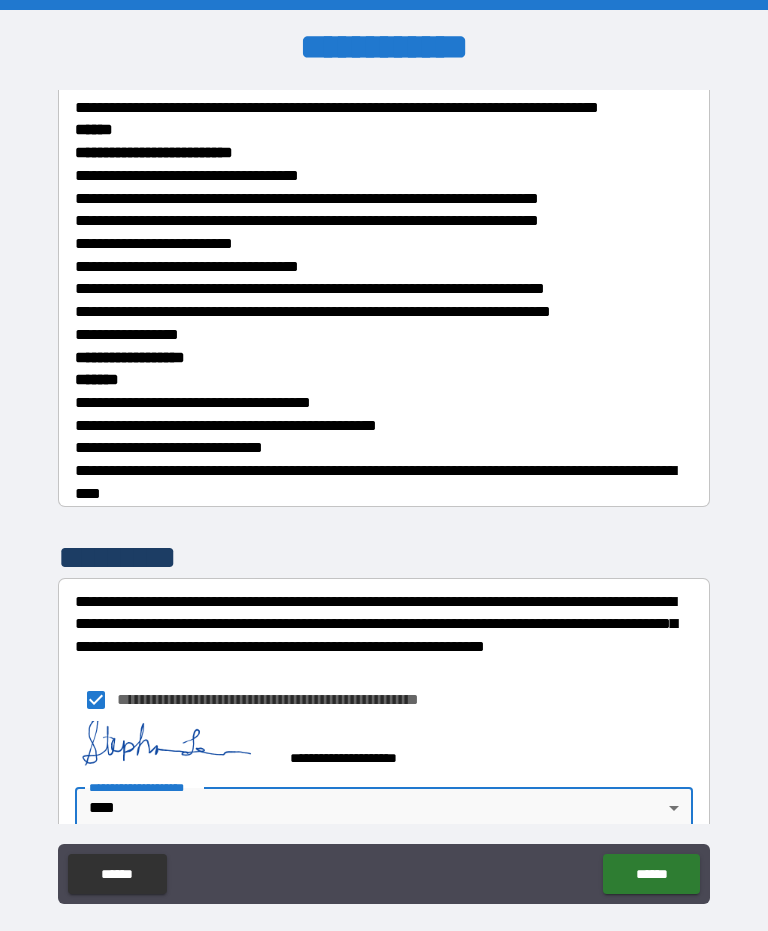 type on "****" 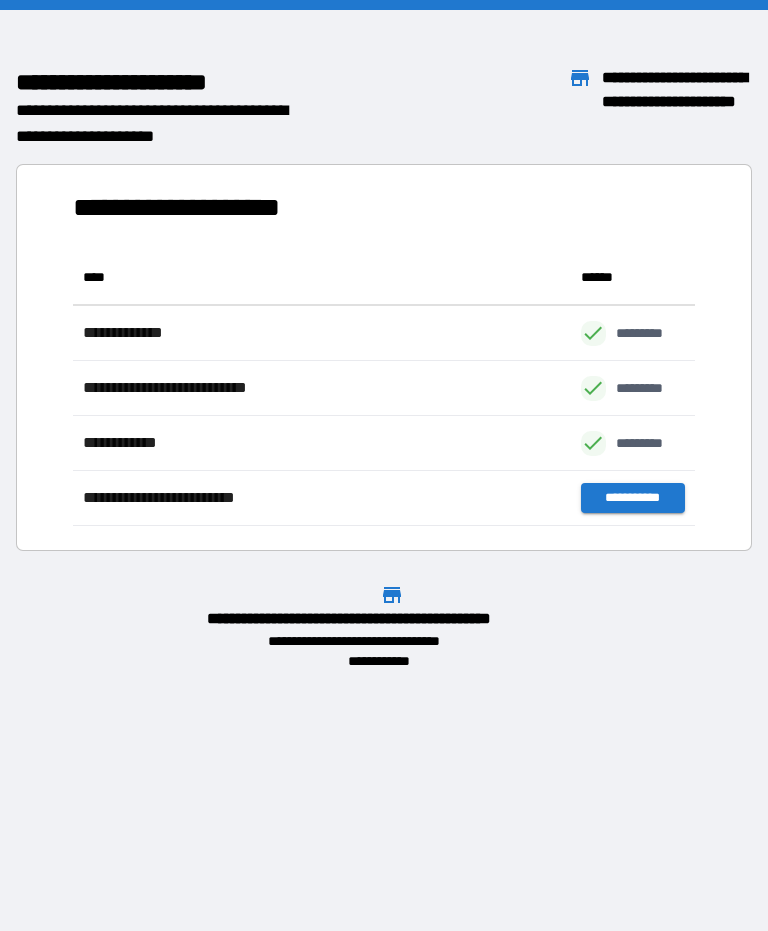 scroll, scrollTop: 1, scrollLeft: 1, axis: both 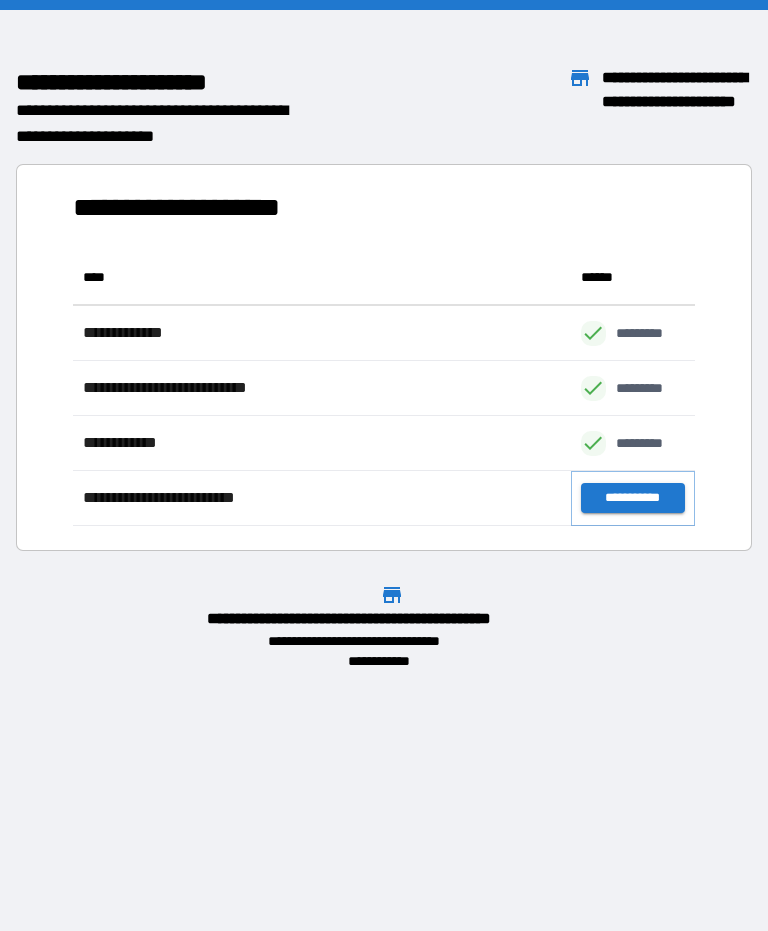 click on "**********" at bounding box center (633, 498) 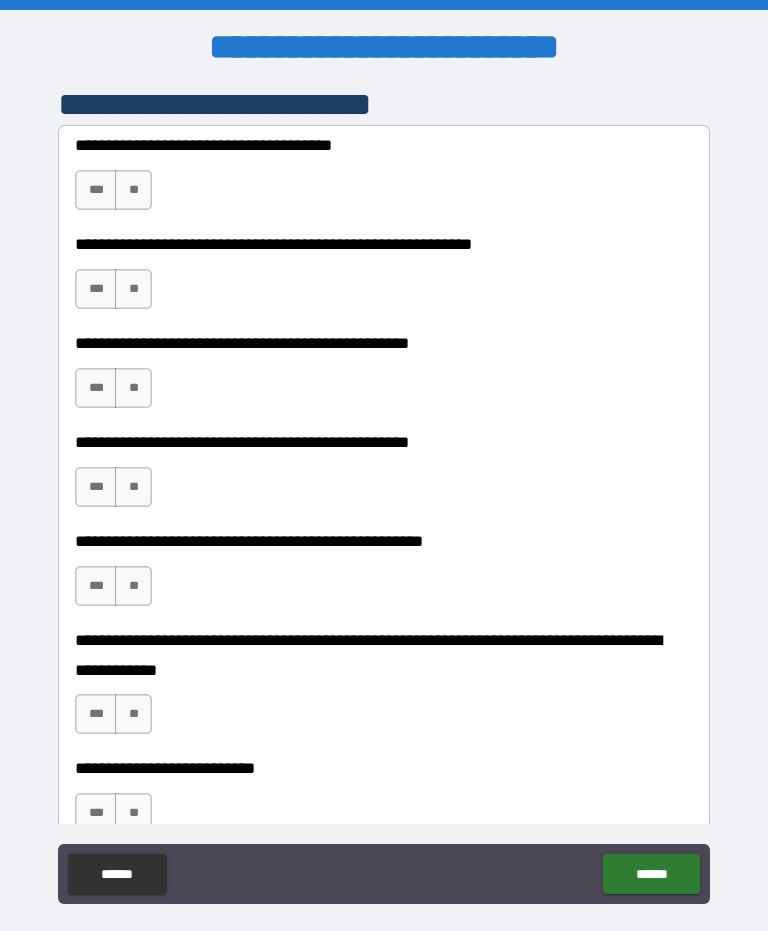 scroll, scrollTop: 450, scrollLeft: 0, axis: vertical 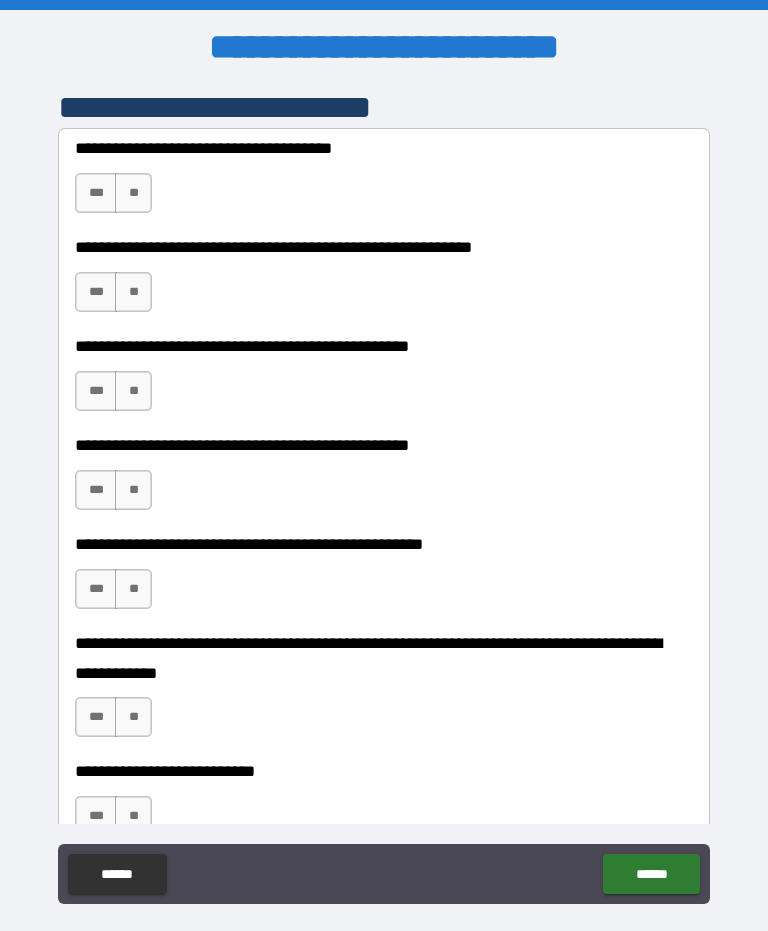 click on "***" at bounding box center (96, 193) 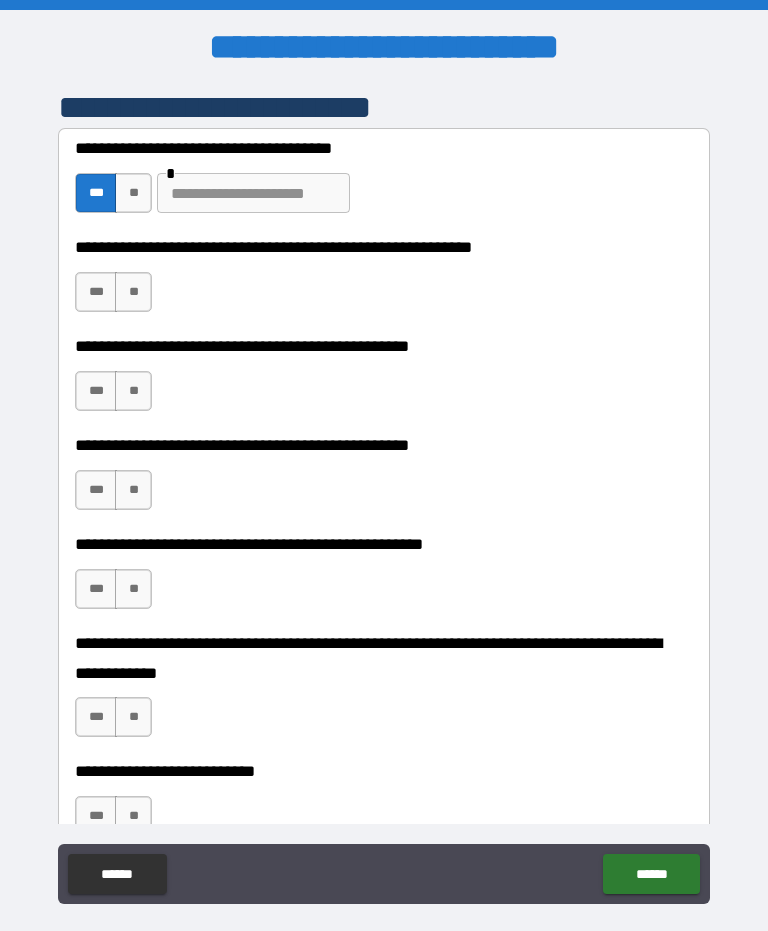 click on "**" at bounding box center (133, 193) 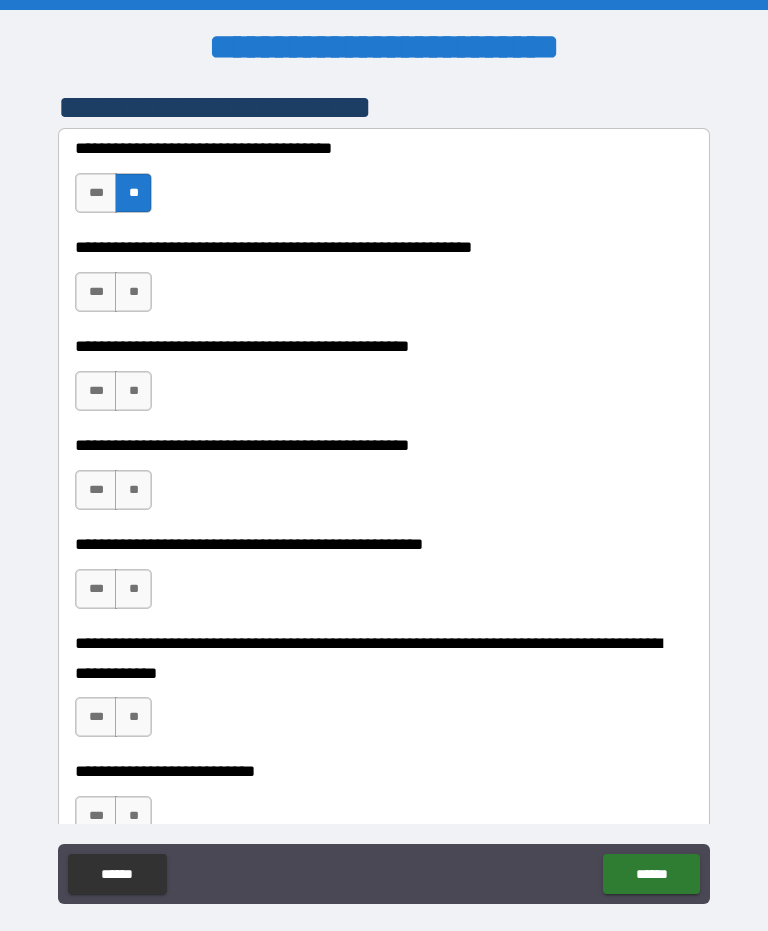 click on "**" at bounding box center (133, 292) 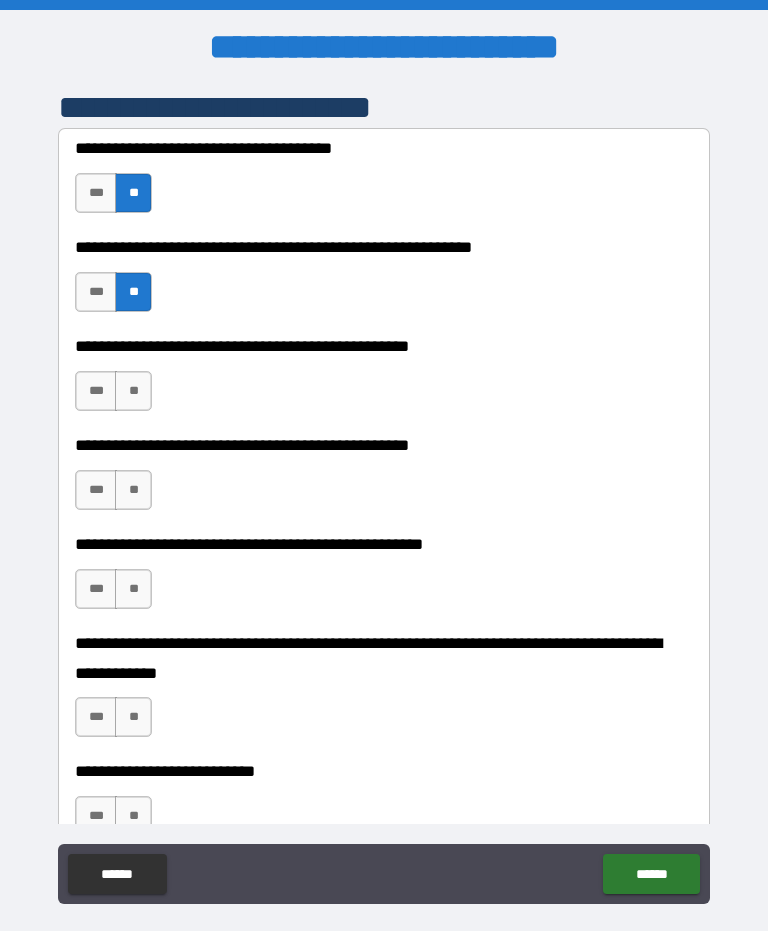 click on "**" at bounding box center (133, 391) 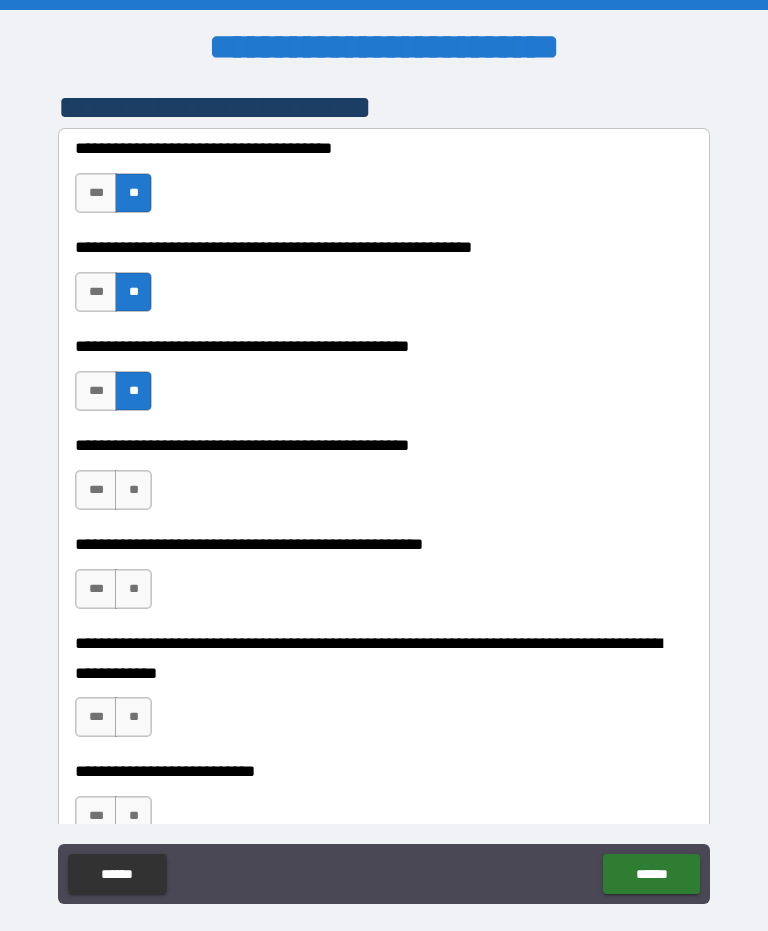 click on "**" at bounding box center [133, 589] 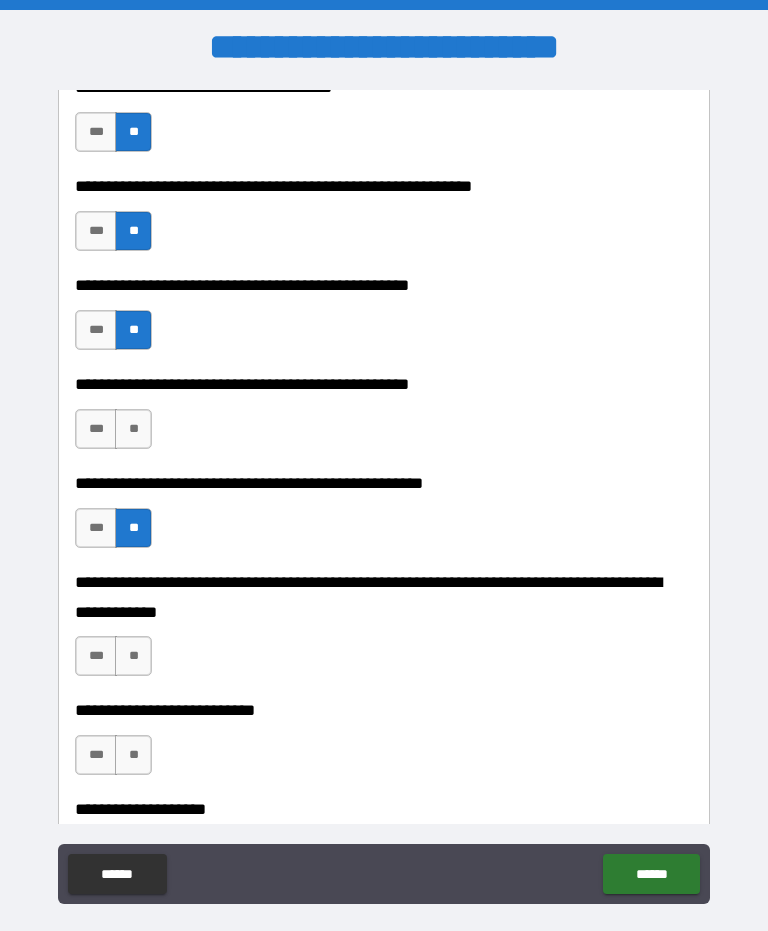 scroll, scrollTop: 540, scrollLeft: 0, axis: vertical 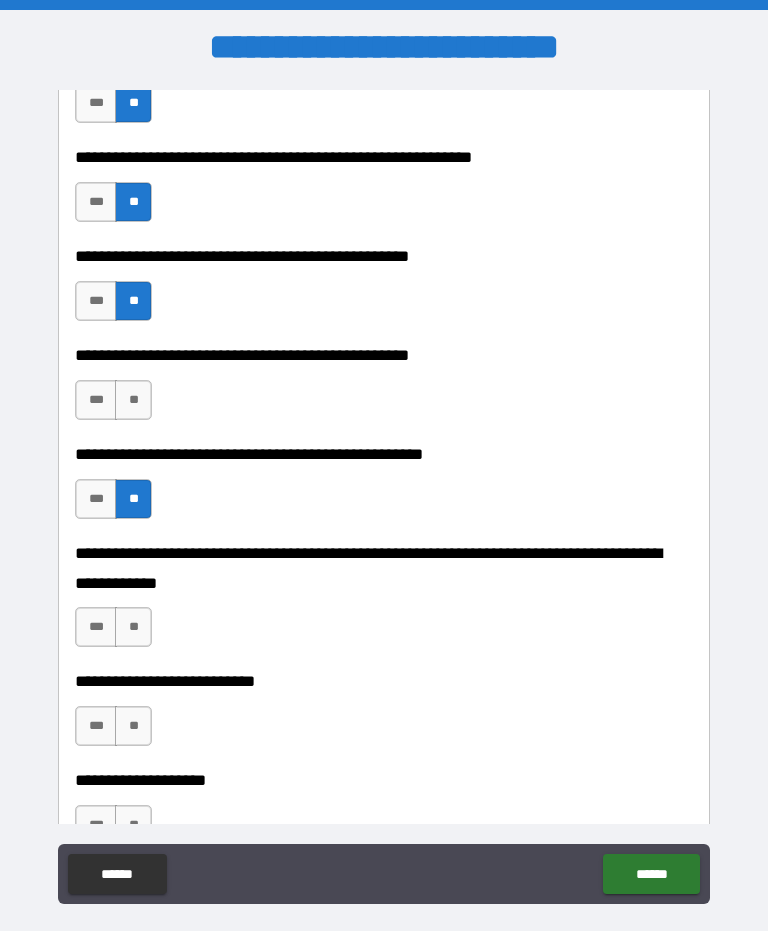 click on "**" at bounding box center [133, 400] 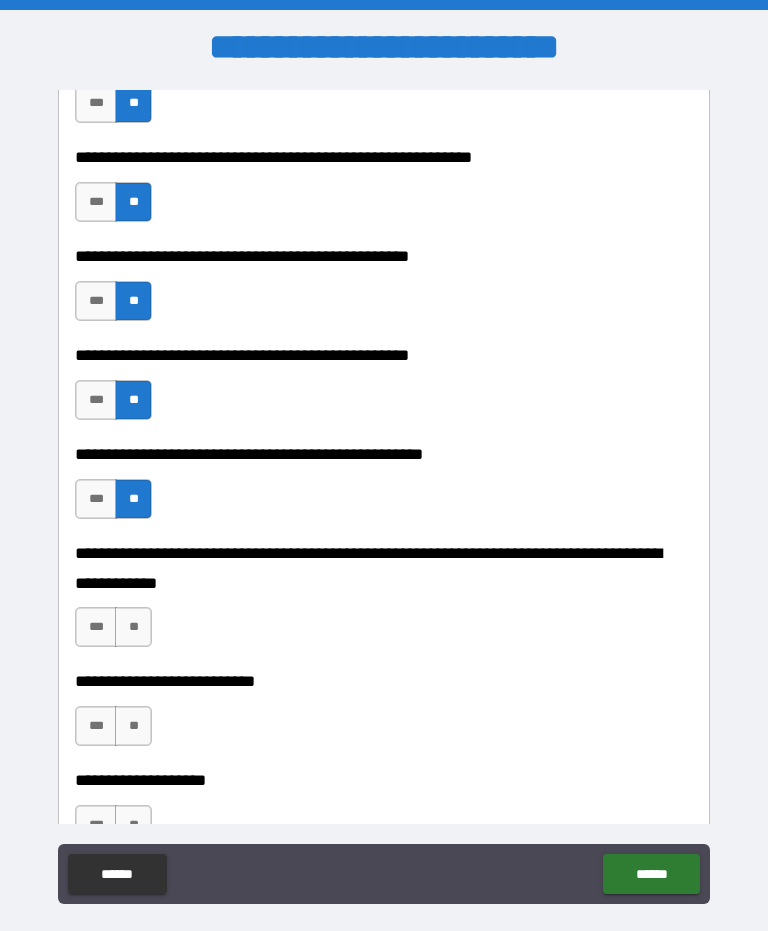 click on "**" at bounding box center [133, 627] 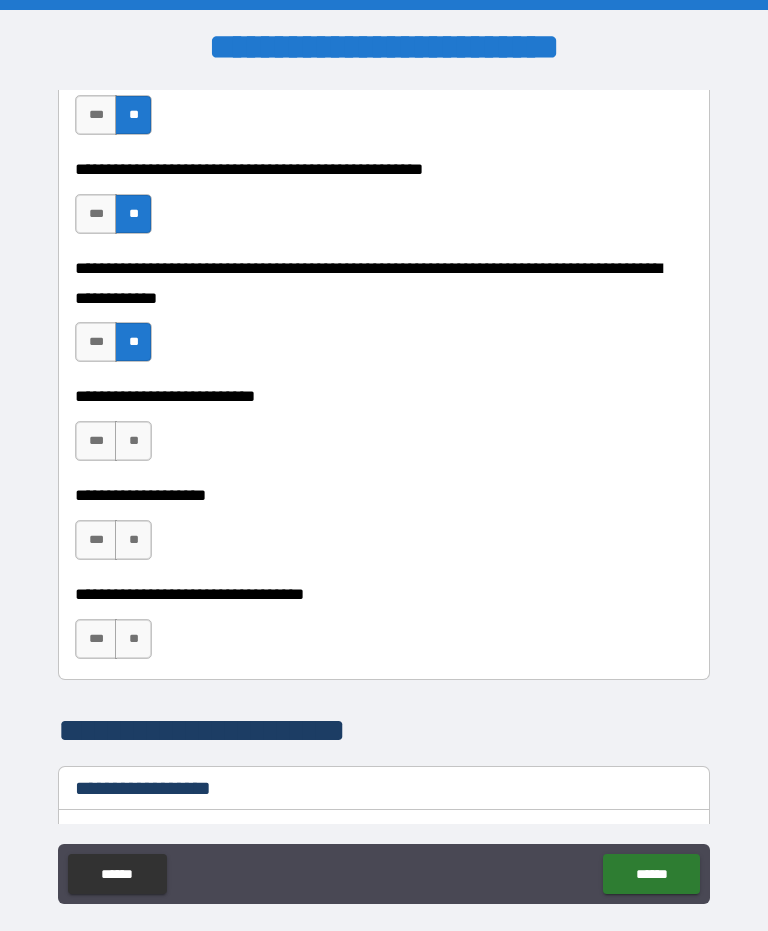 scroll, scrollTop: 821, scrollLeft: 0, axis: vertical 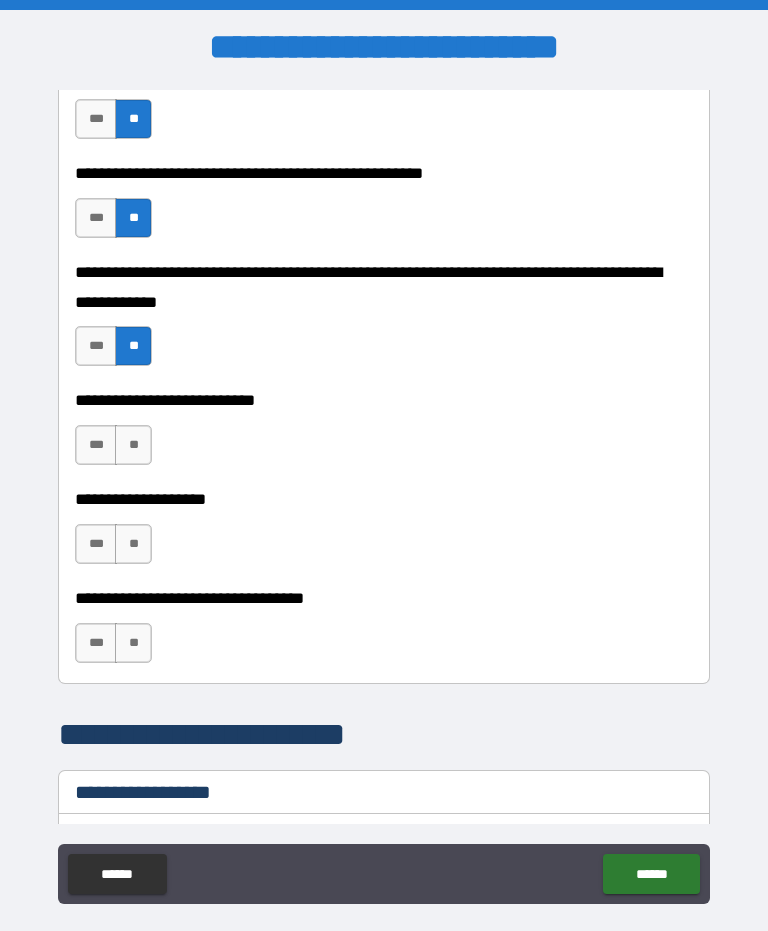 click on "**" at bounding box center [133, 445] 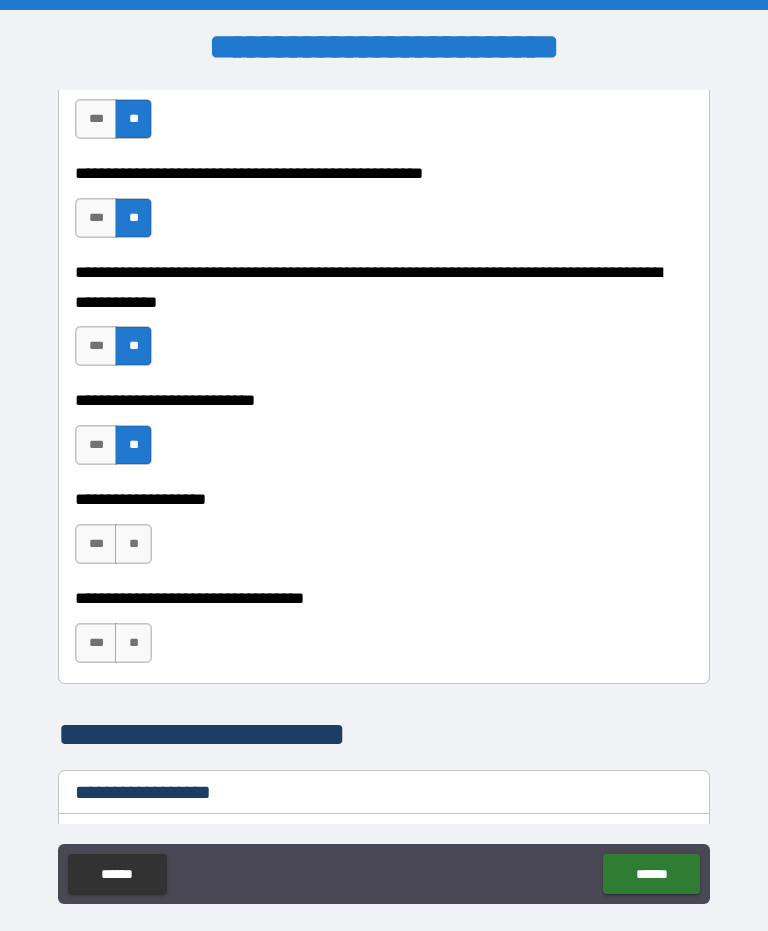 click on "**" at bounding box center (133, 544) 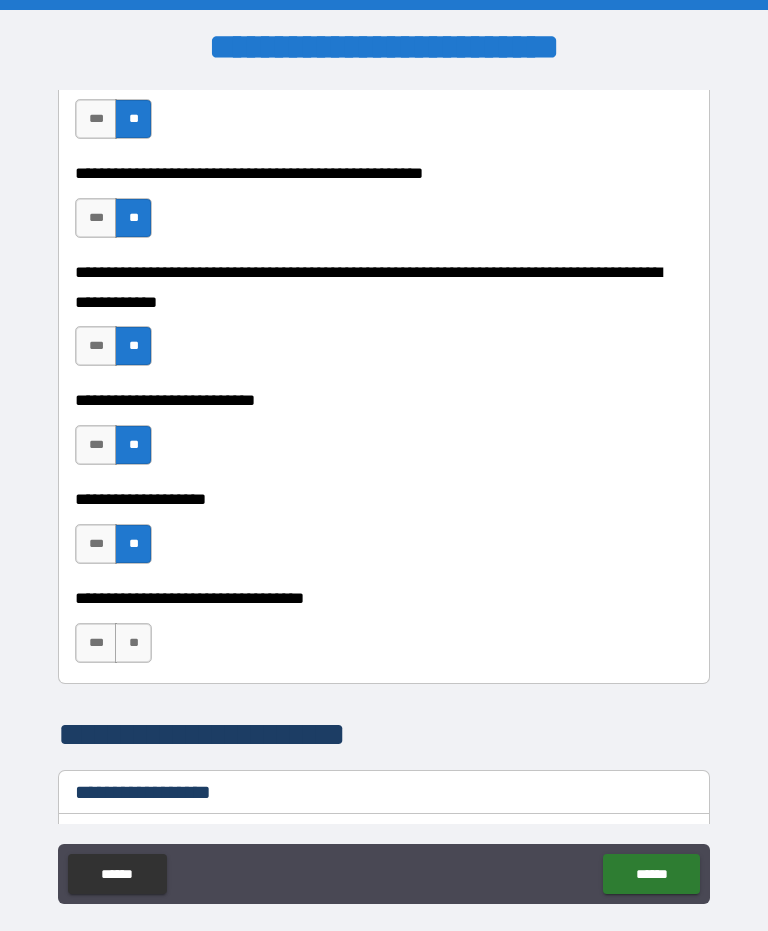 click on "**" at bounding box center [133, 643] 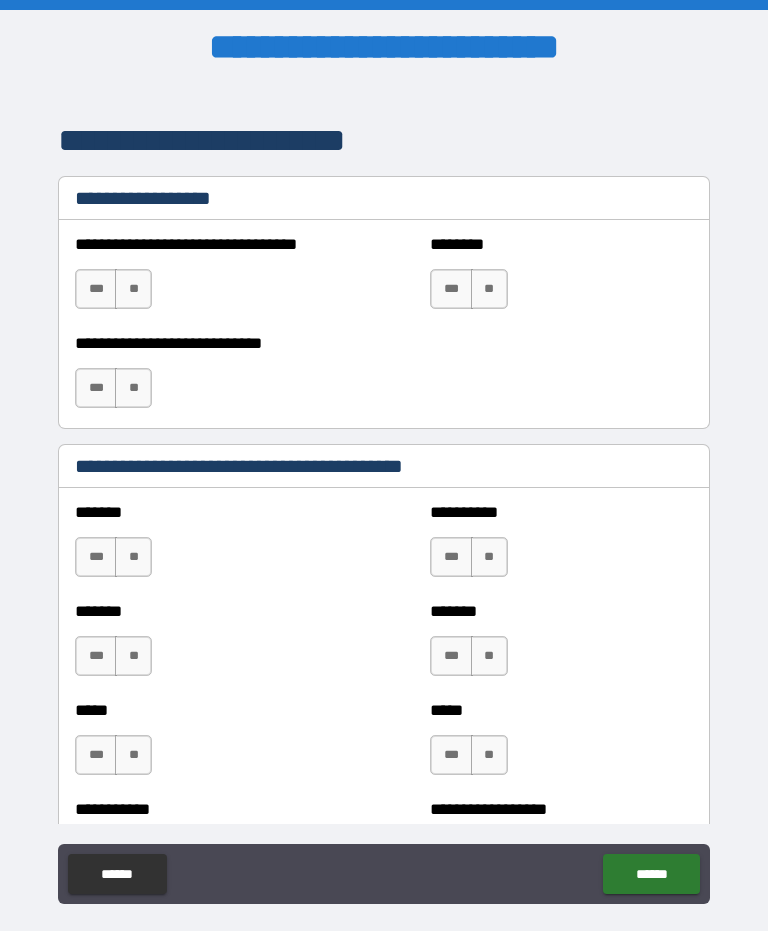 scroll, scrollTop: 1418, scrollLeft: 0, axis: vertical 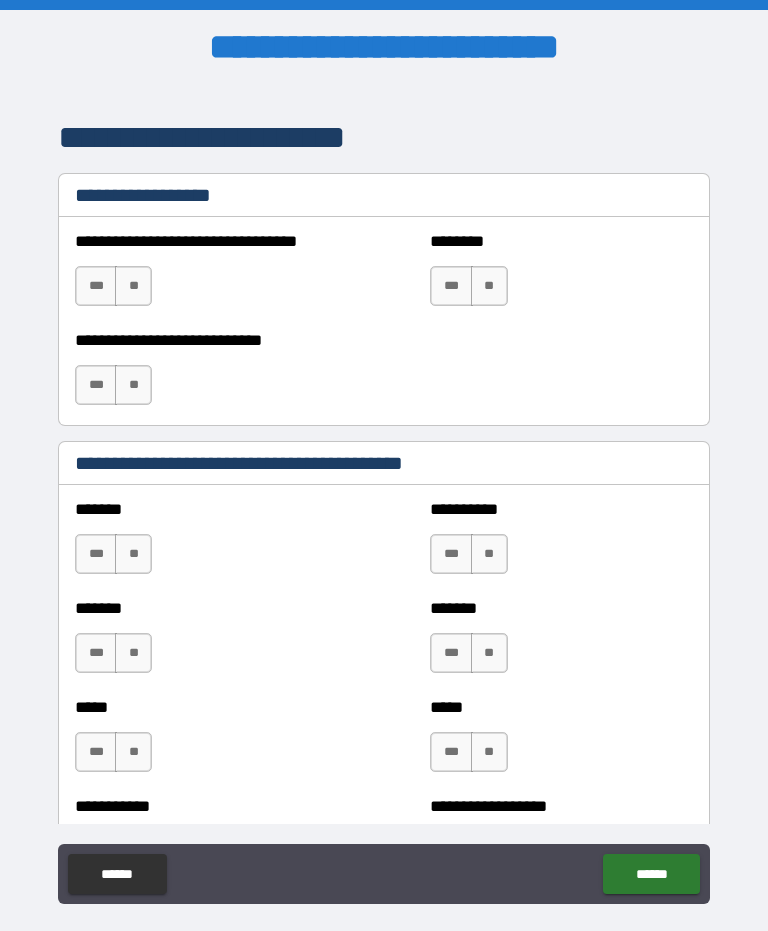 click on "**" at bounding box center (133, 286) 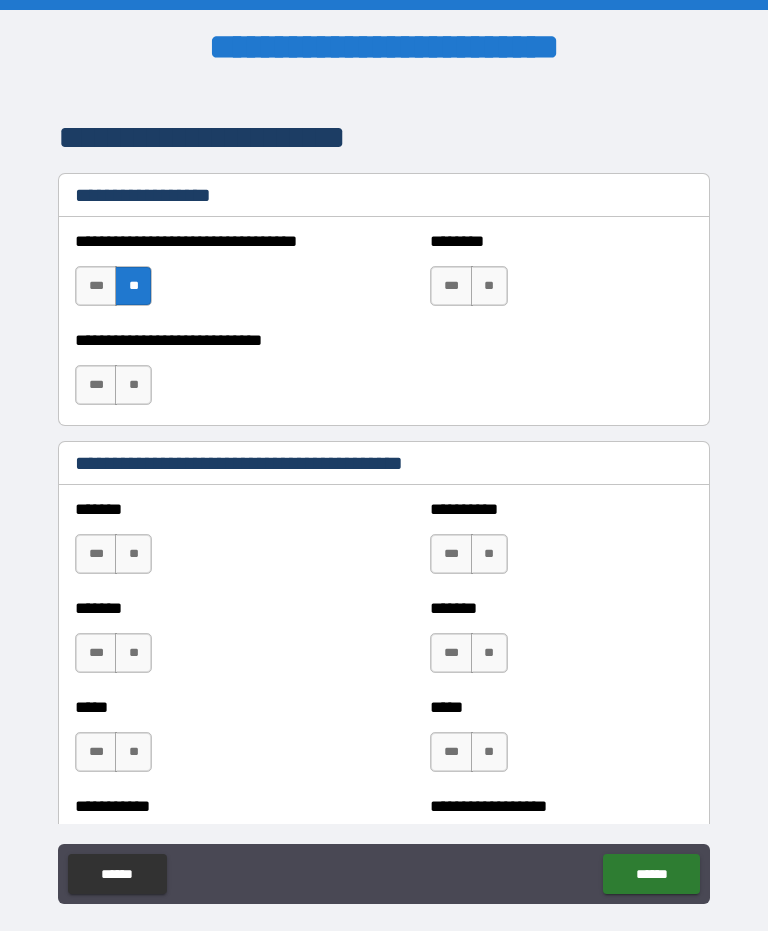 click on "**" at bounding box center (133, 385) 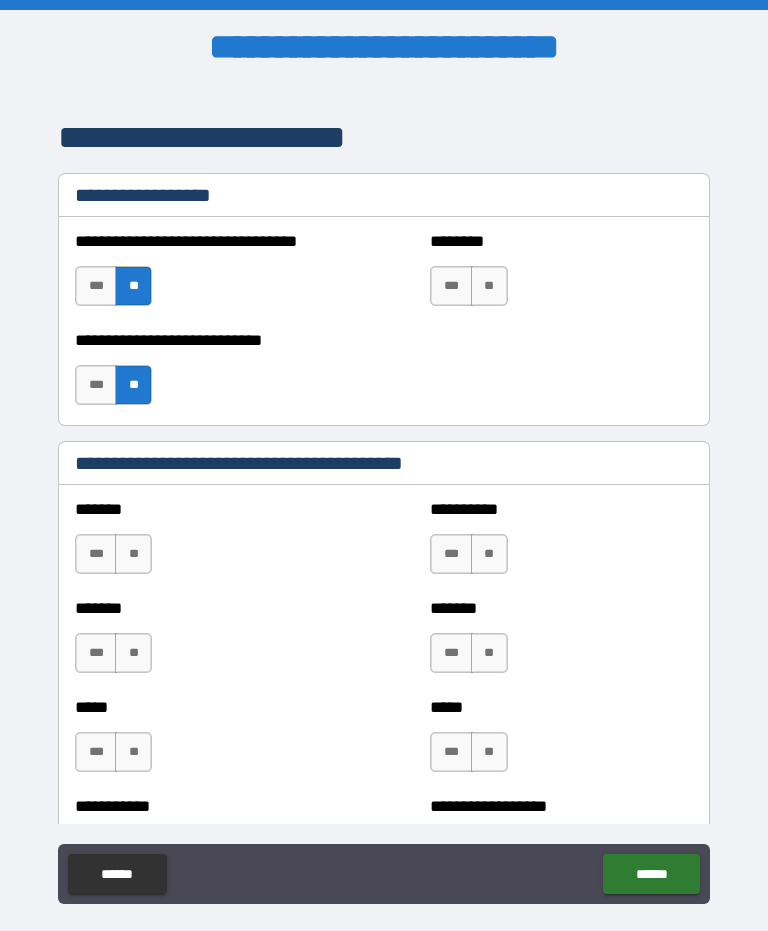click on "**" at bounding box center (489, 286) 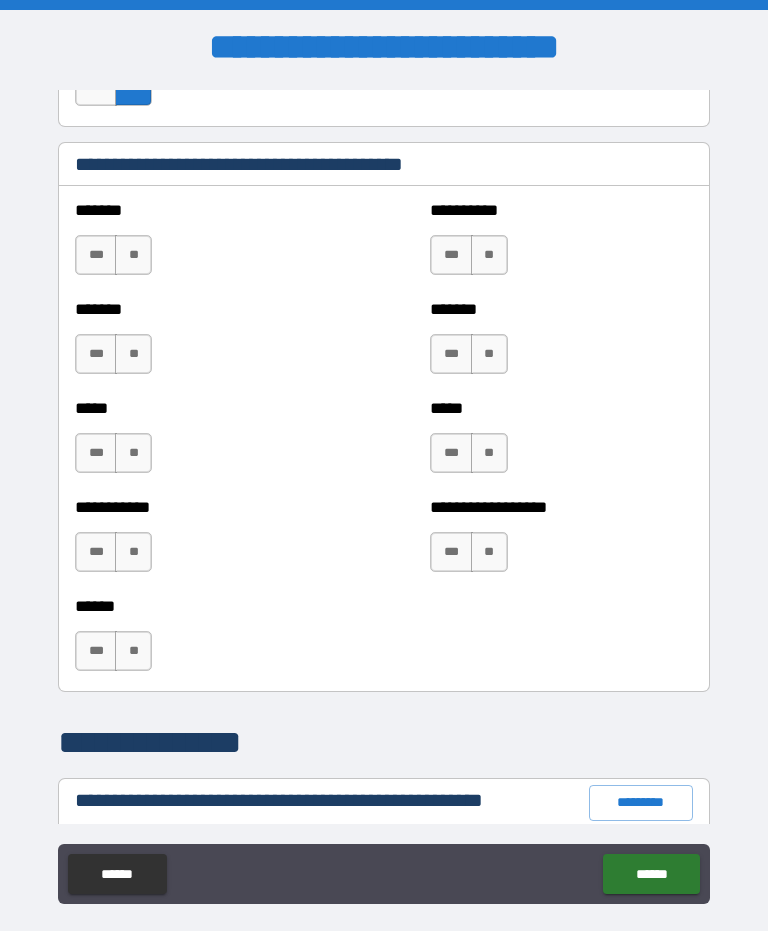 scroll, scrollTop: 1717, scrollLeft: 0, axis: vertical 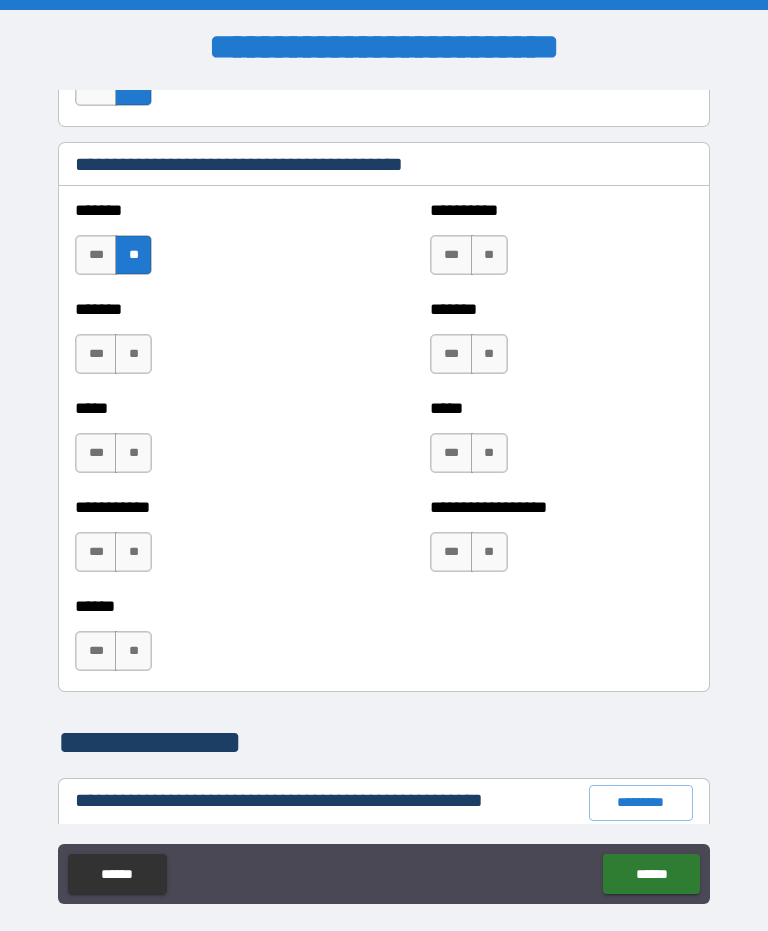 click on "**" at bounding box center (133, 354) 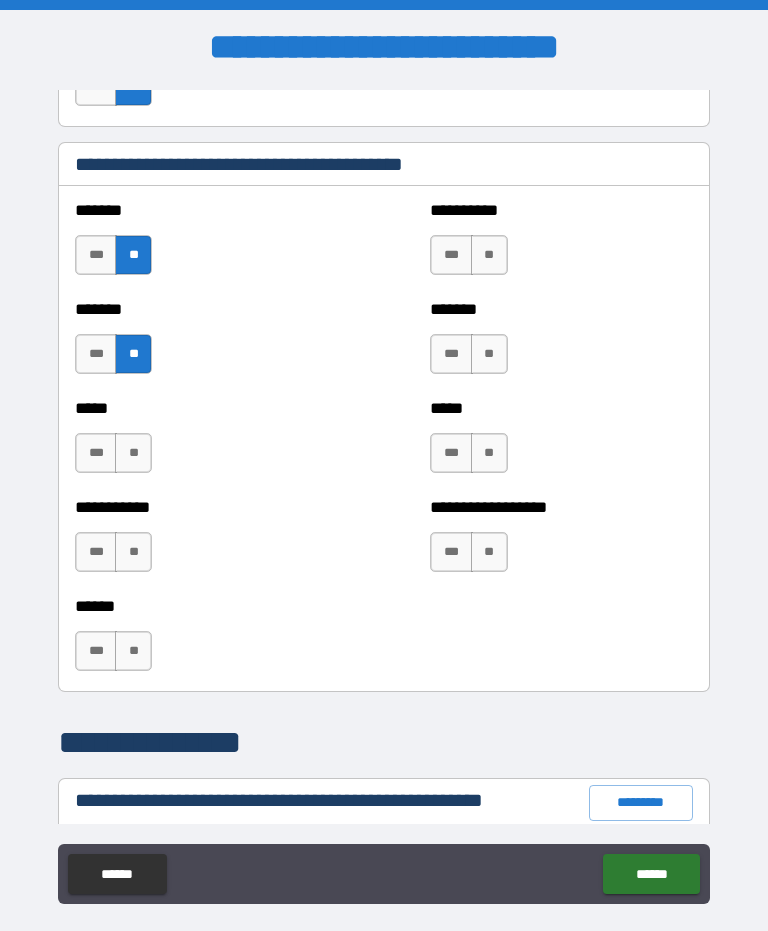 click on "**" at bounding box center (133, 453) 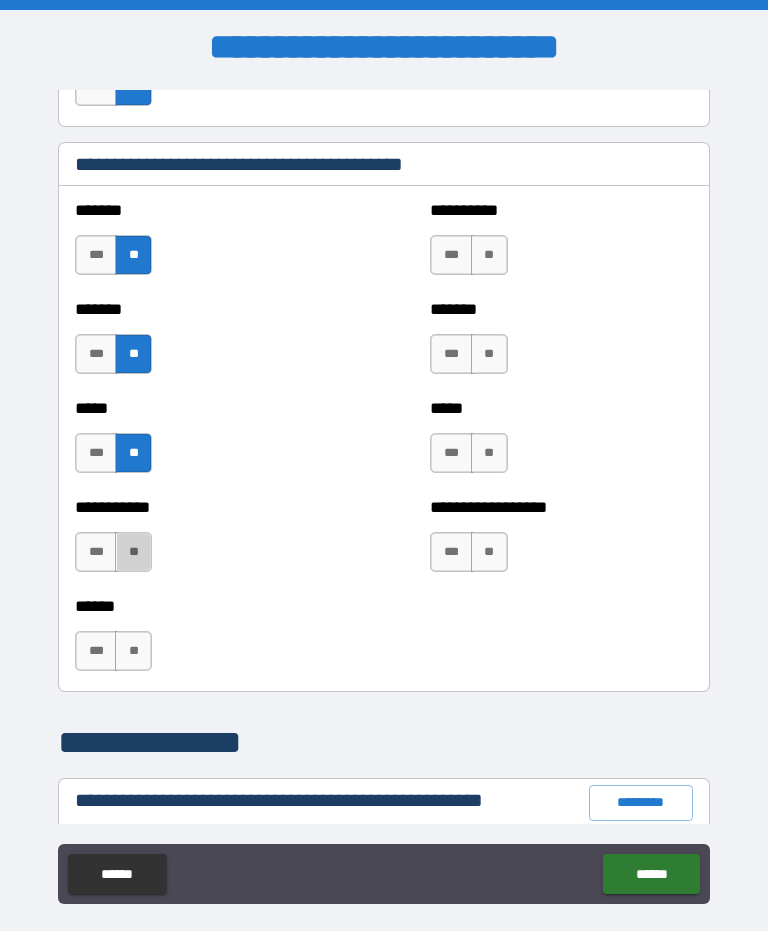 click on "**" at bounding box center [133, 552] 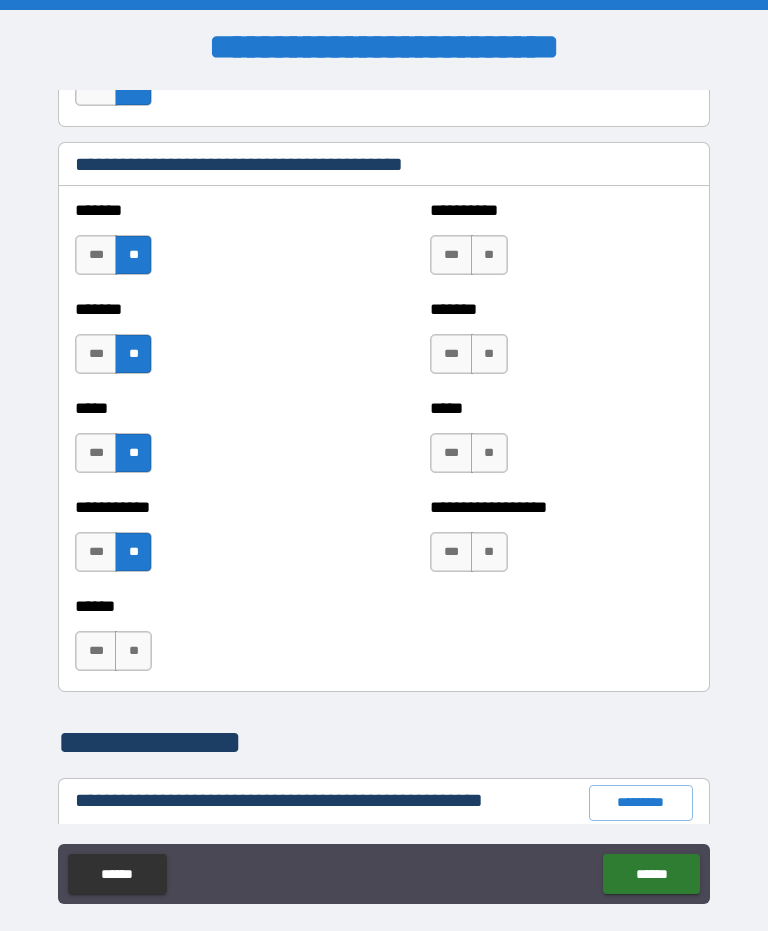 click on "**" at bounding box center [133, 651] 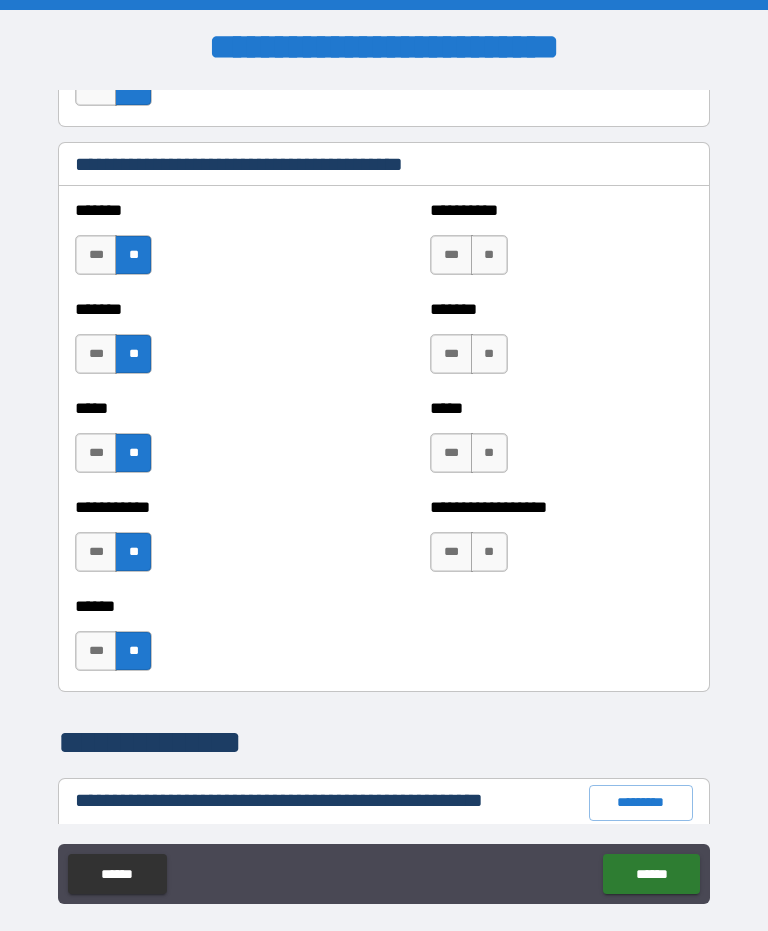 click on "**" at bounding box center [489, 255] 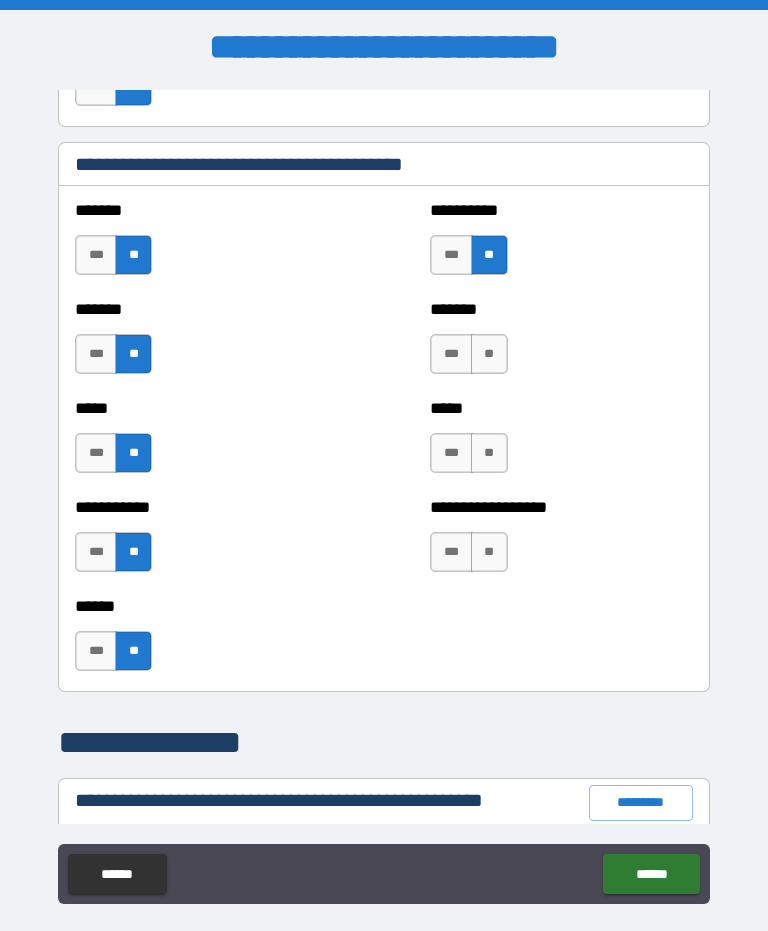 click on "***" at bounding box center [451, 255] 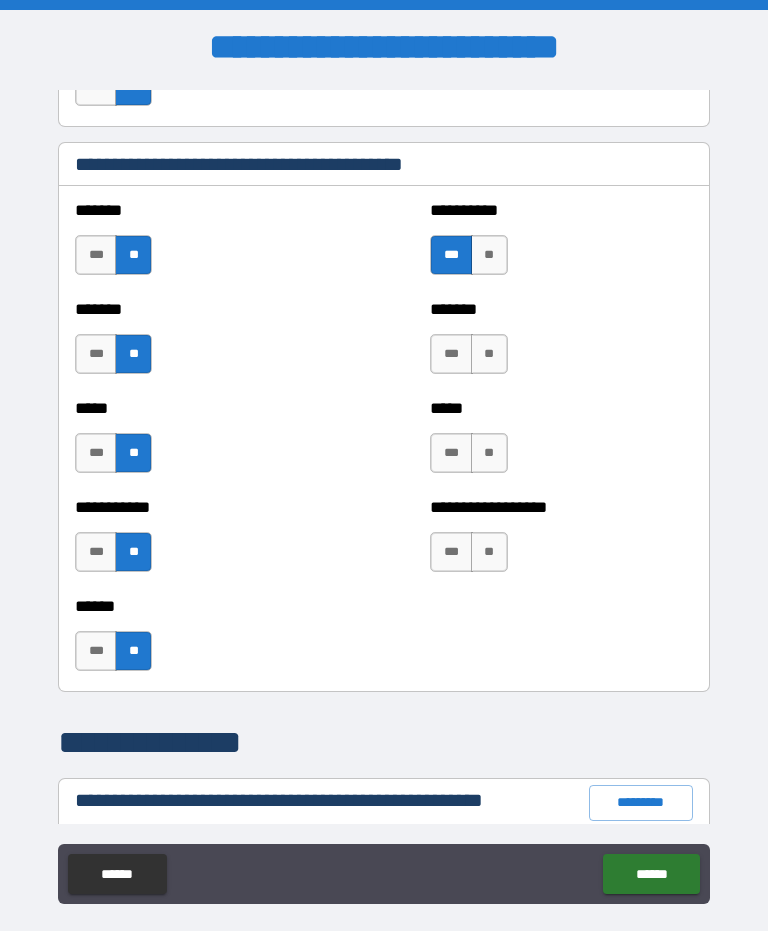 click on "**" at bounding box center (489, 354) 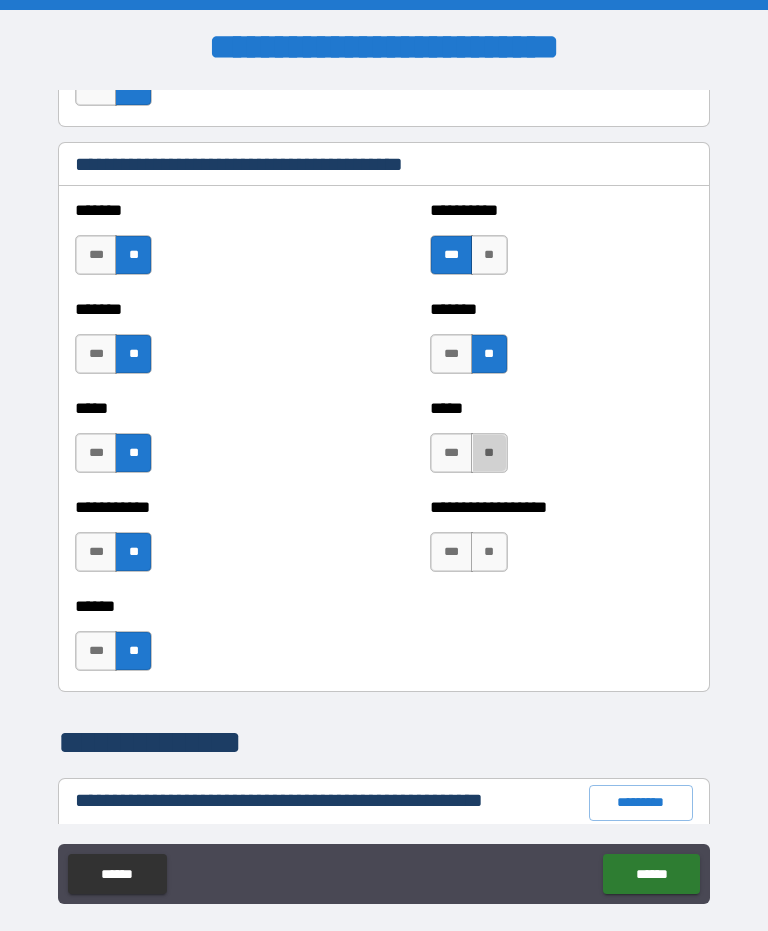 click on "**" at bounding box center [489, 453] 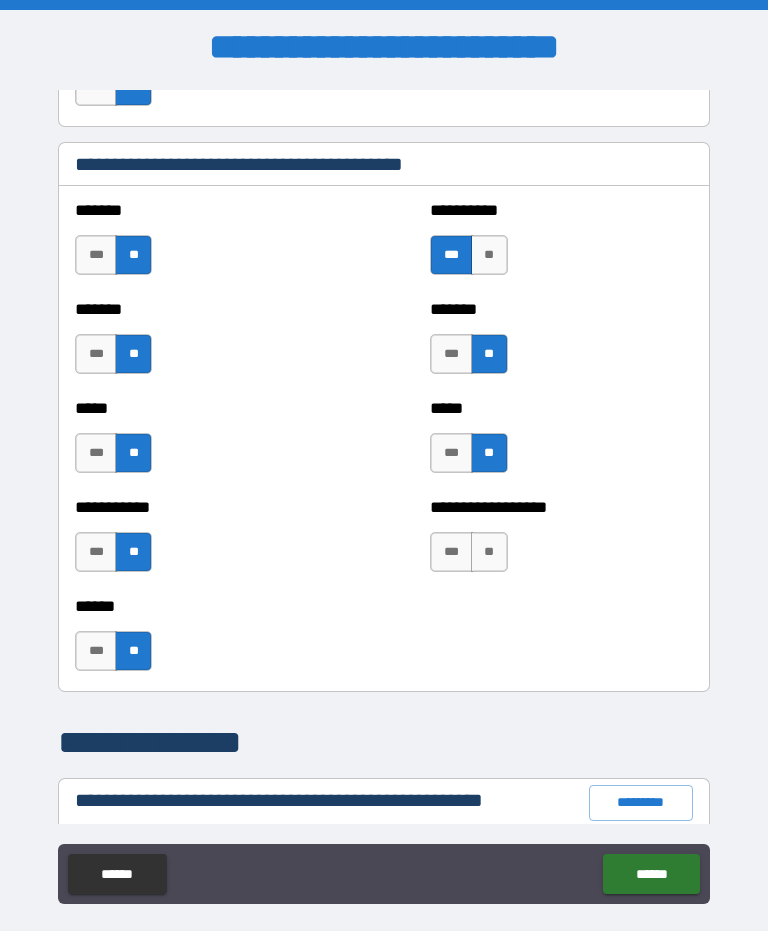 click on "**" at bounding box center [489, 552] 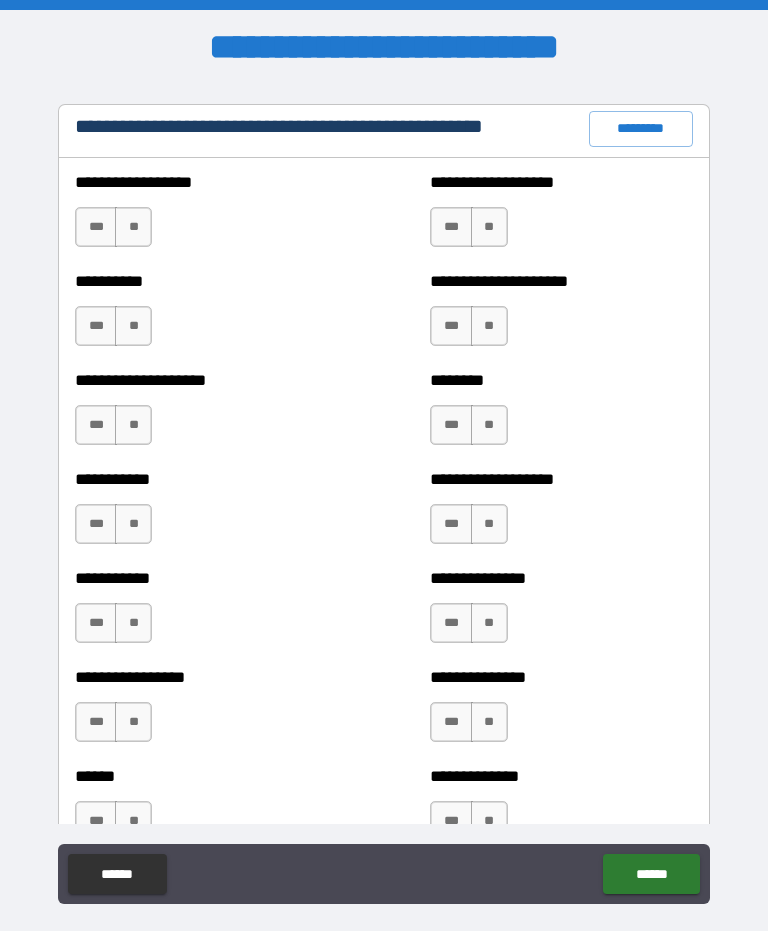 scroll, scrollTop: 2393, scrollLeft: 0, axis: vertical 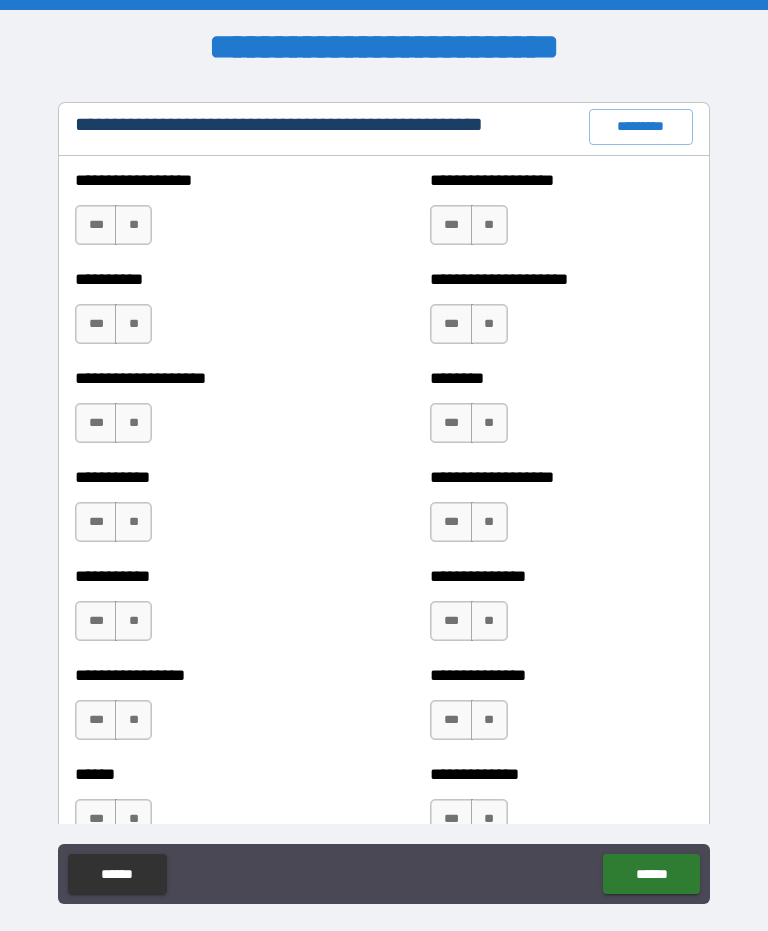 click on "**" at bounding box center [133, 225] 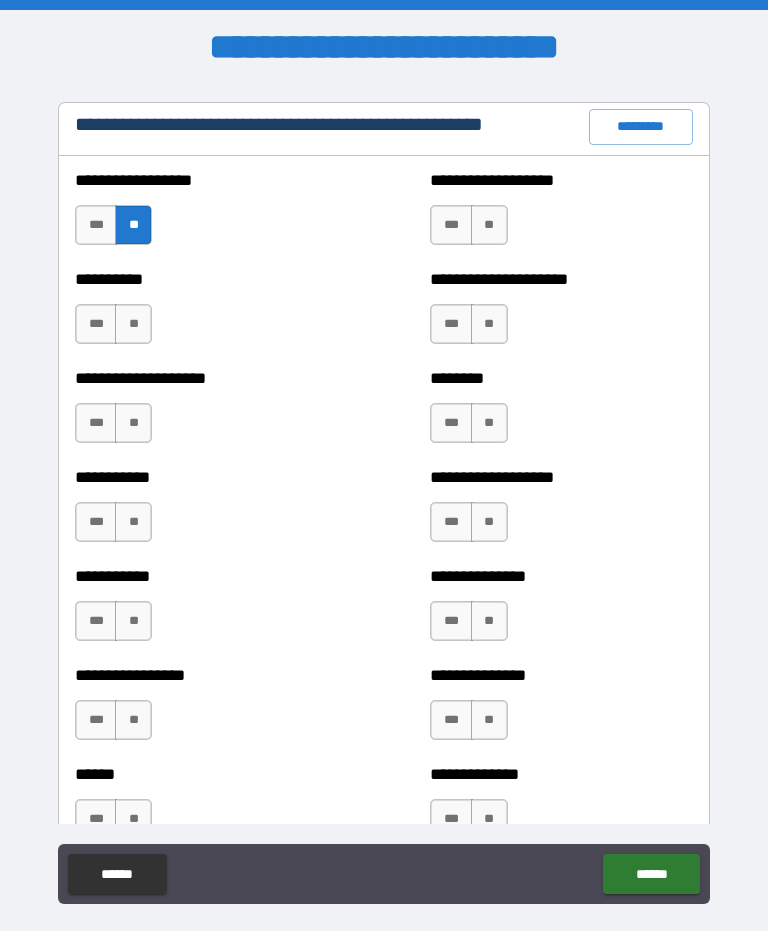 click on "**" at bounding box center [133, 324] 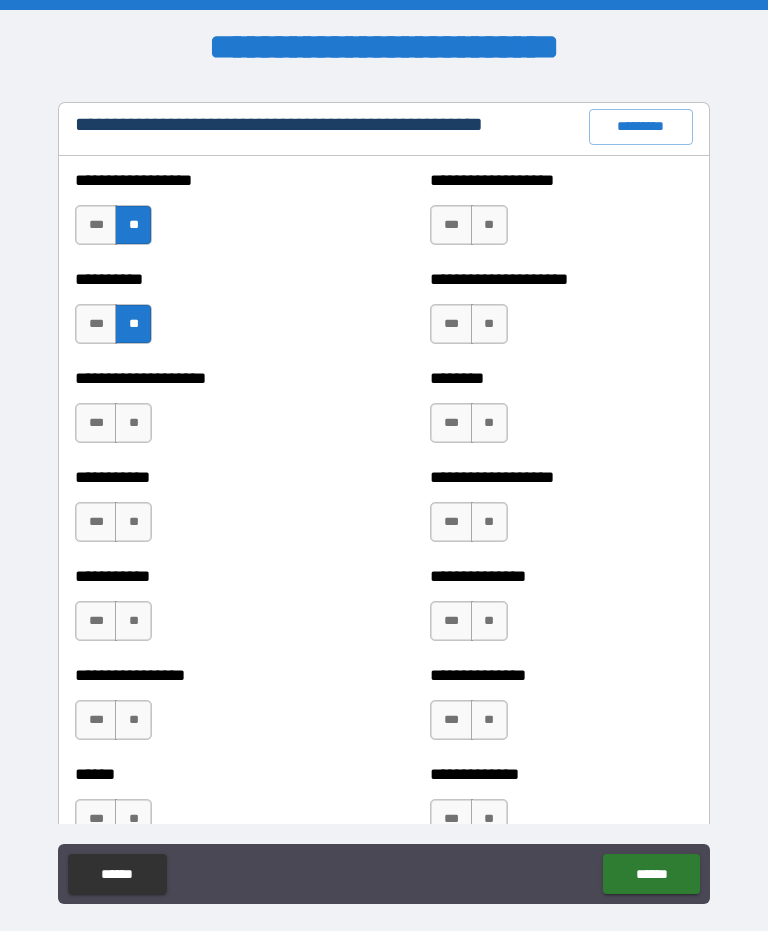 click on "**" at bounding box center [133, 423] 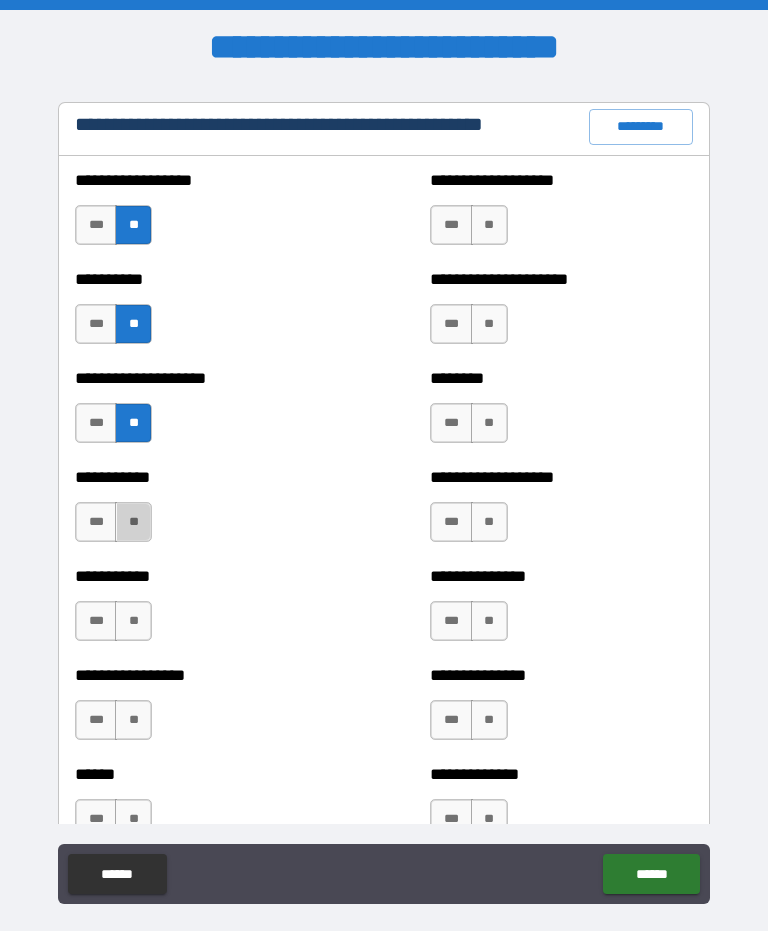 click on "**" at bounding box center (133, 522) 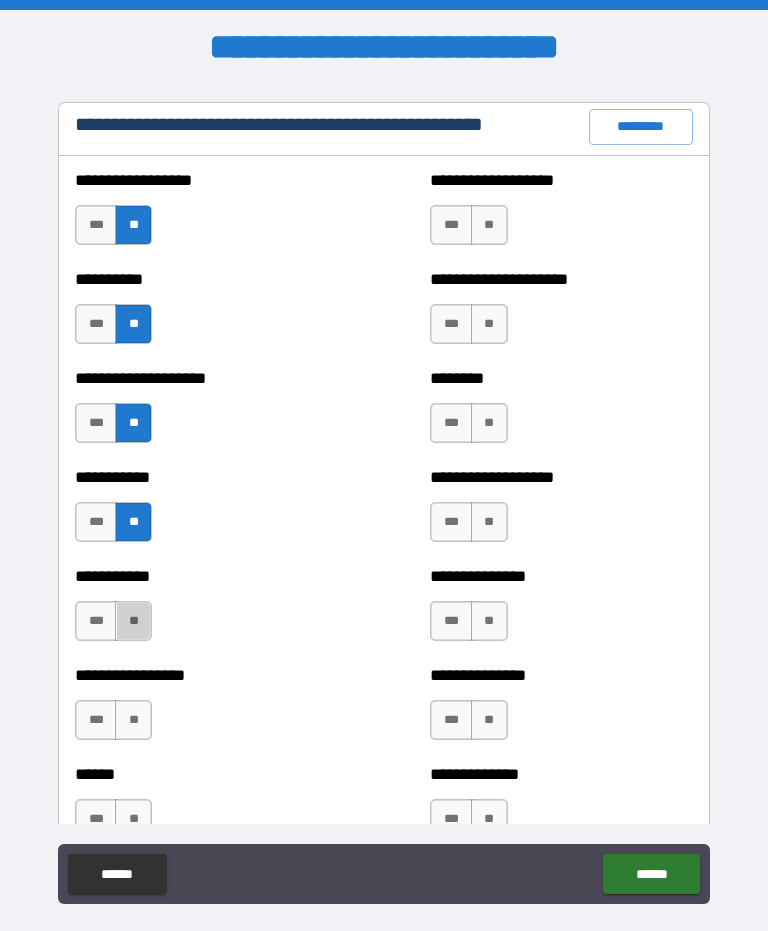 click on "**" at bounding box center [133, 621] 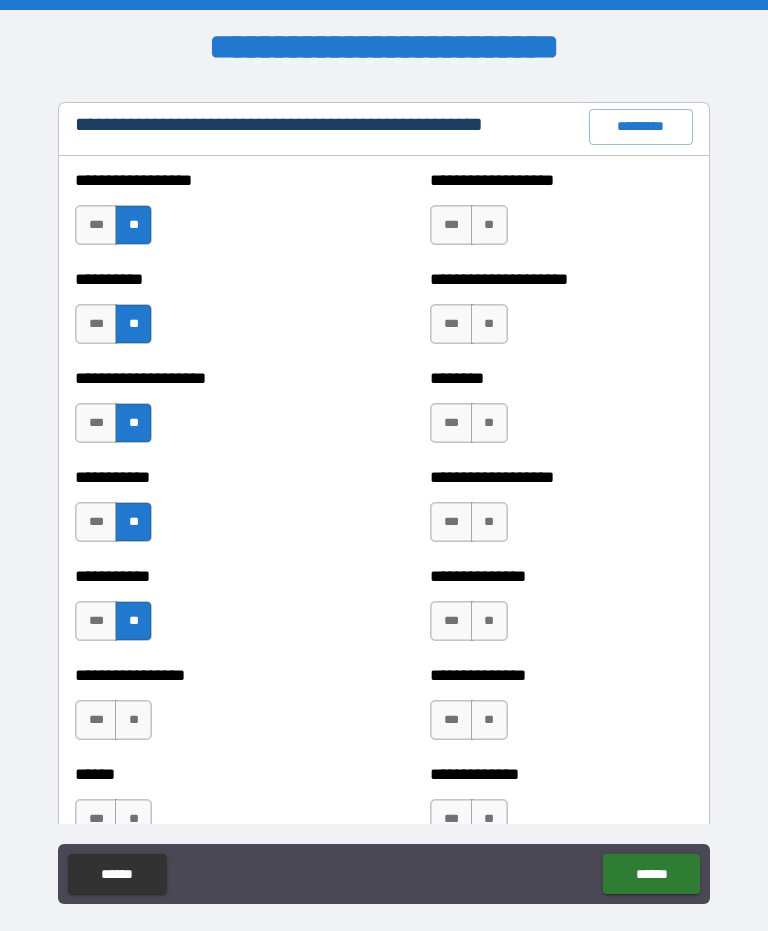 click on "**" at bounding box center [133, 720] 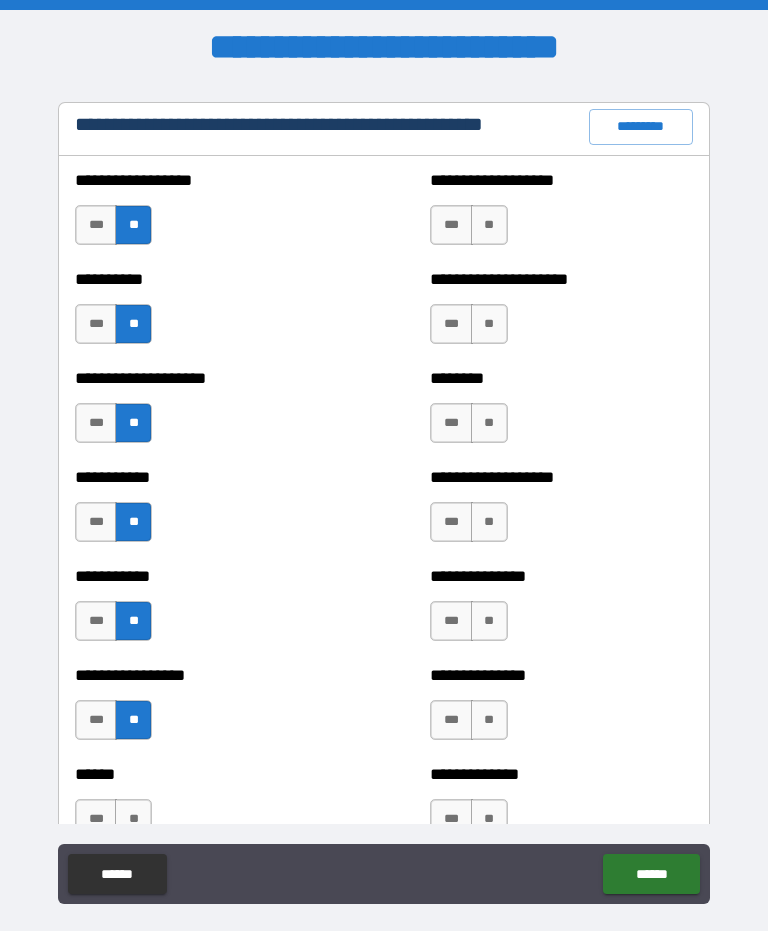 click on "**" at bounding box center (133, 819) 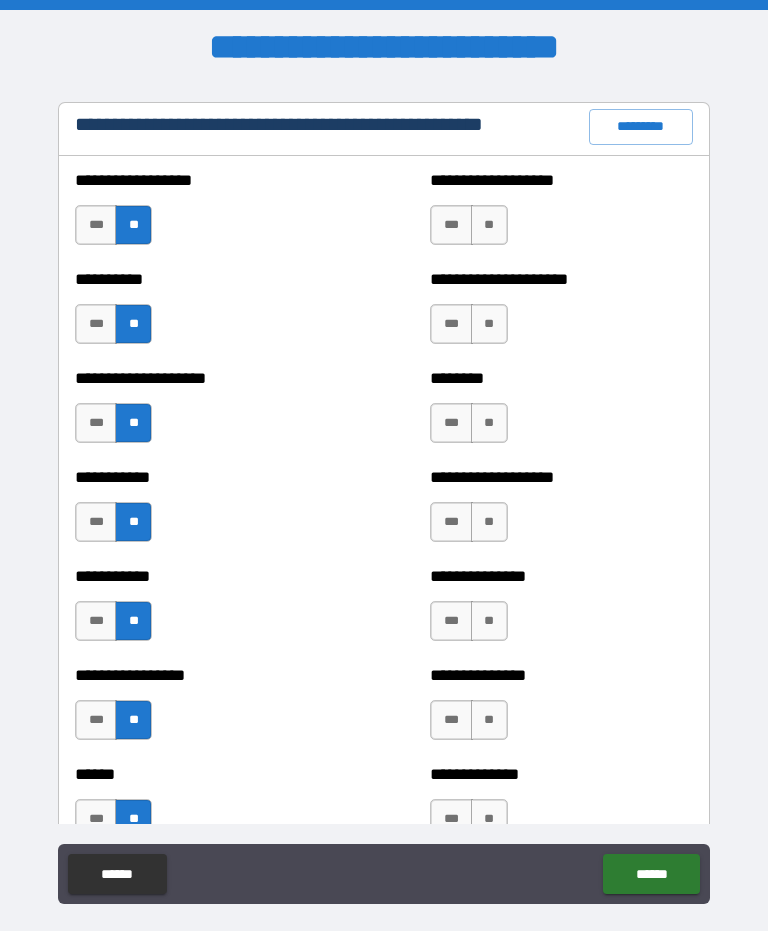 click on "**" at bounding box center [489, 225] 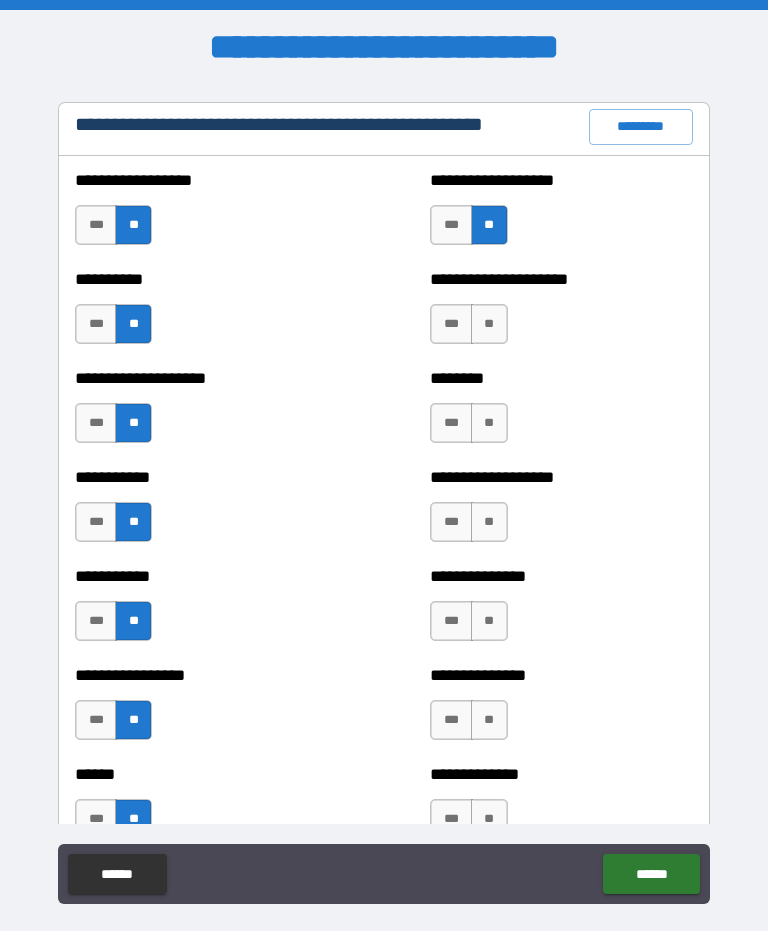 click on "**" at bounding box center (489, 324) 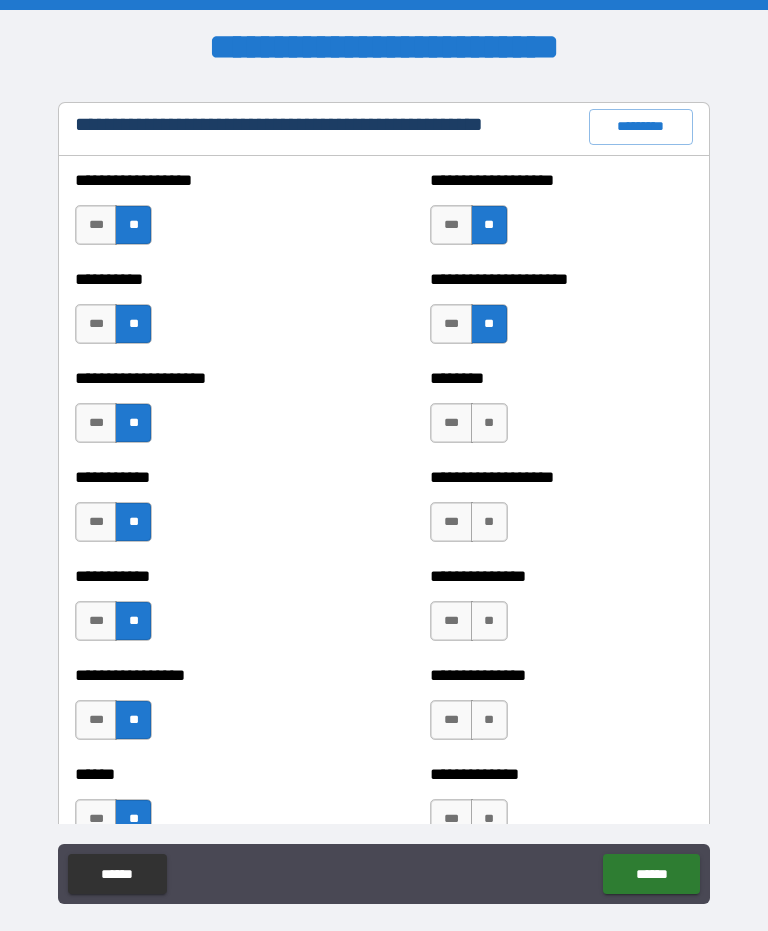 click on "**" at bounding box center (489, 423) 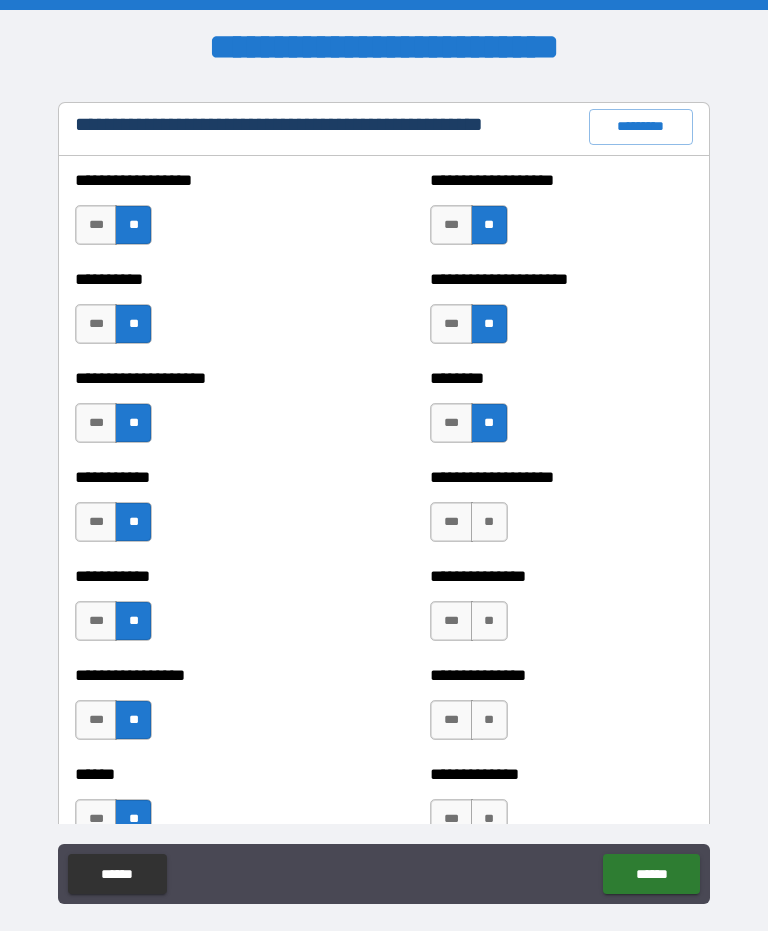 click on "**" at bounding box center [489, 522] 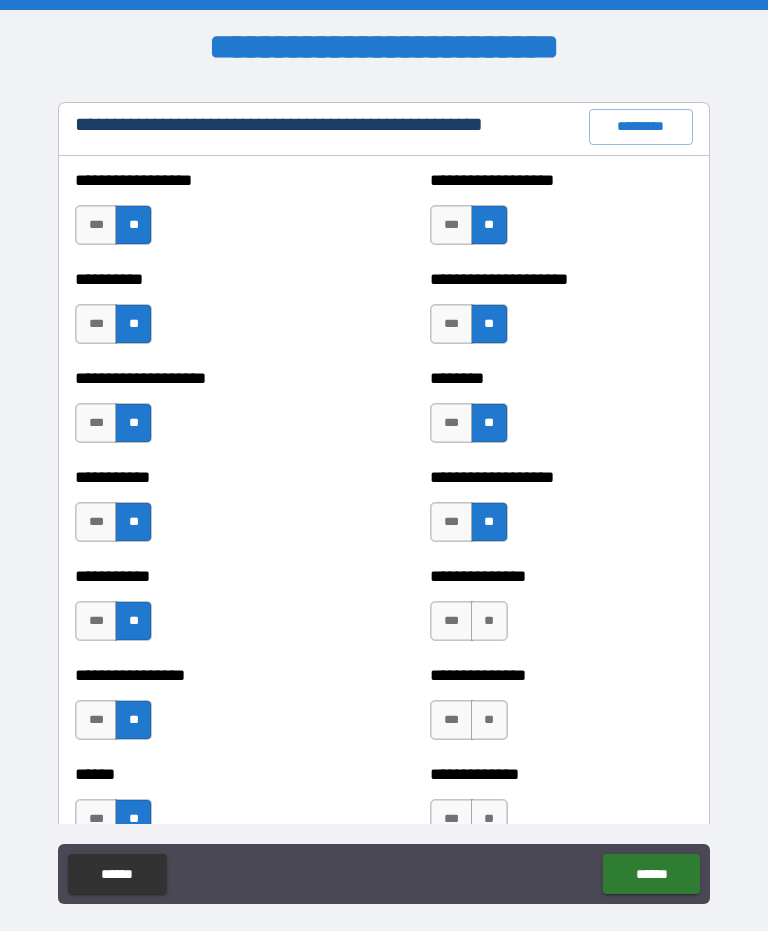 click on "**" at bounding box center [489, 621] 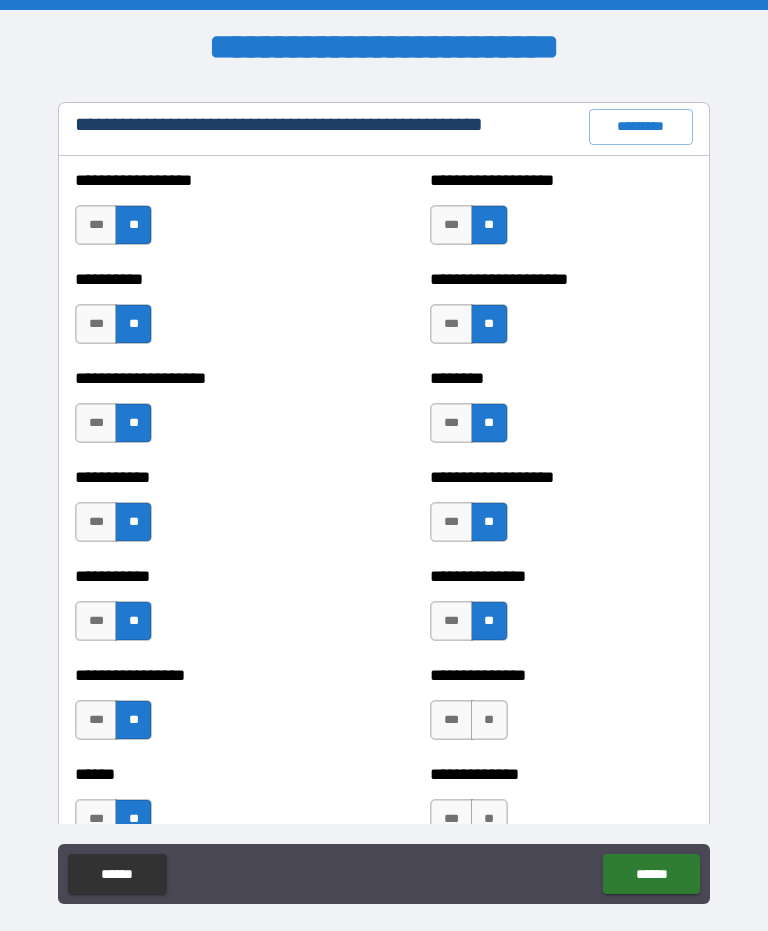click on "**" at bounding box center (489, 720) 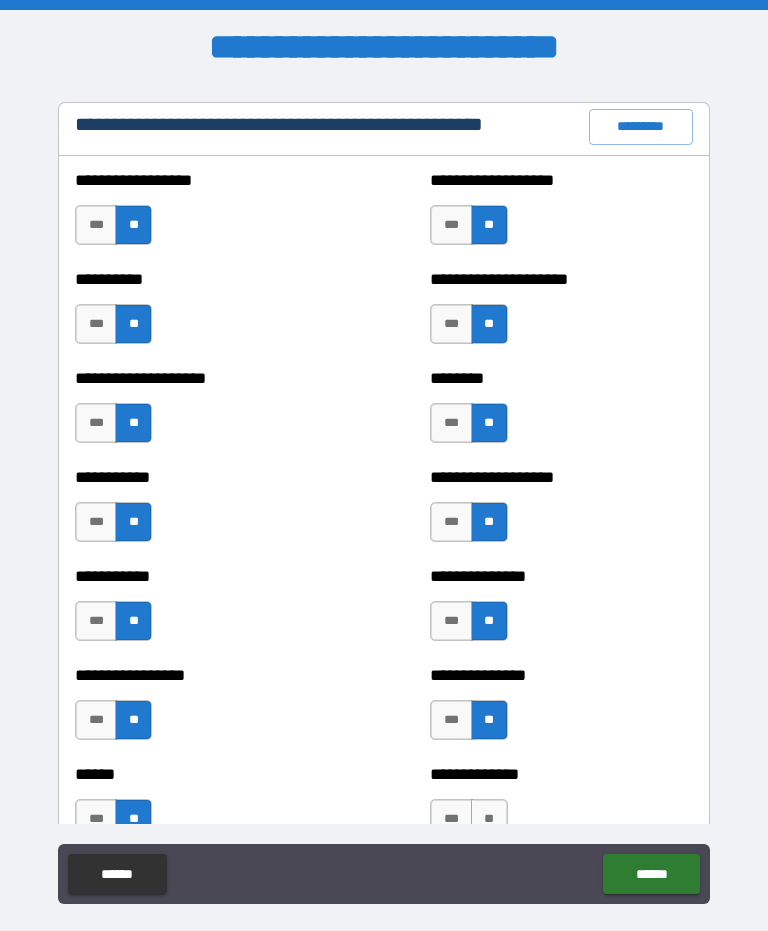 click on "**" at bounding box center (489, 819) 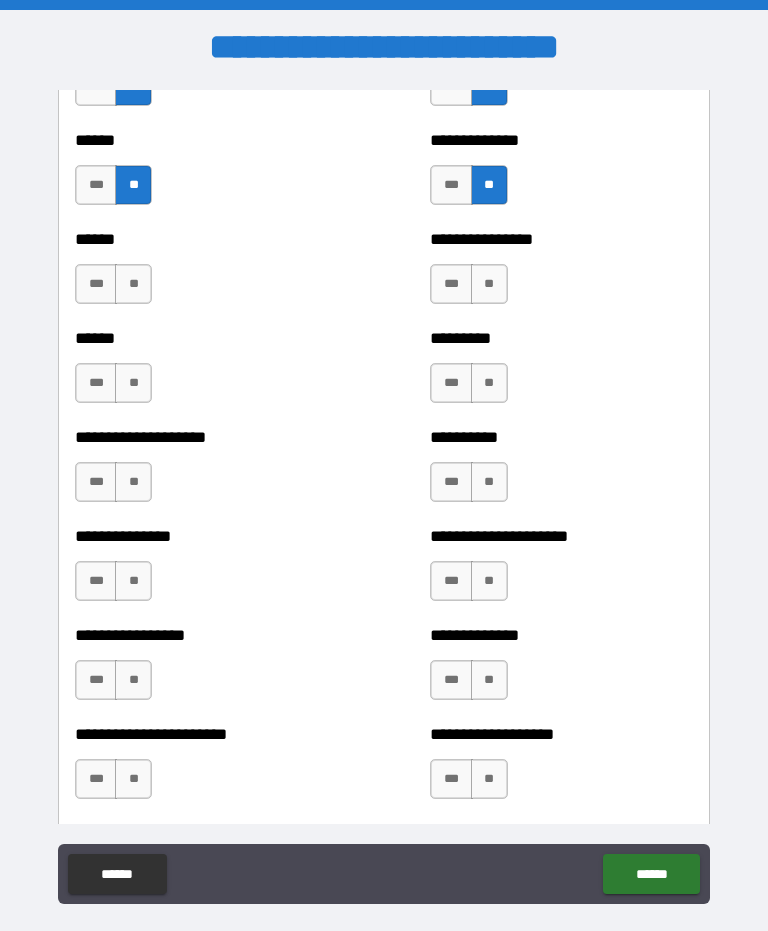 scroll, scrollTop: 3041, scrollLeft: 0, axis: vertical 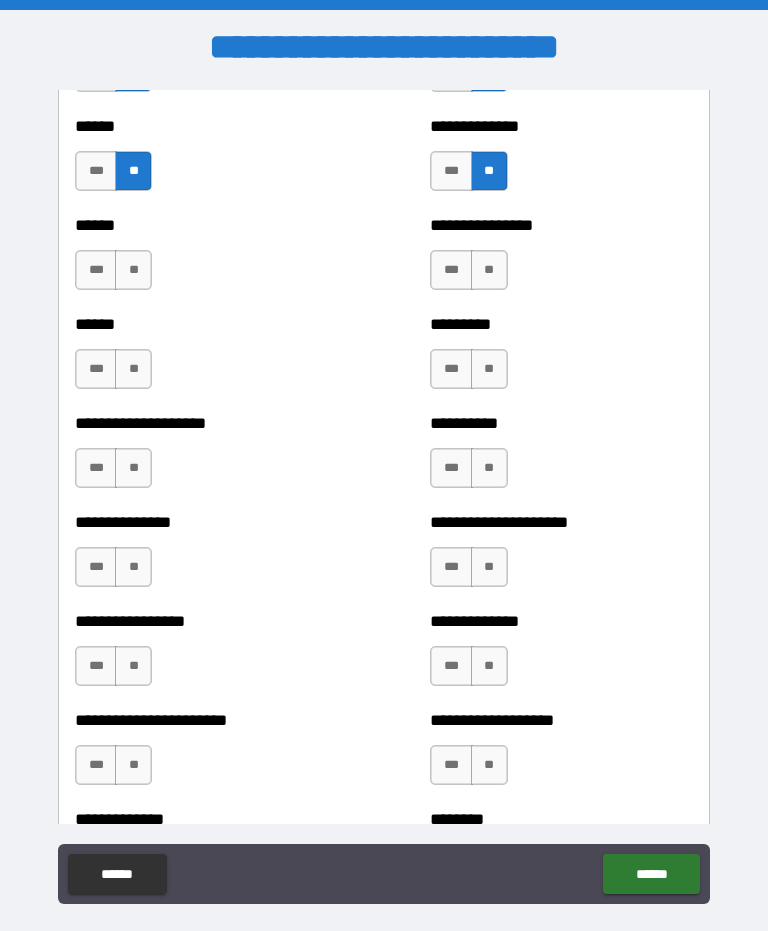 click on "**" at bounding box center (133, 270) 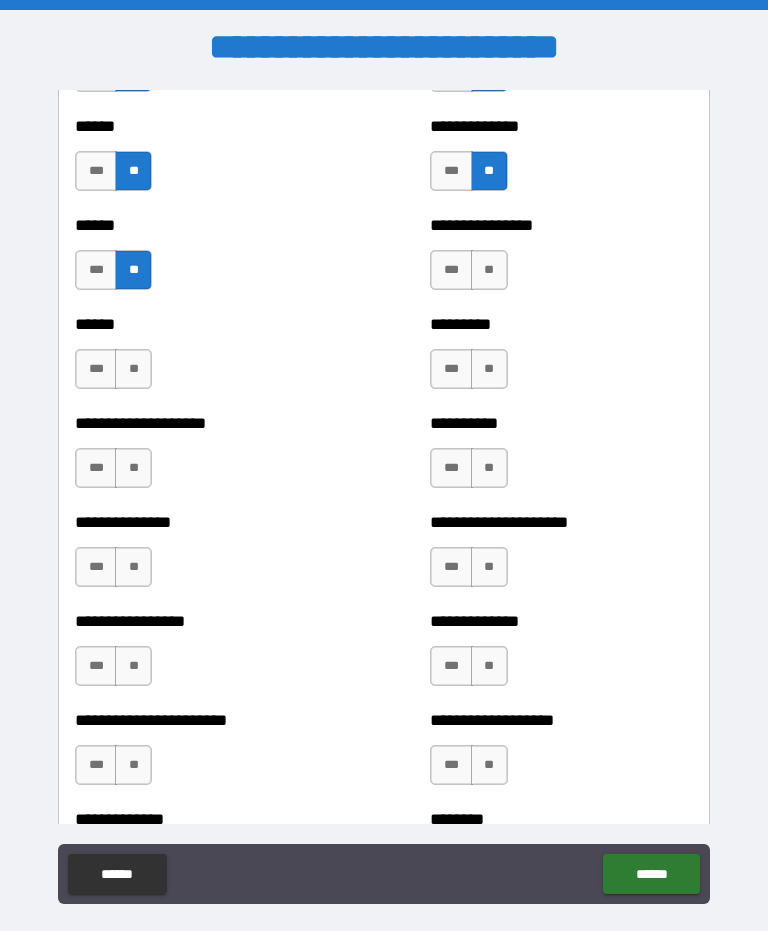 click on "**" at bounding box center (133, 369) 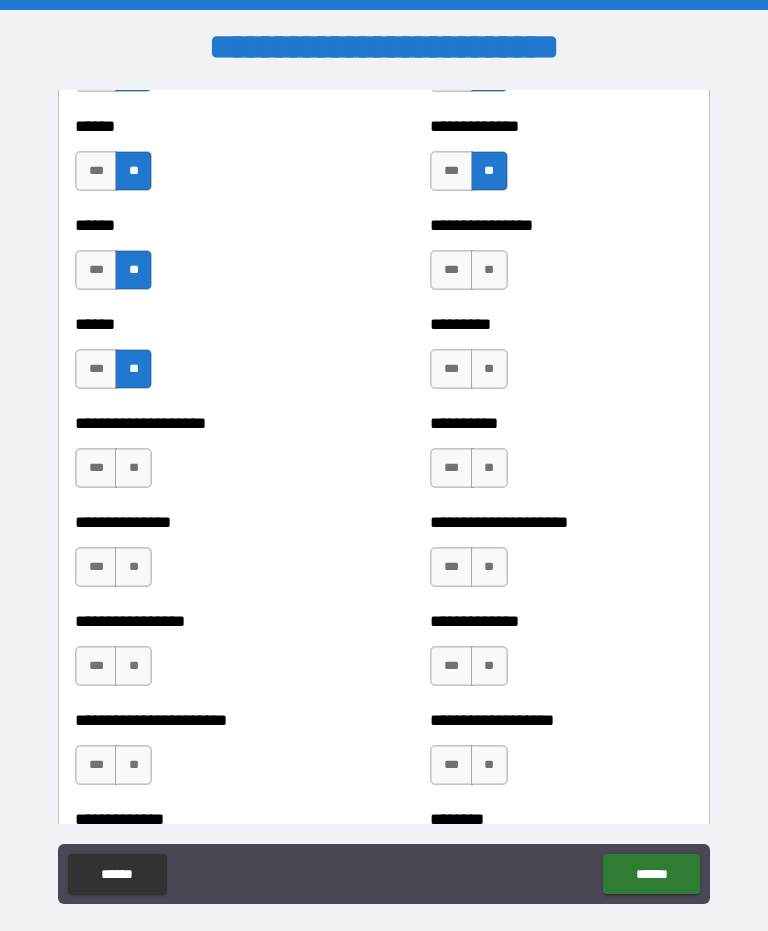 click on "**" at bounding box center [133, 468] 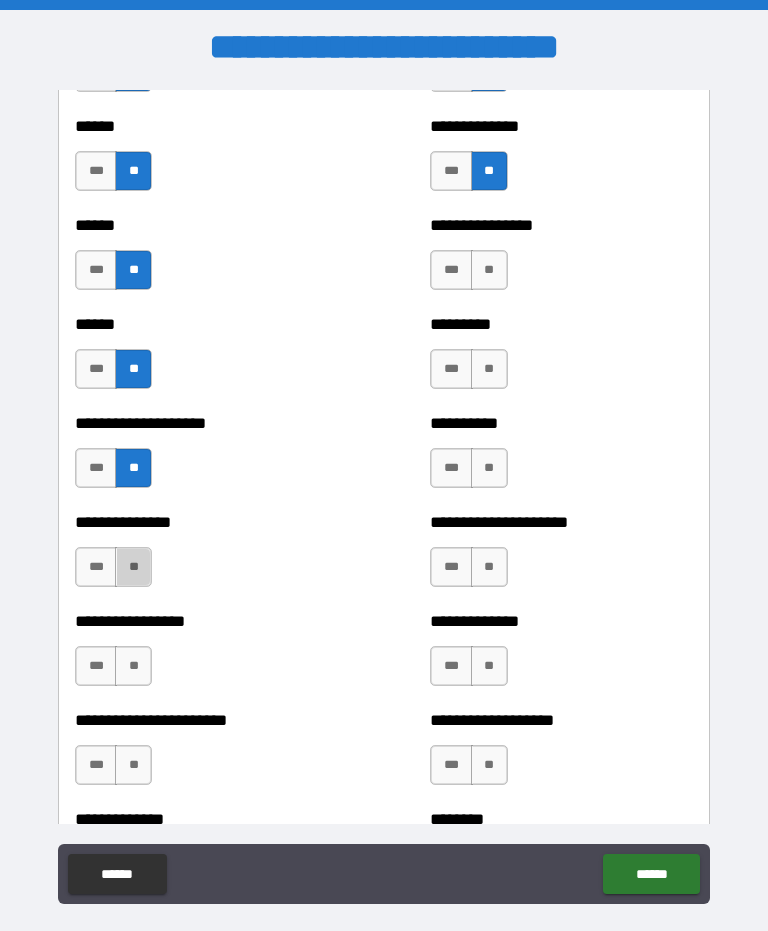 click on "**" at bounding box center (133, 567) 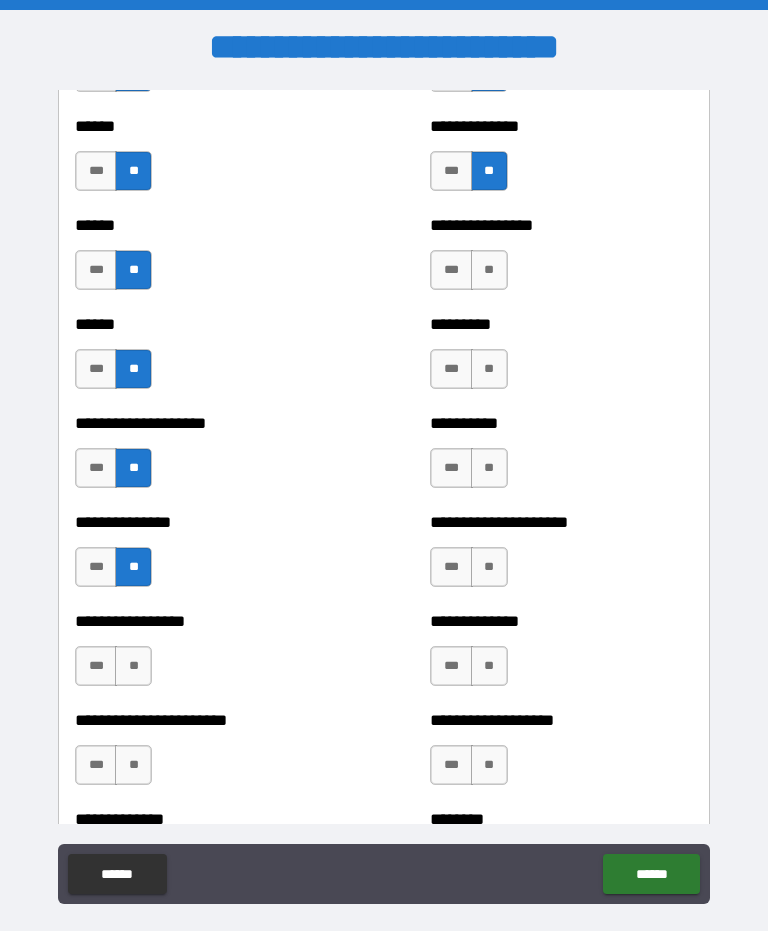 click on "***" at bounding box center [96, 468] 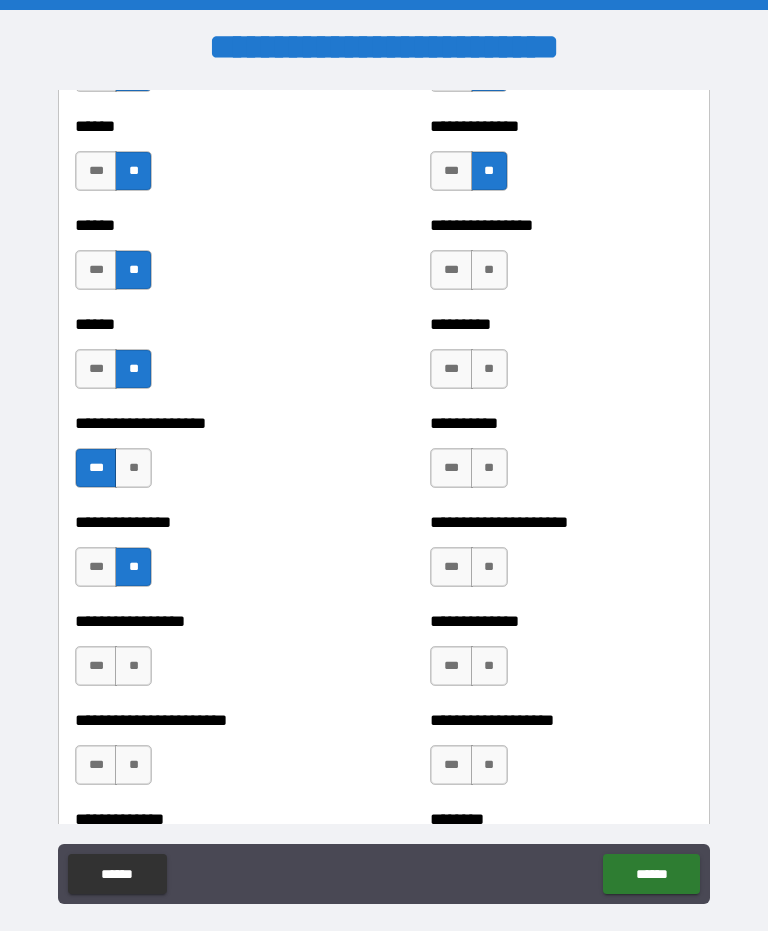 click on "**" at bounding box center [133, 666] 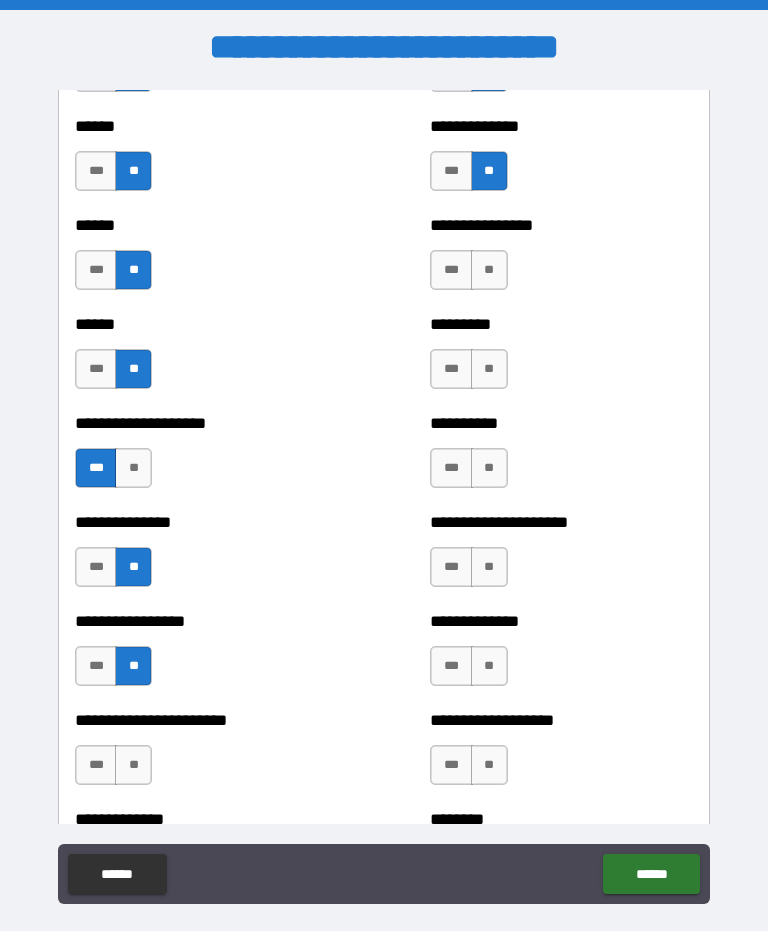click on "**" at bounding box center [133, 765] 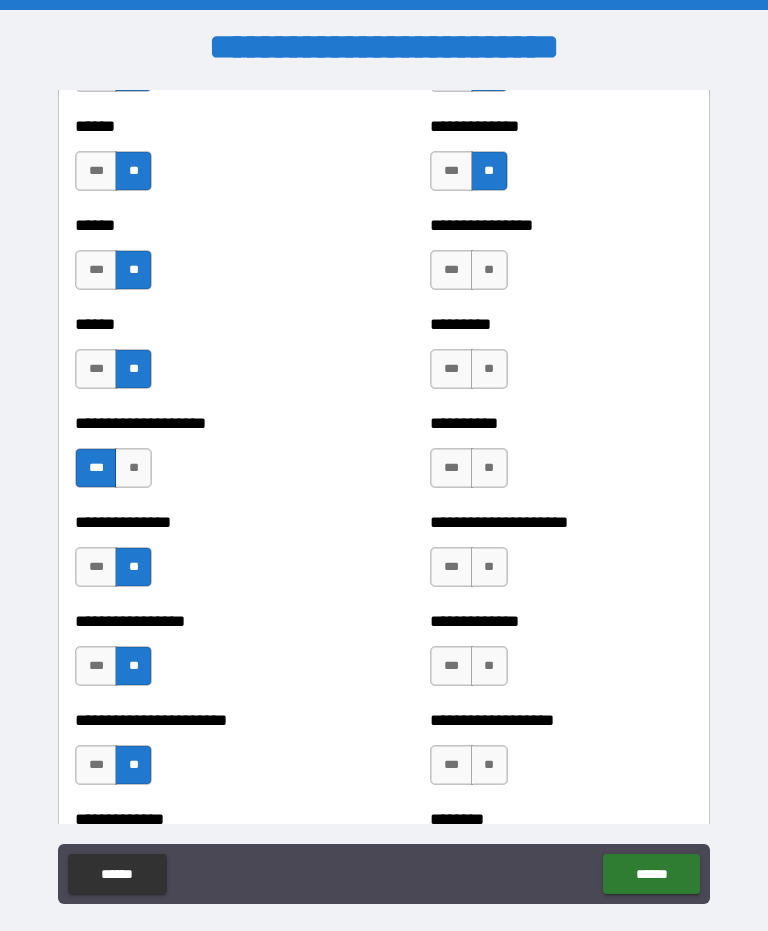 click on "**" at bounding box center (489, 270) 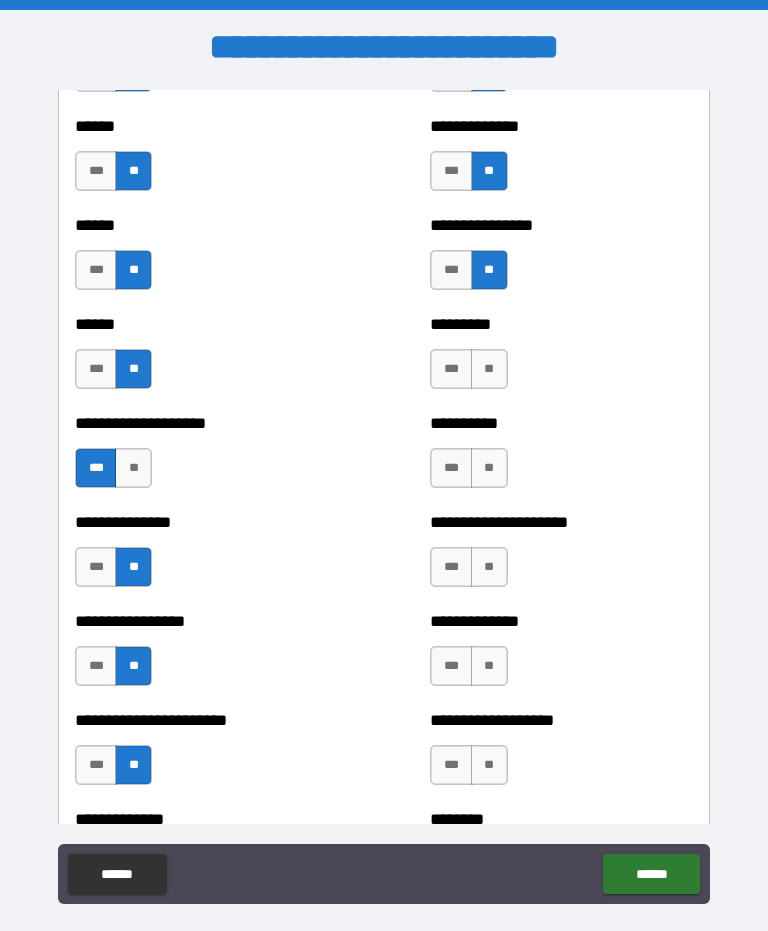click on "**" at bounding box center [489, 369] 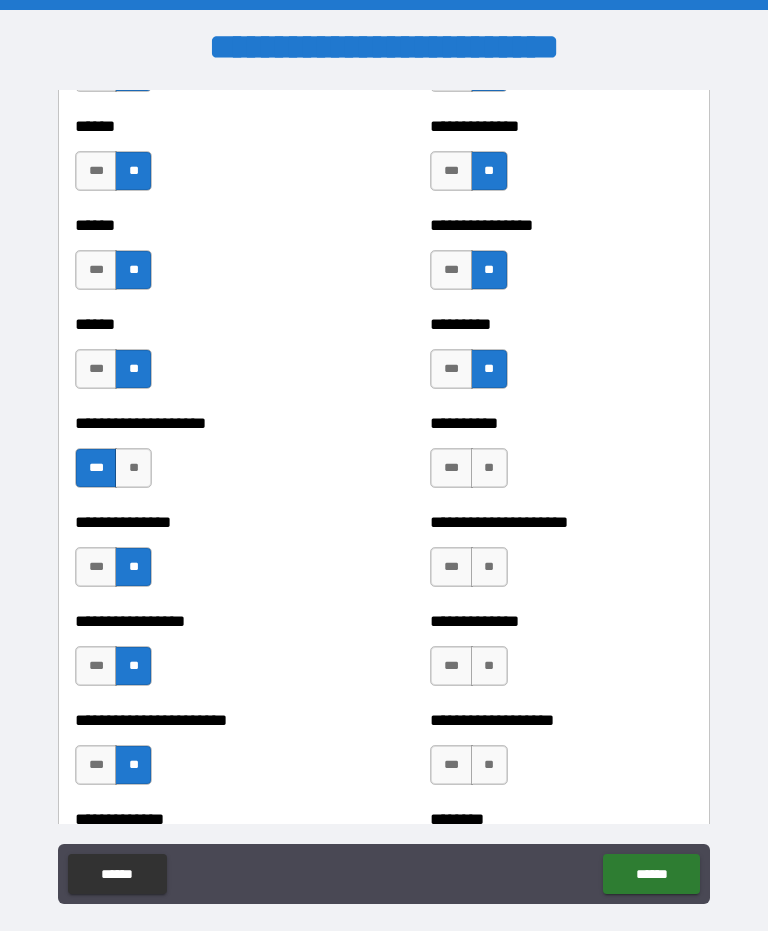 click on "**" at bounding box center (489, 468) 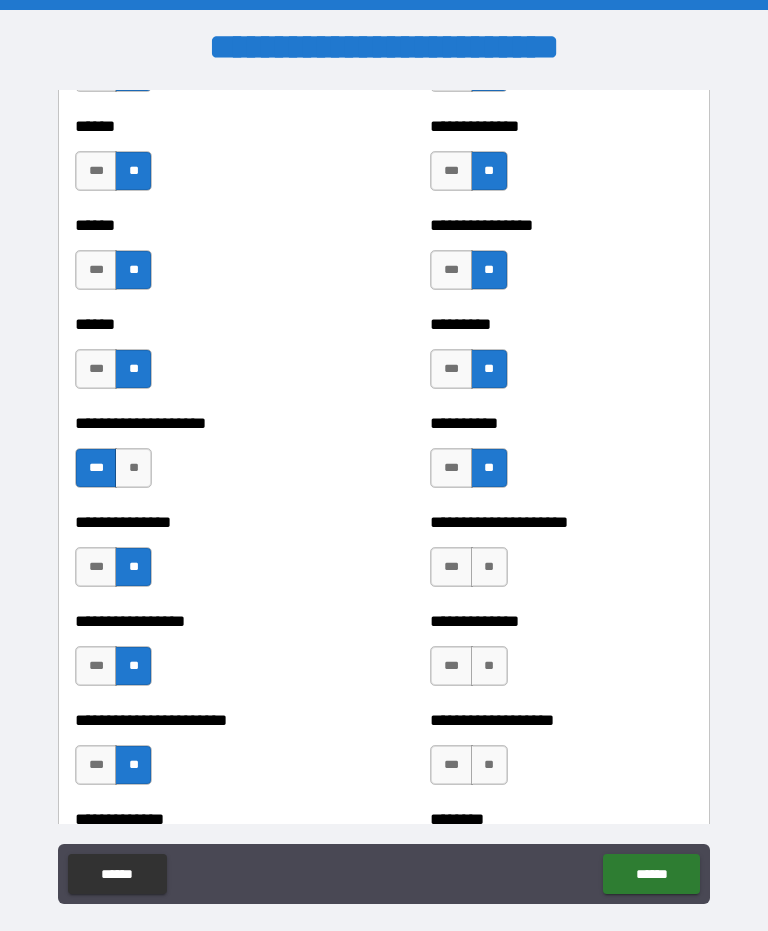 click on "**" at bounding box center [489, 567] 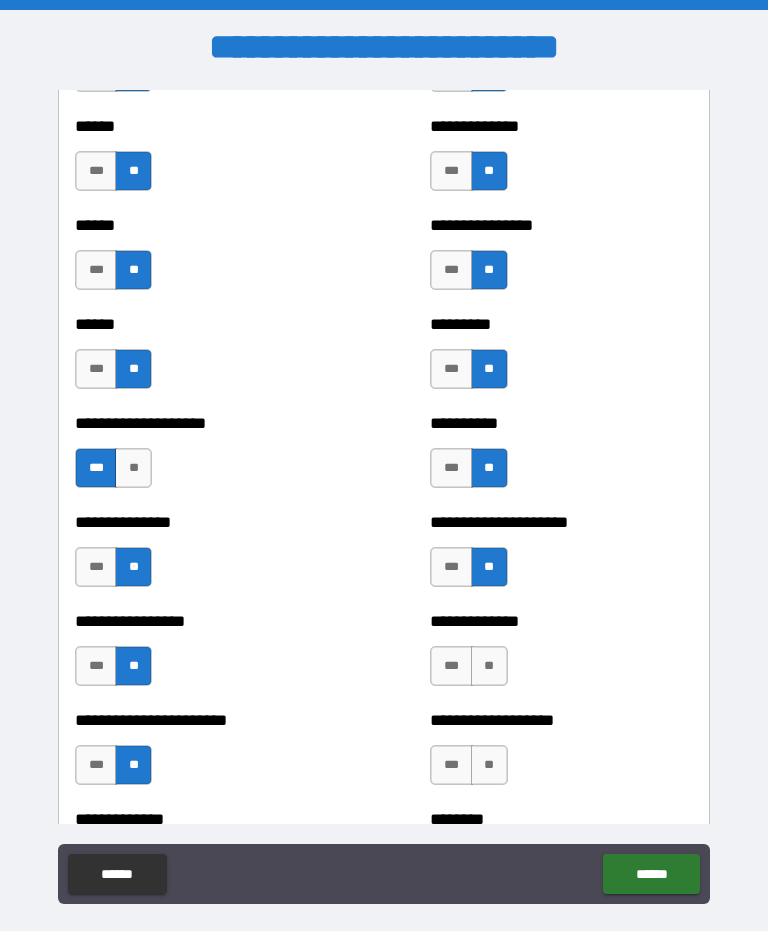 click on "**" at bounding box center (489, 666) 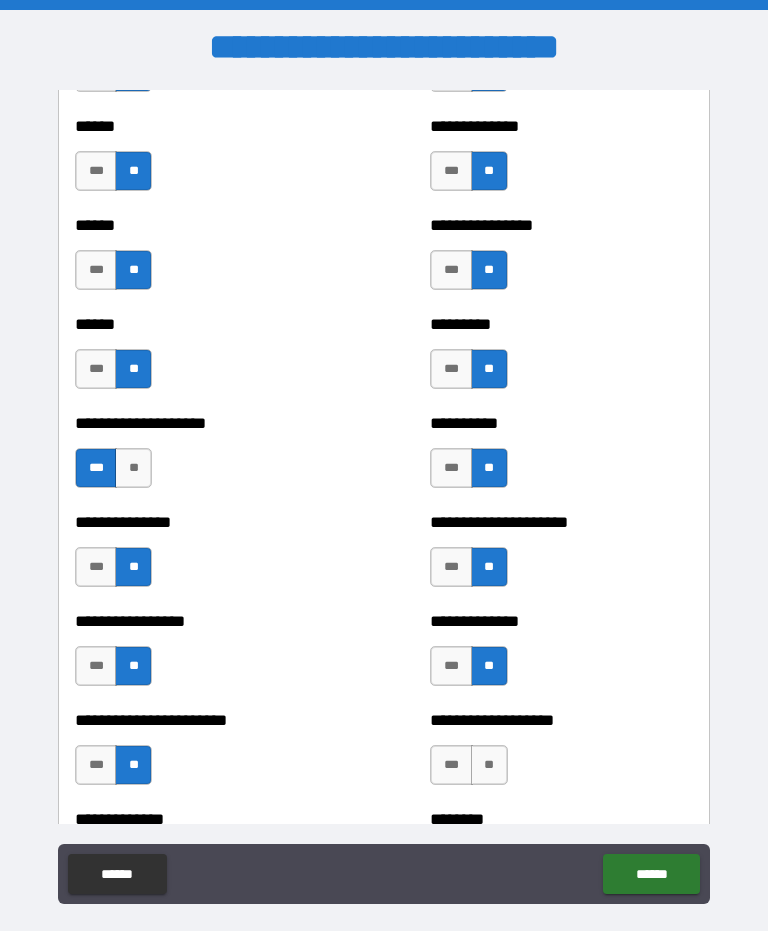 click on "**" at bounding box center [489, 765] 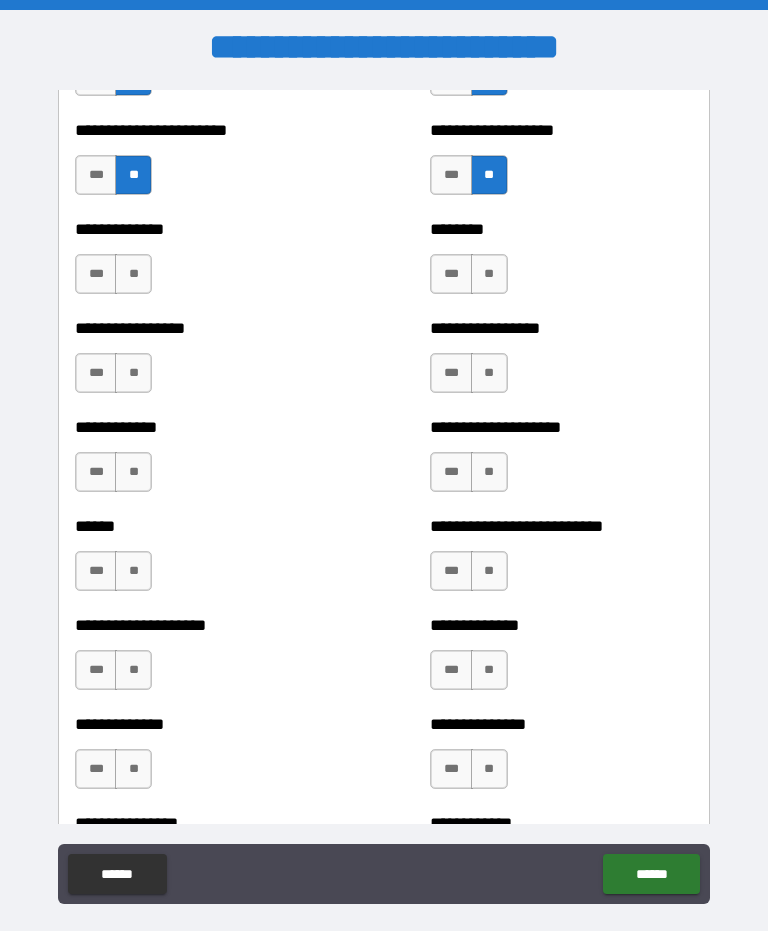 scroll, scrollTop: 3634, scrollLeft: 0, axis: vertical 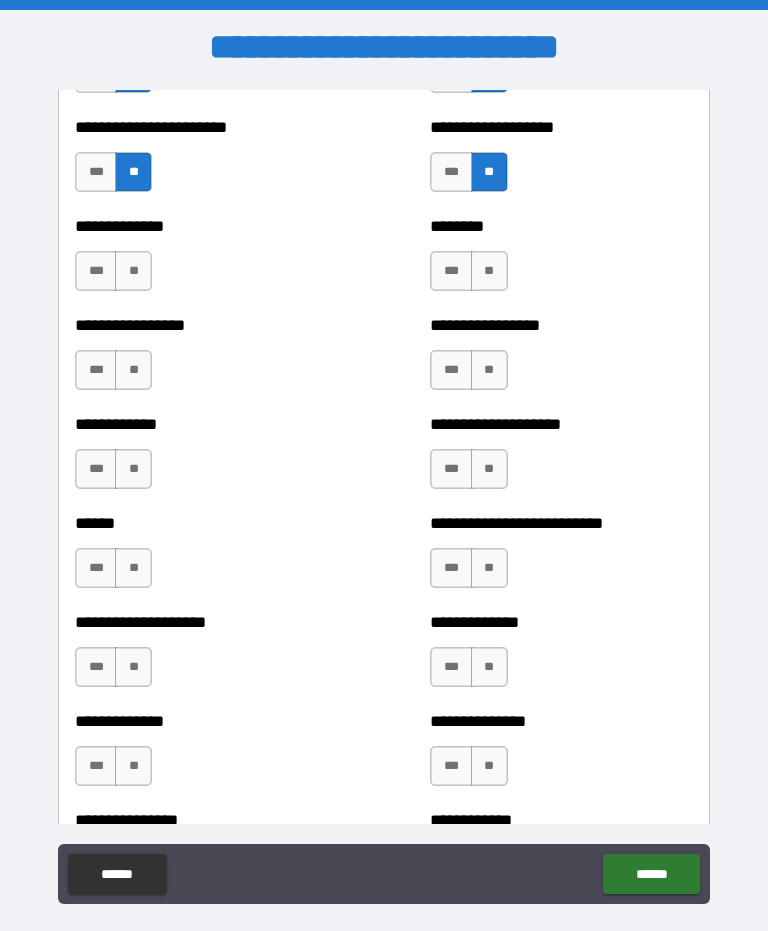 click on "**" at bounding box center [489, 271] 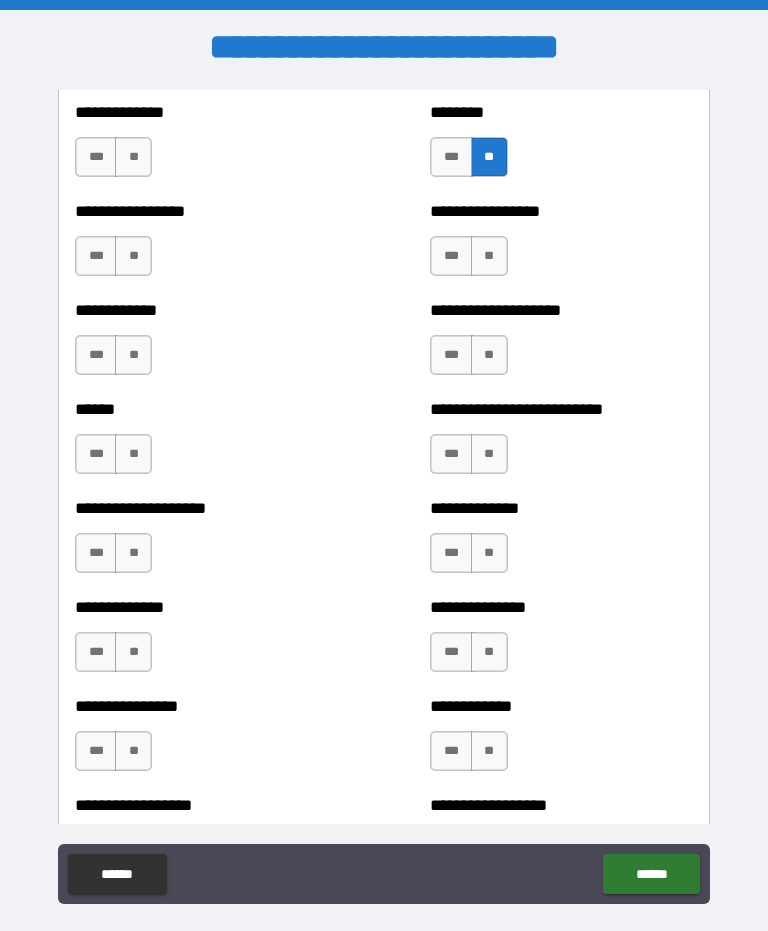scroll, scrollTop: 3751, scrollLeft: 0, axis: vertical 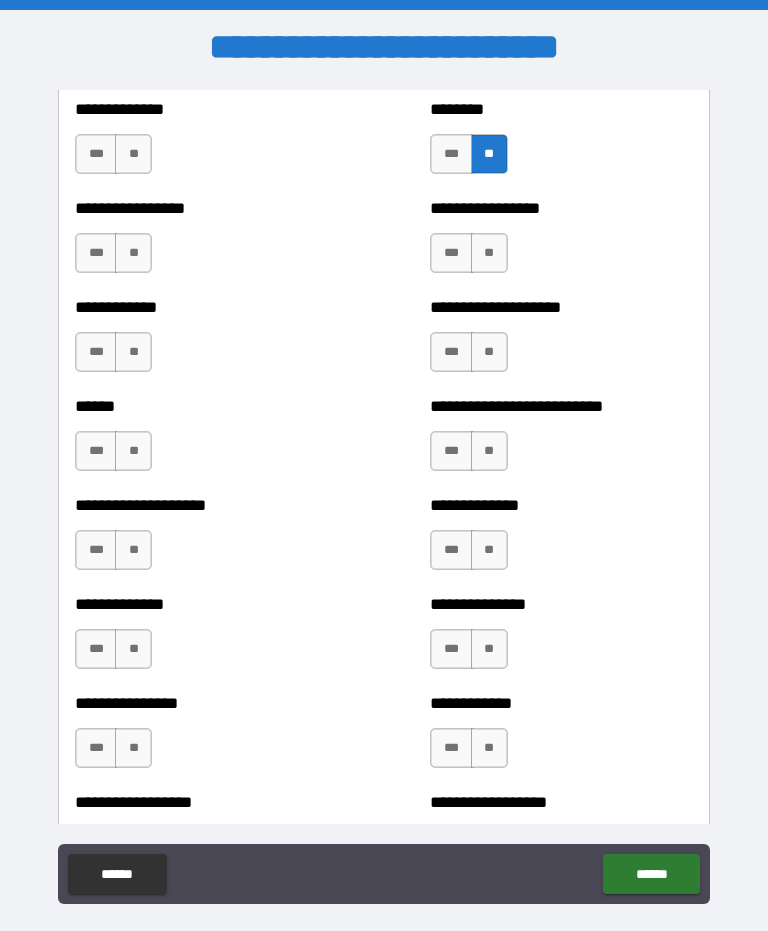 click on "**" at bounding box center [489, 253] 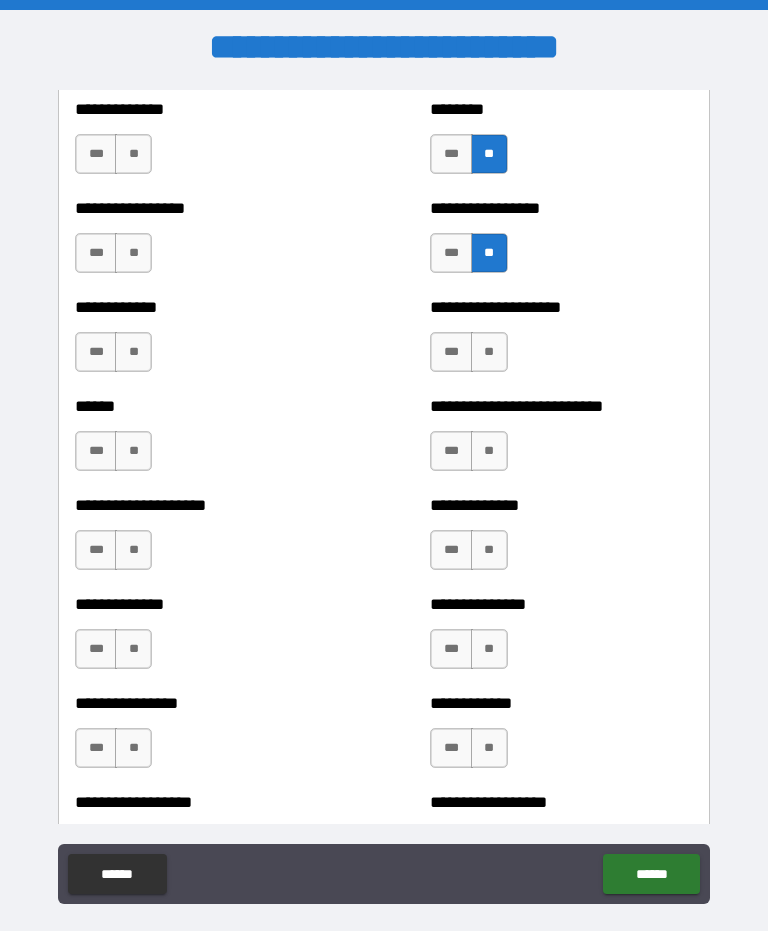 click on "**" at bounding box center (489, 352) 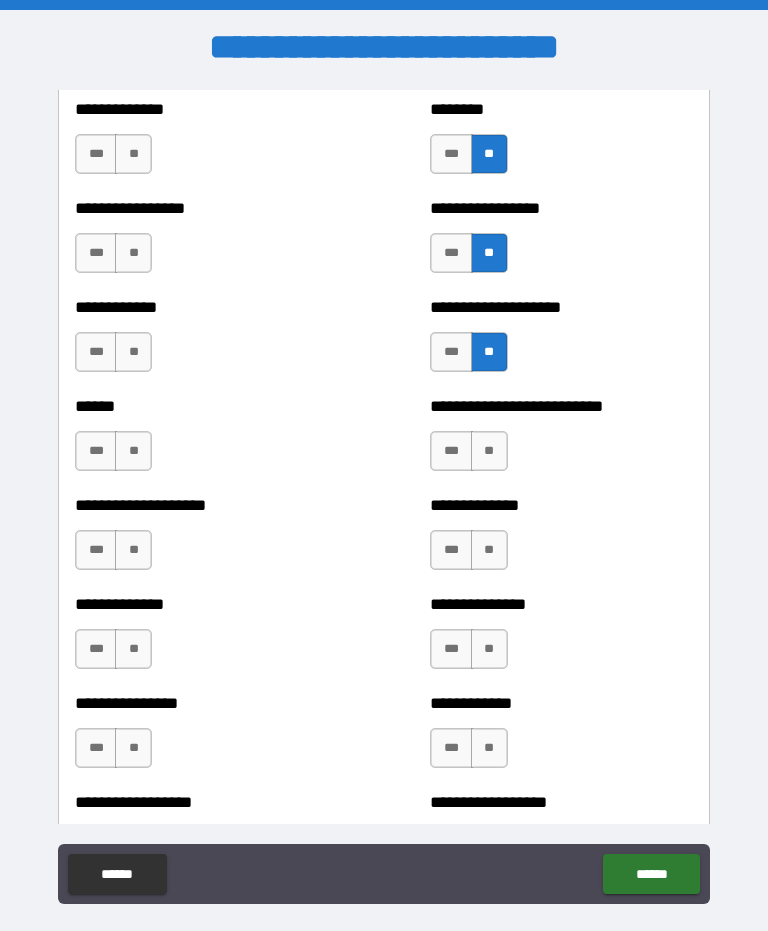 click on "**" at bounding box center (489, 451) 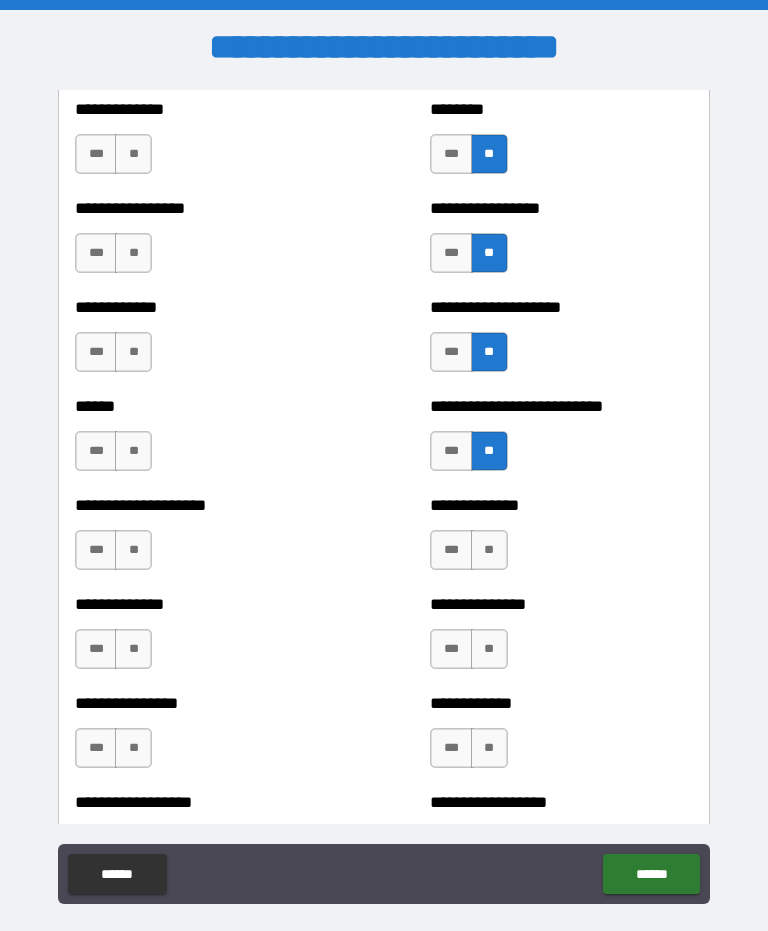 click on "**" at bounding box center [489, 550] 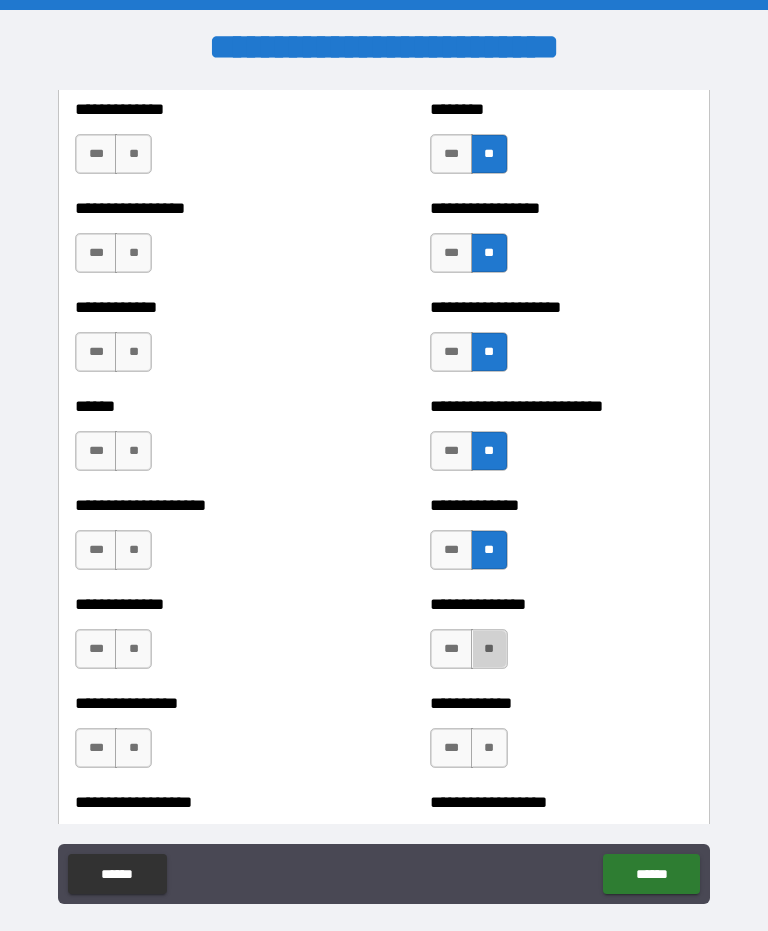 click on "**" at bounding box center [489, 649] 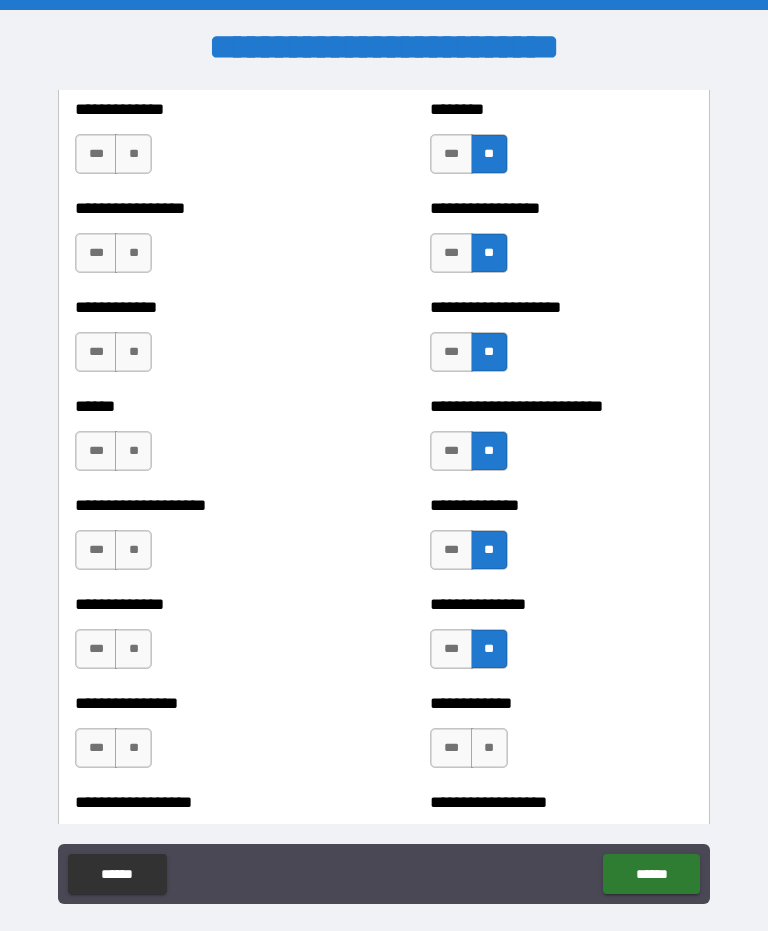 click on "**" at bounding box center (489, 748) 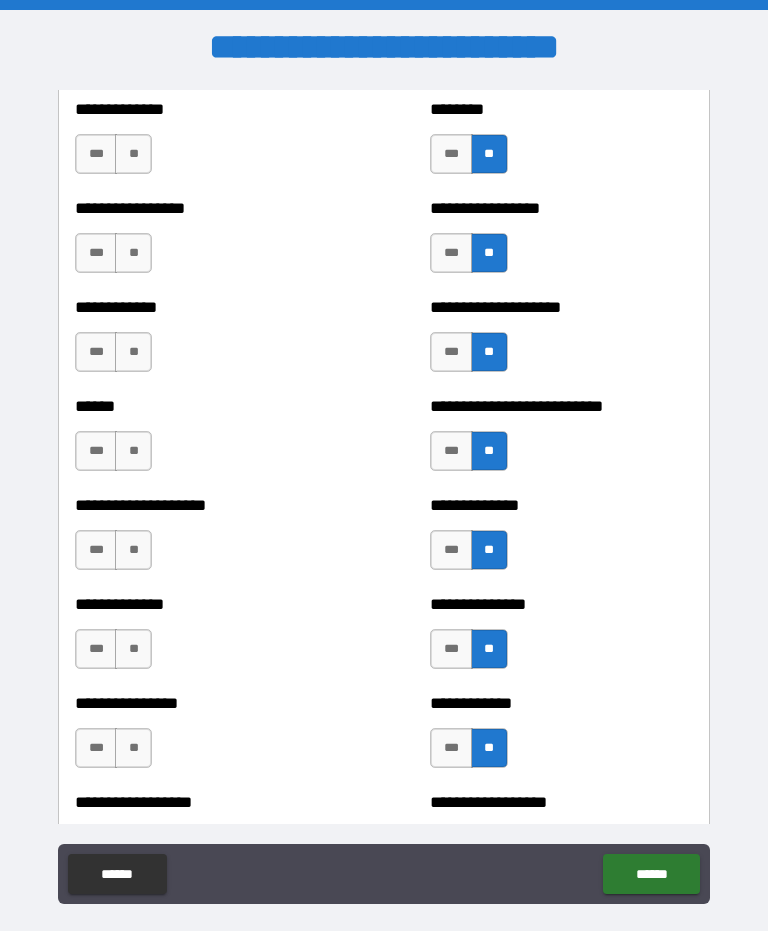 click on "**" at bounding box center [133, 154] 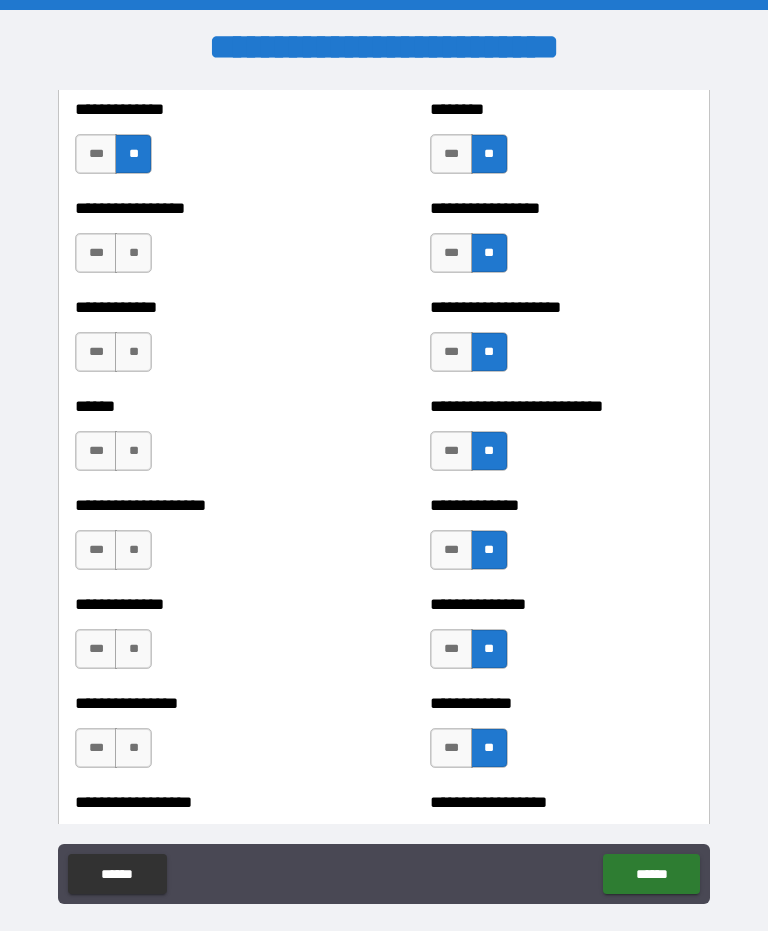 click on "**" at bounding box center (133, 253) 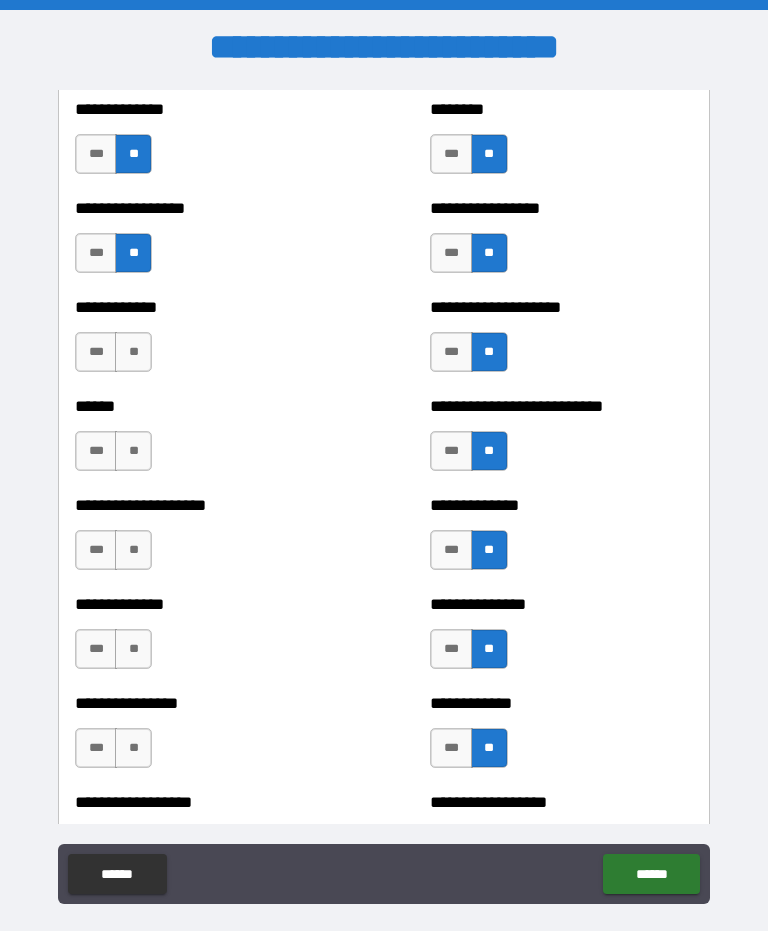 click on "**" at bounding box center (133, 352) 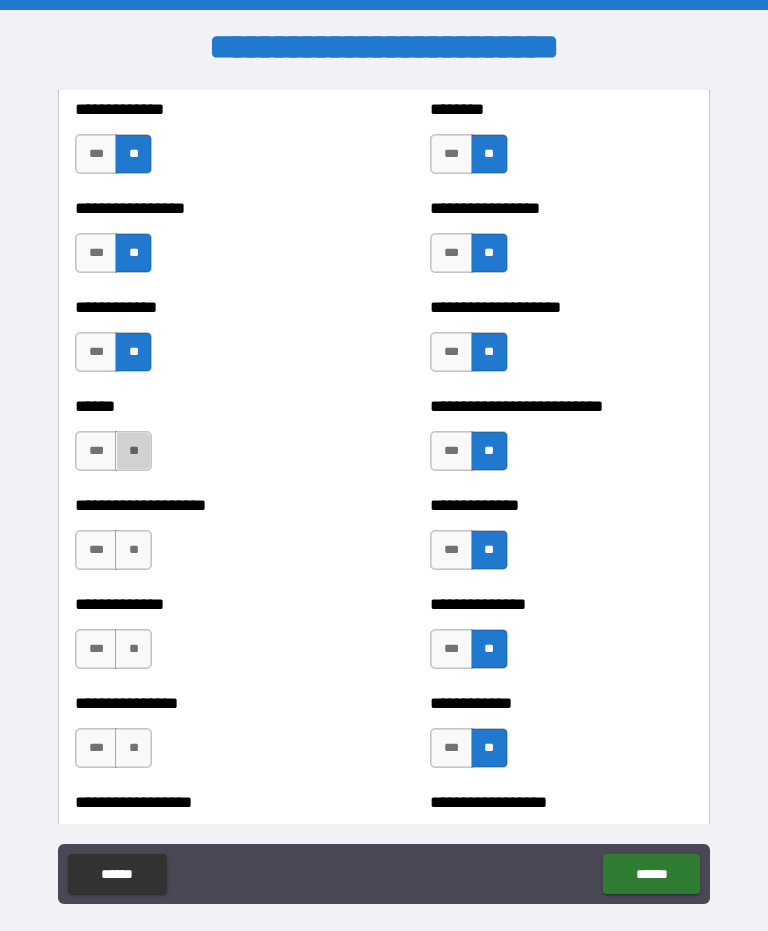 click on "**" at bounding box center (133, 451) 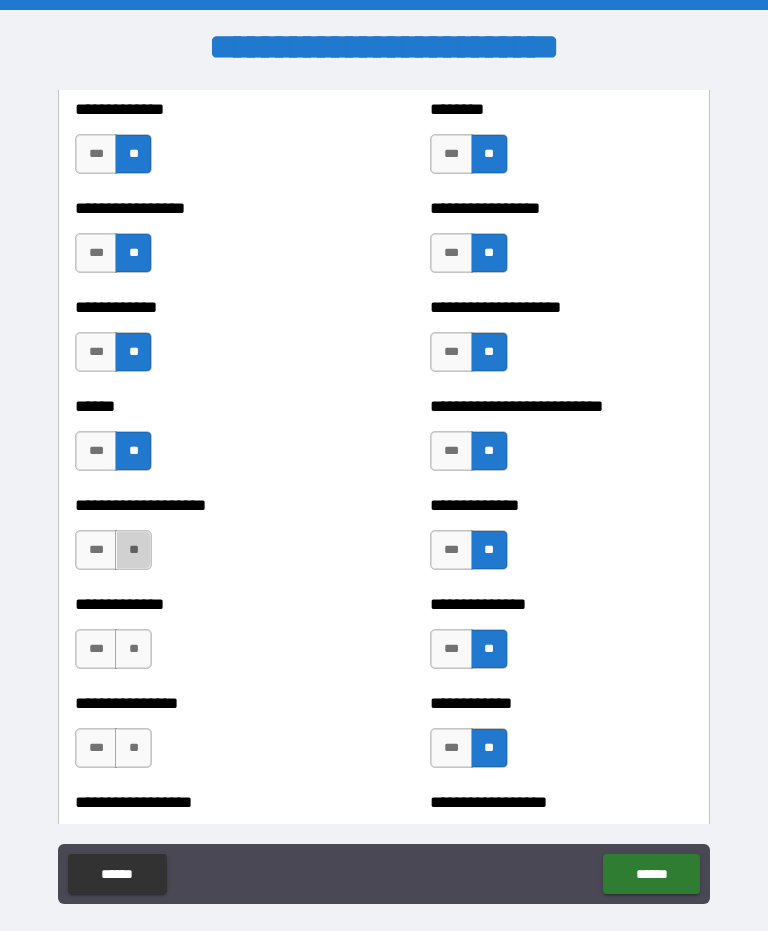click on "**" at bounding box center (133, 550) 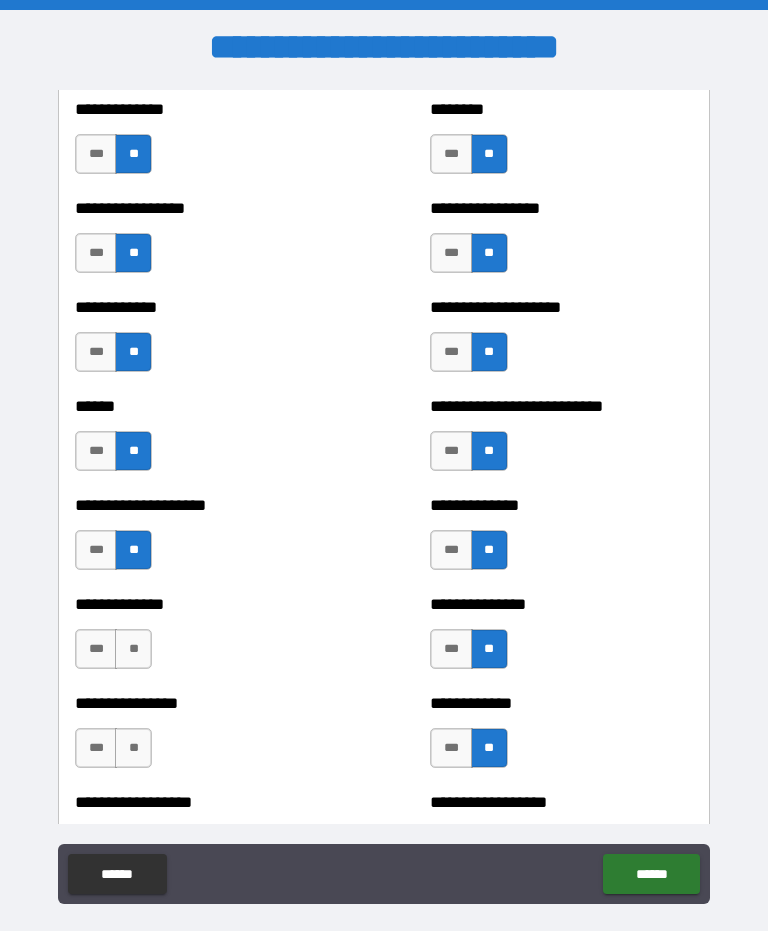 click on "**" at bounding box center [133, 649] 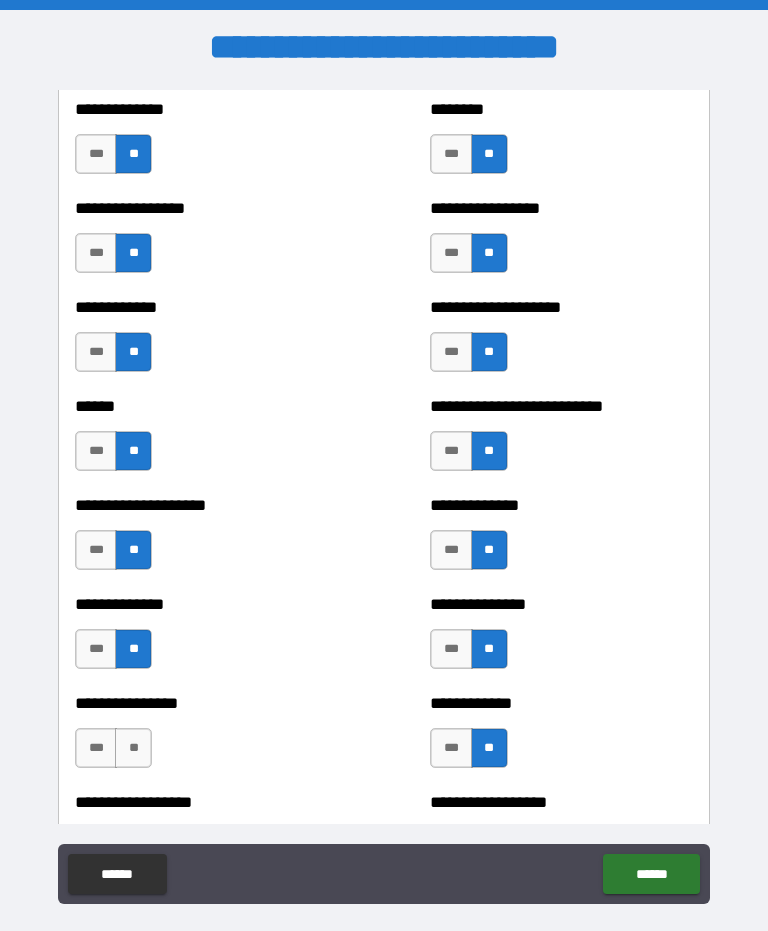 click on "**" at bounding box center (133, 748) 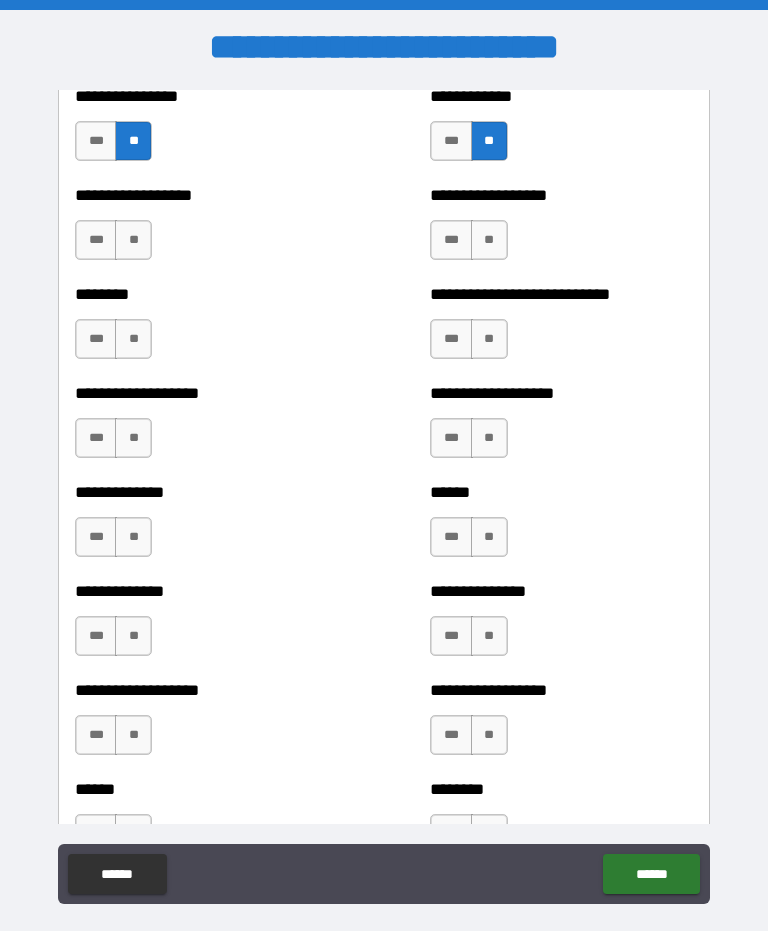 scroll, scrollTop: 4363, scrollLeft: 0, axis: vertical 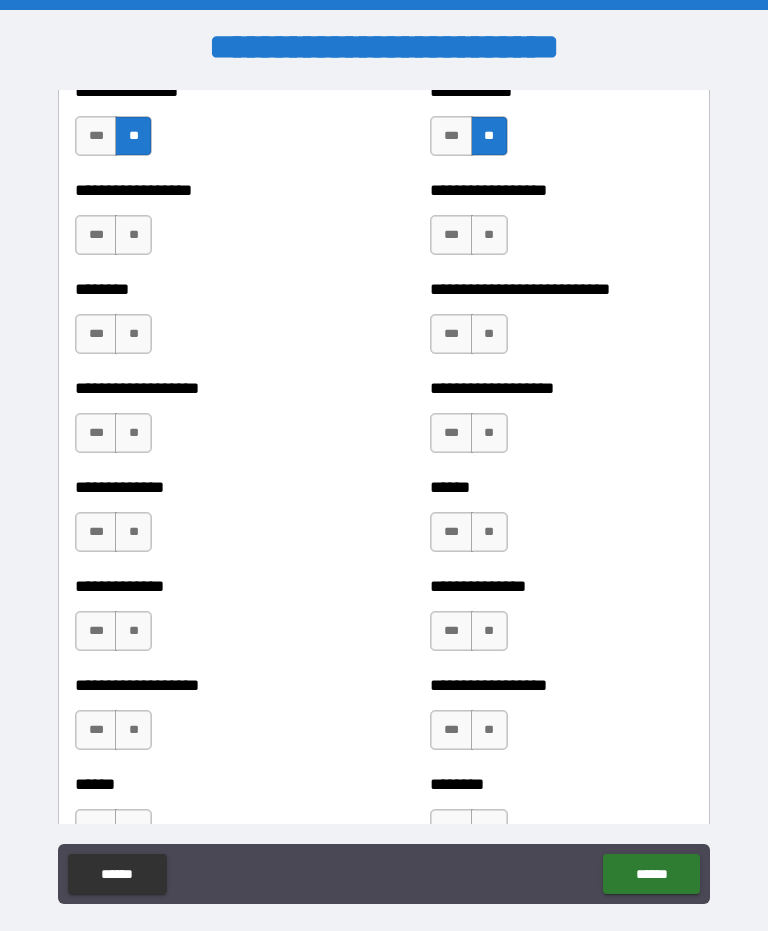 click on "**" at bounding box center (133, 235) 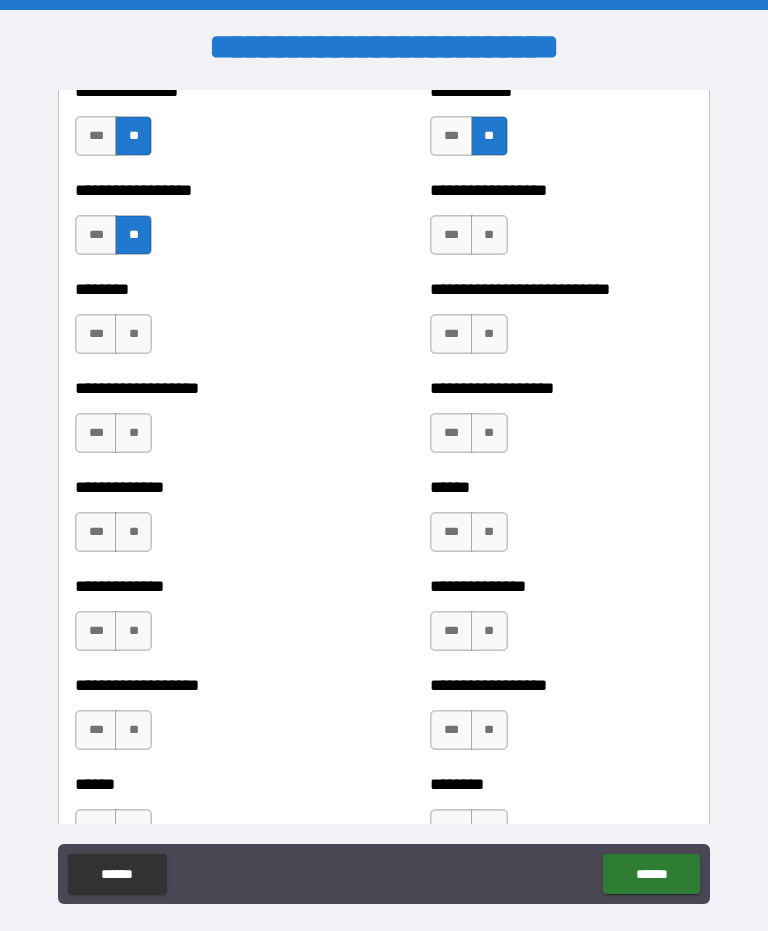 click on "**" at bounding box center [133, 334] 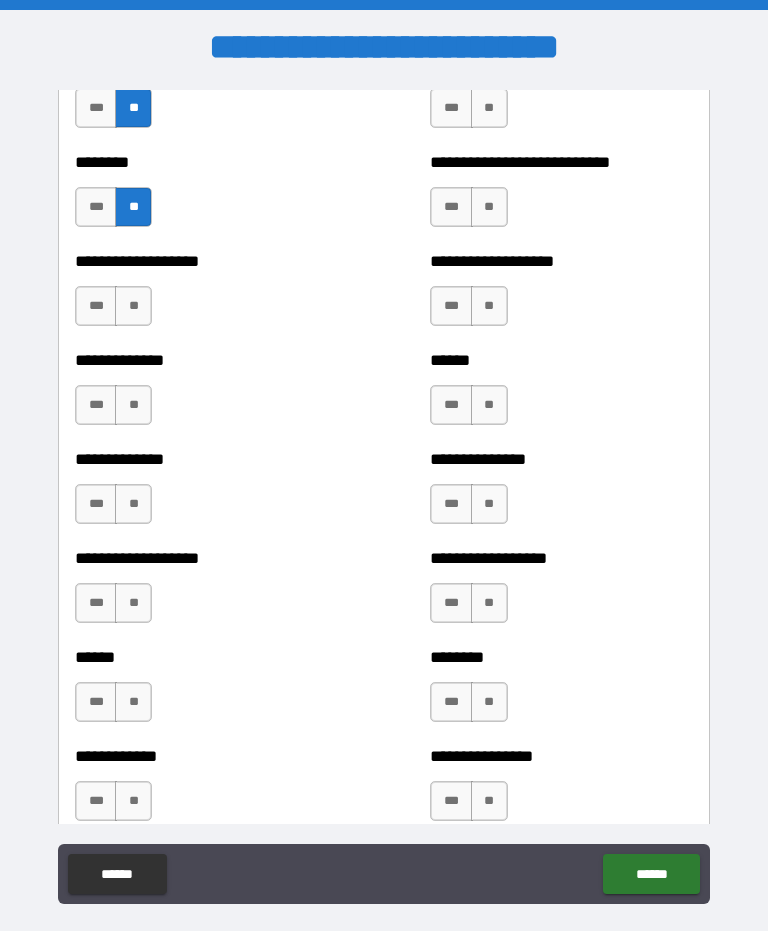 scroll, scrollTop: 4491, scrollLeft: 0, axis: vertical 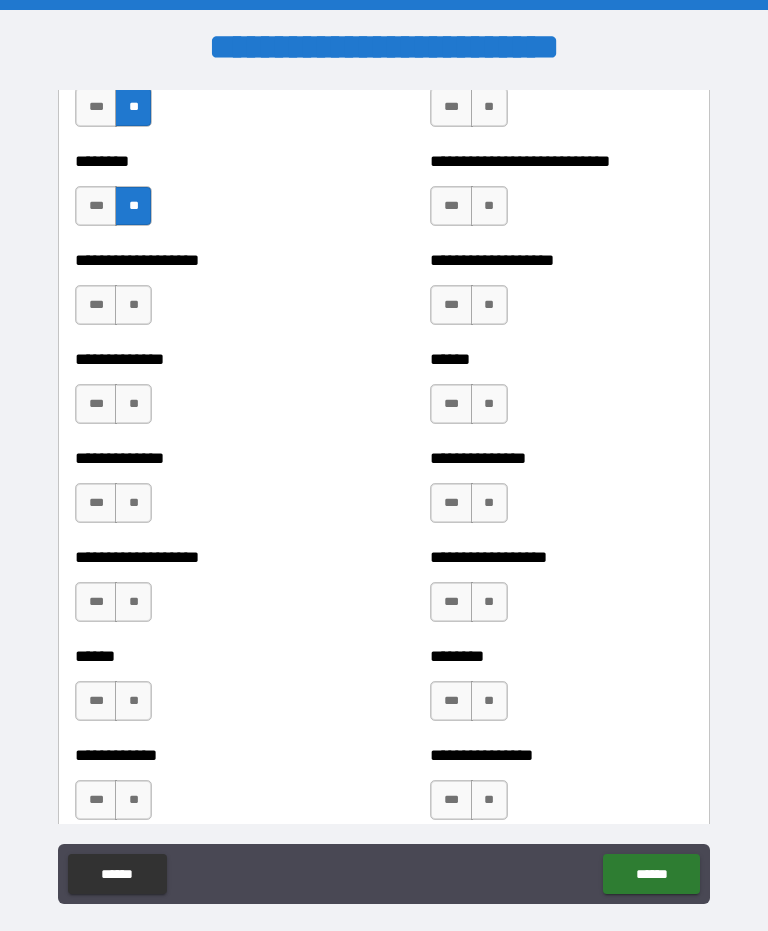 click on "**" at bounding box center [133, 305] 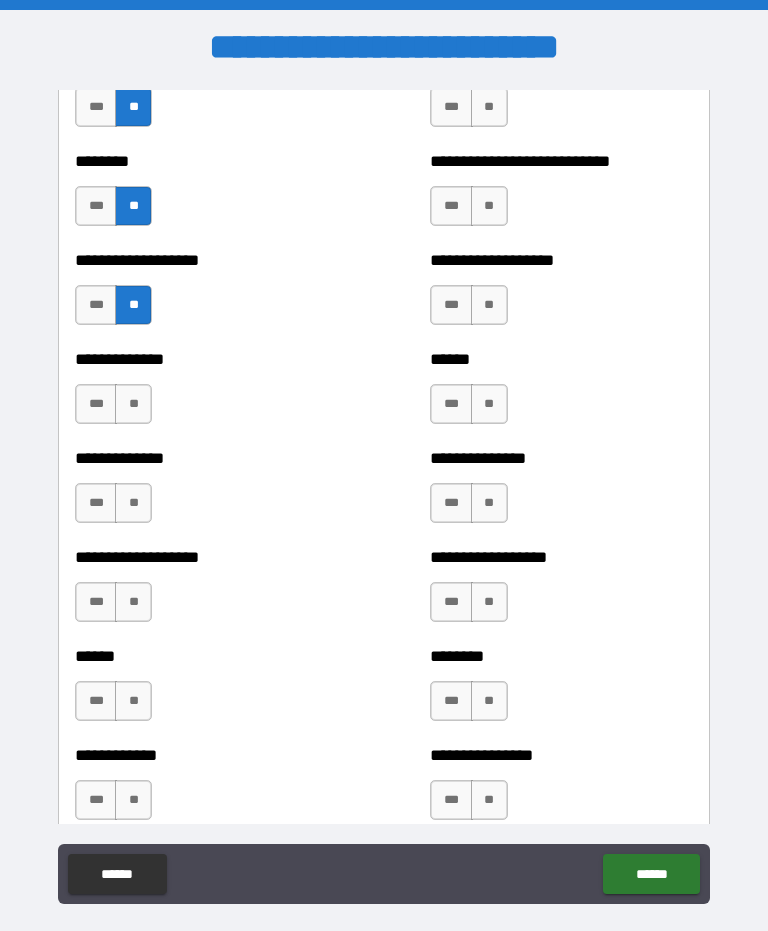 click on "**" at bounding box center (133, 404) 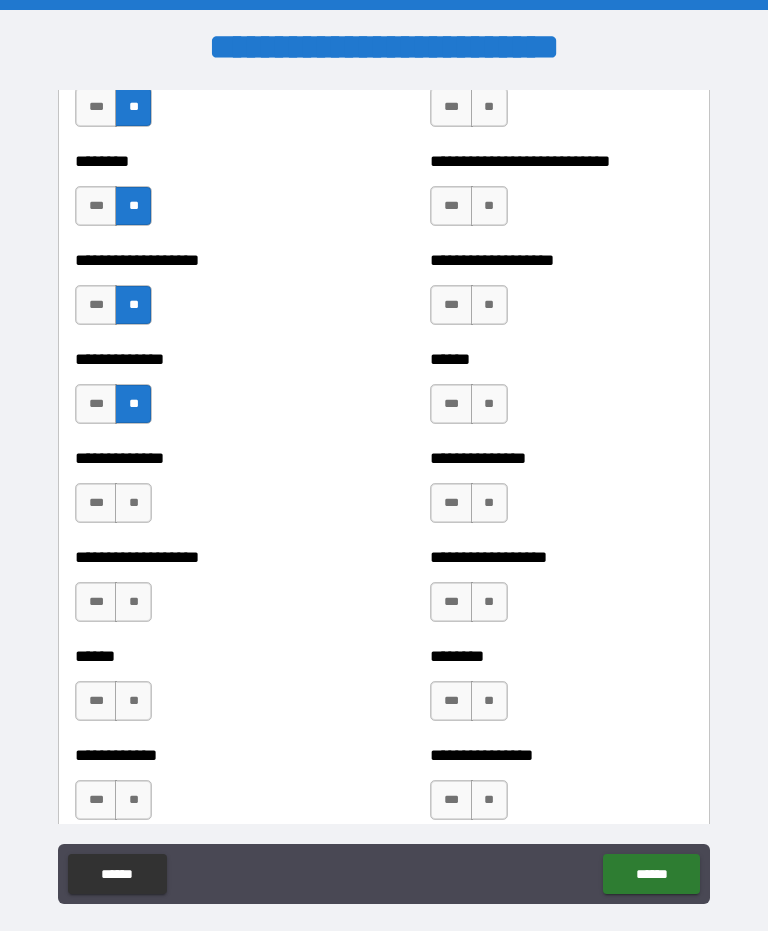 click on "**" at bounding box center [133, 503] 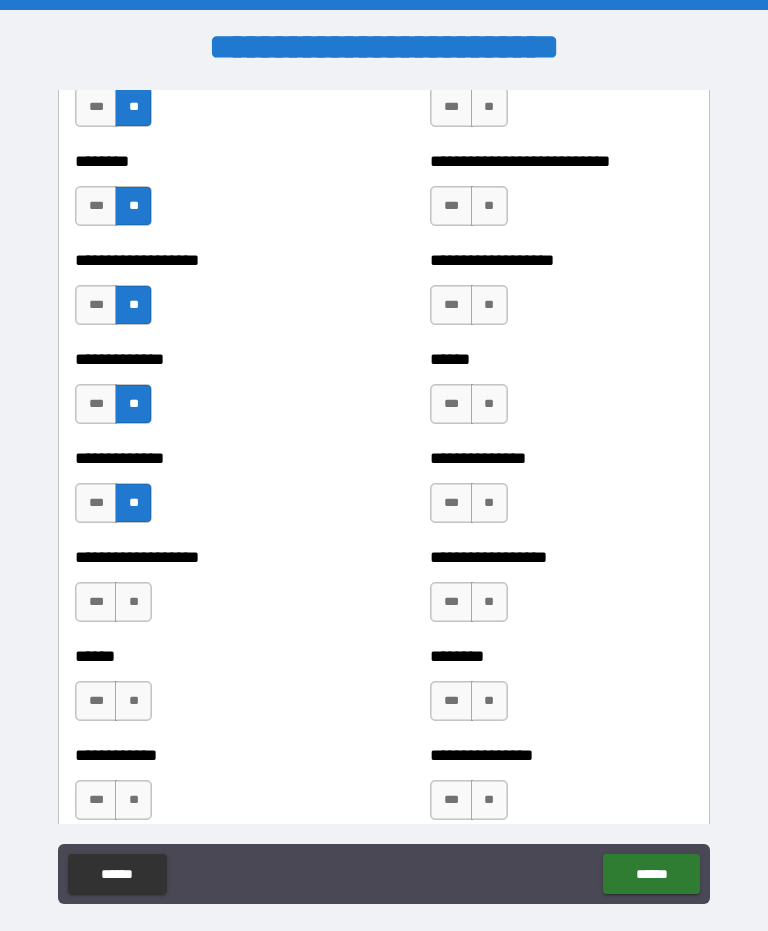 click on "**" at bounding box center (133, 602) 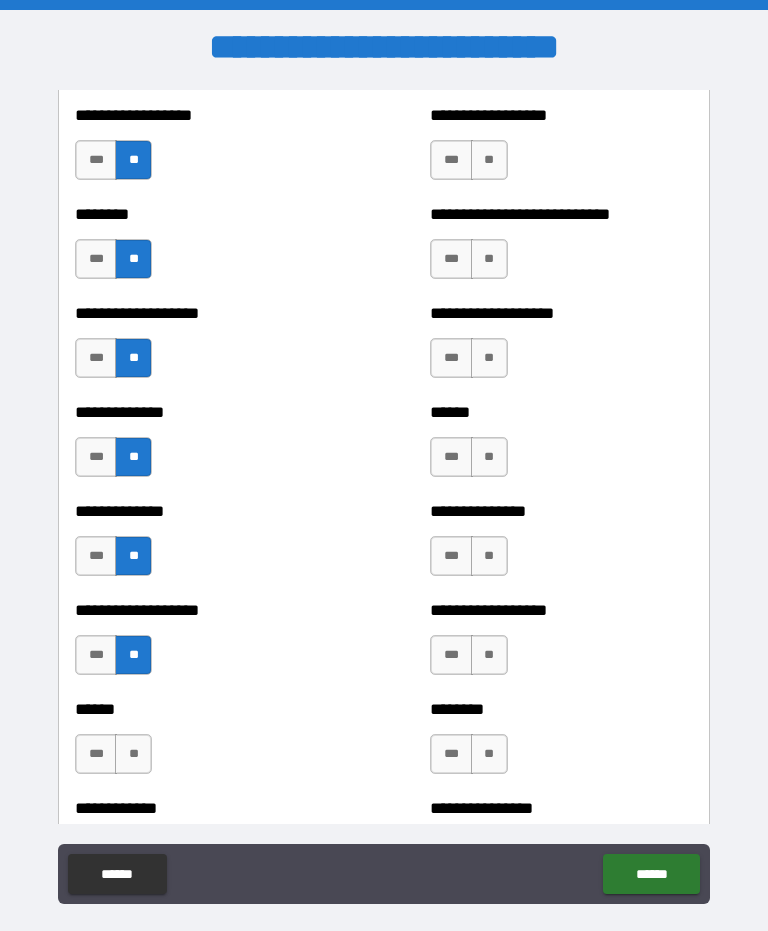 scroll, scrollTop: 4422, scrollLeft: 0, axis: vertical 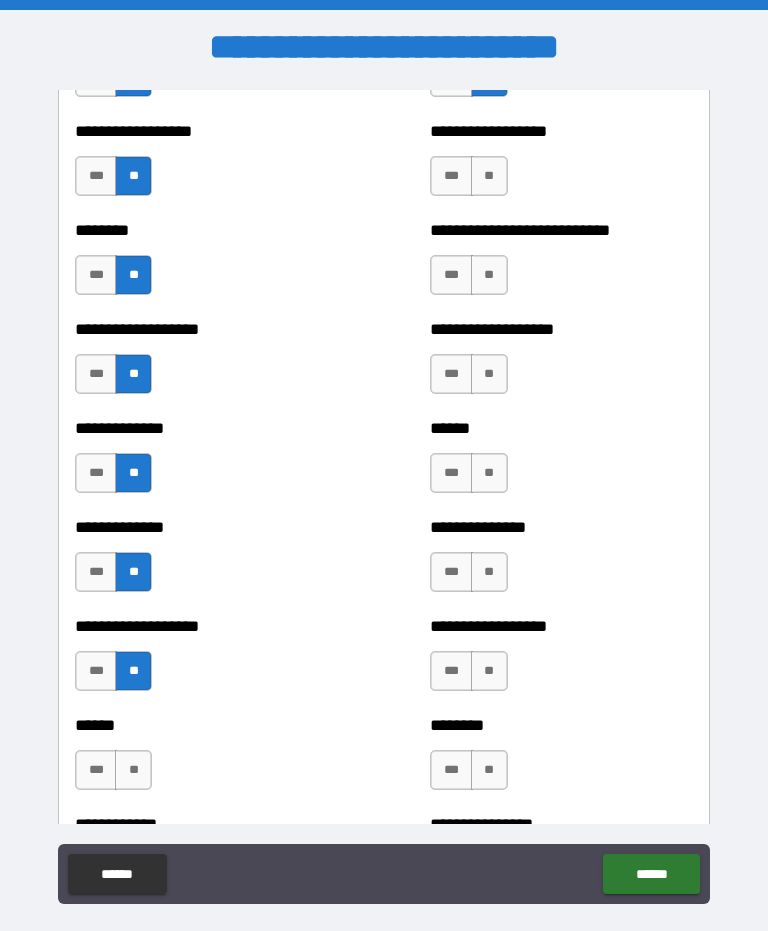 click on "**" at bounding box center [489, 176] 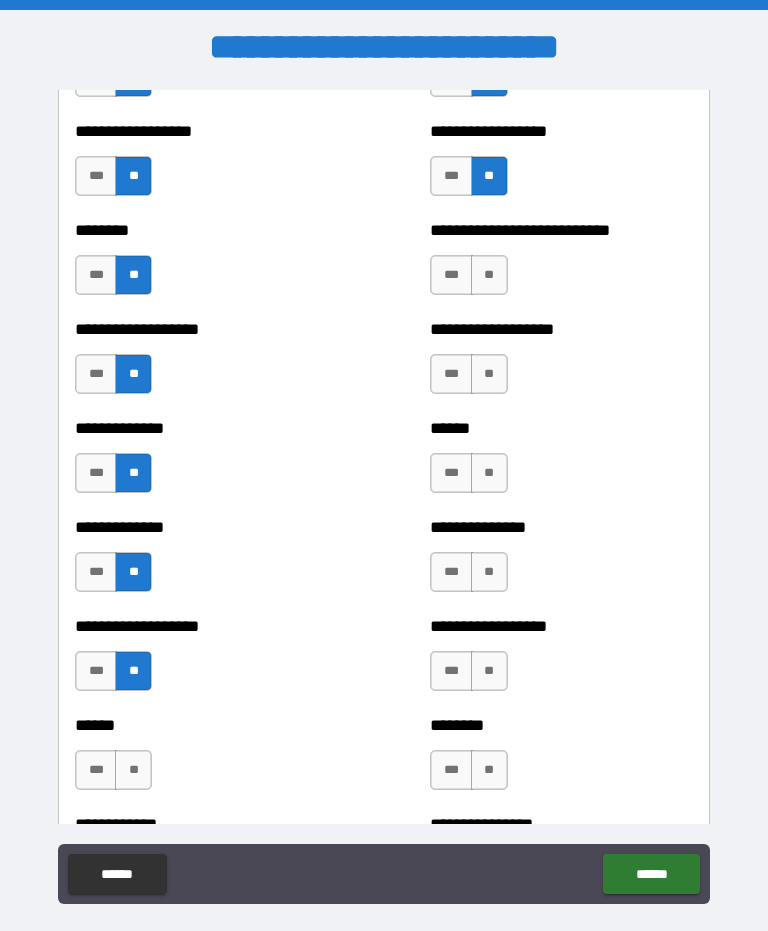 click on "**" at bounding box center [489, 275] 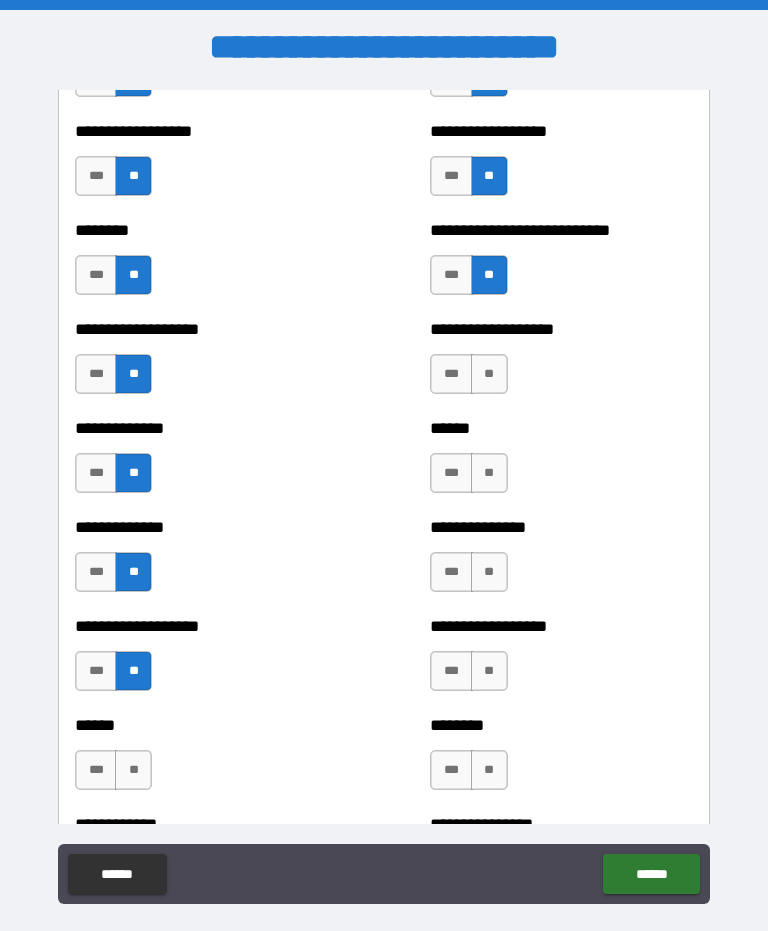 click on "**" at bounding box center [489, 374] 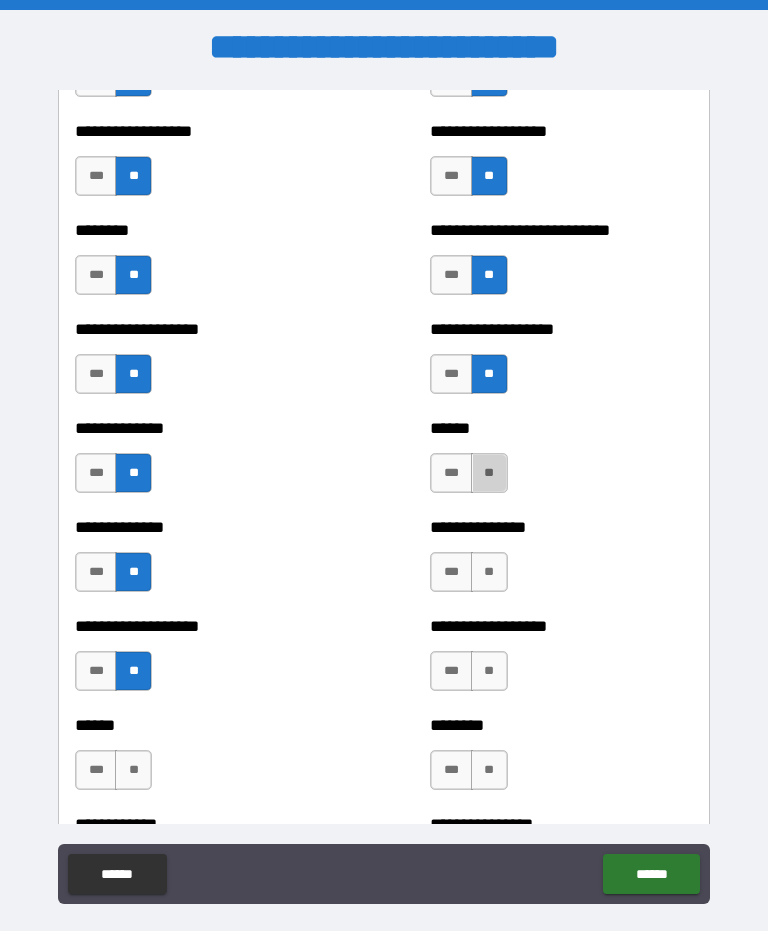 click on "**" at bounding box center (489, 473) 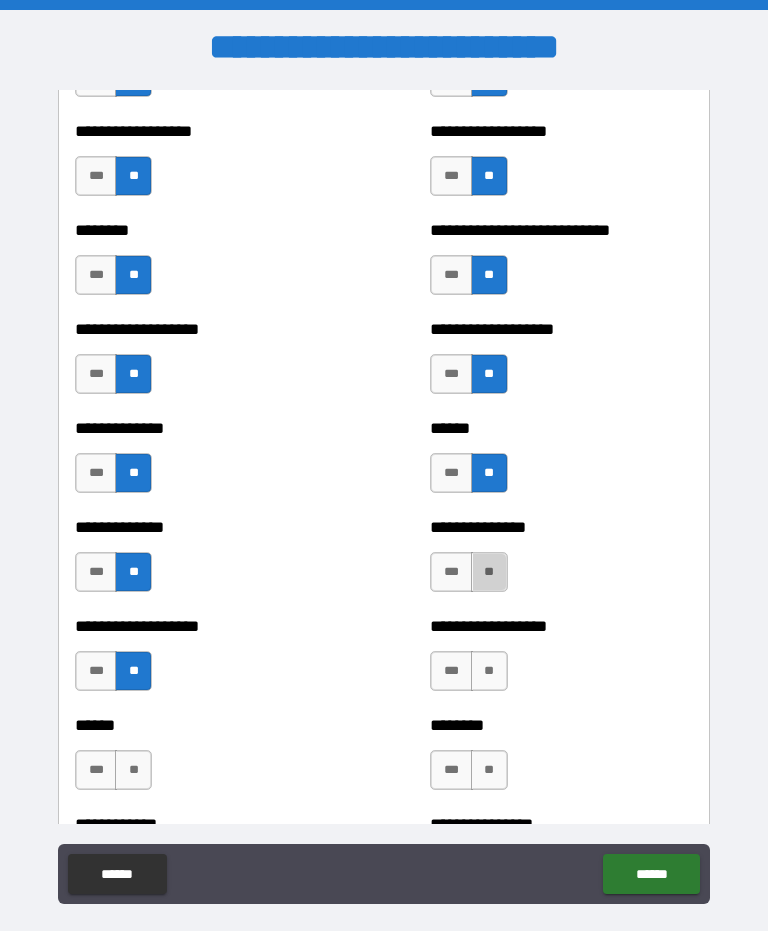 click on "**" at bounding box center (489, 572) 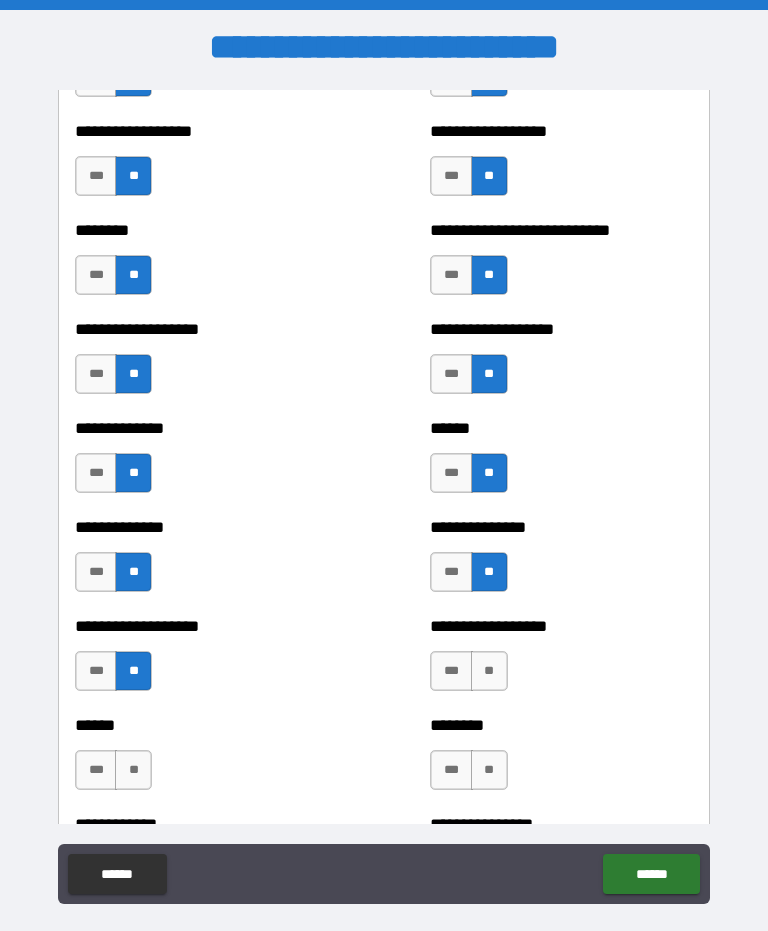 click on "**" at bounding box center [489, 671] 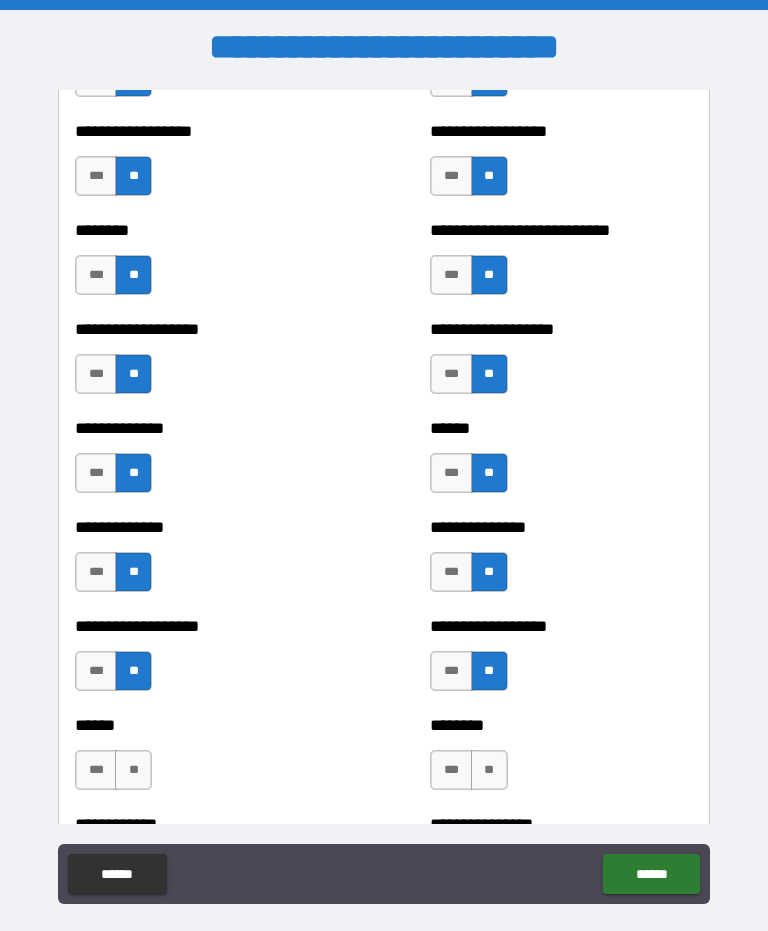 click on "**" at bounding box center [489, 770] 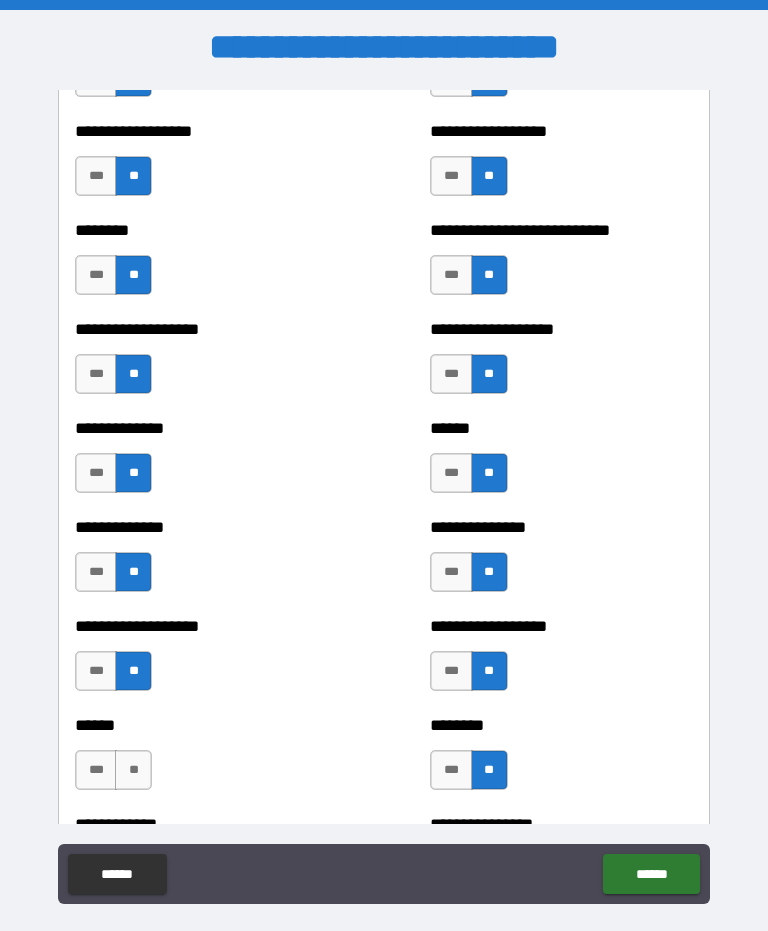 click on "**" at bounding box center [133, 770] 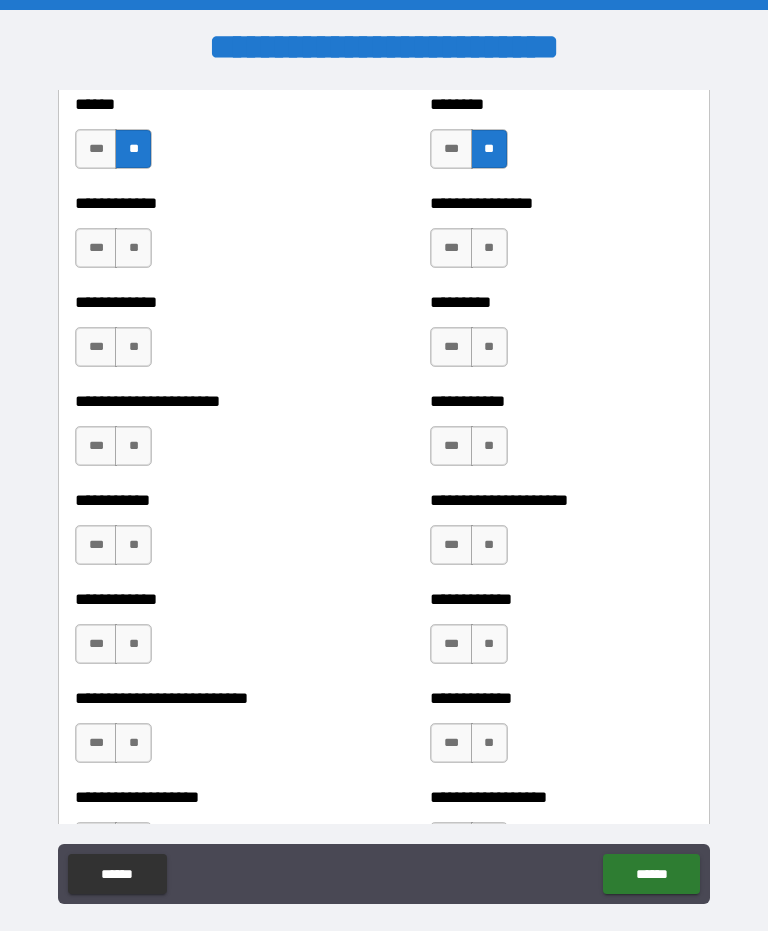 scroll, scrollTop: 5056, scrollLeft: 0, axis: vertical 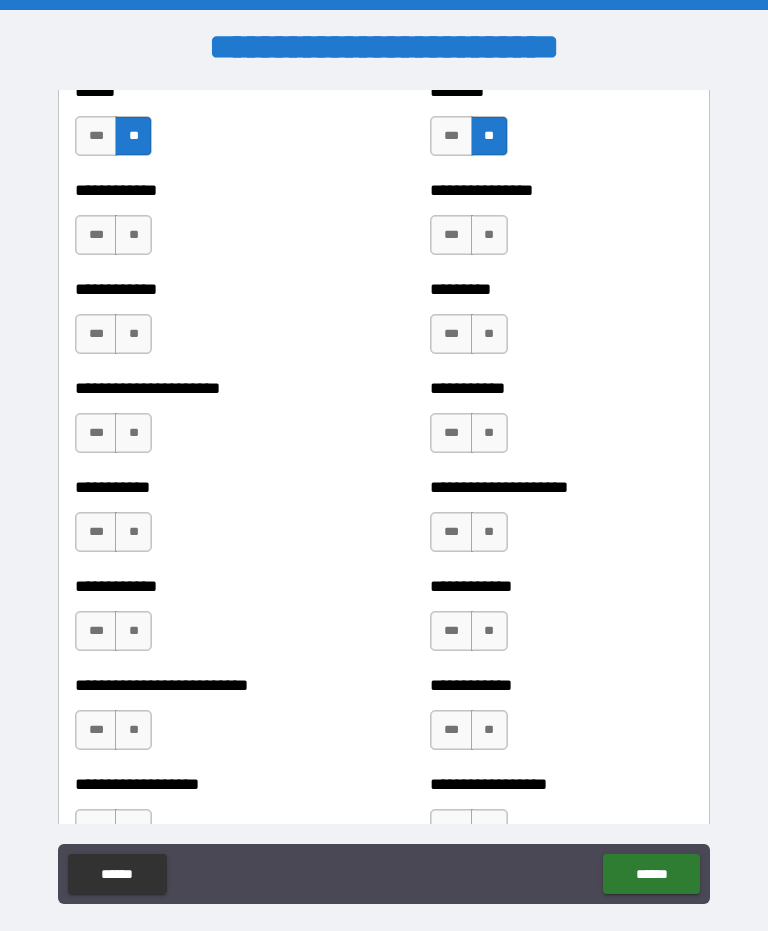 click on "**" at bounding box center (133, 235) 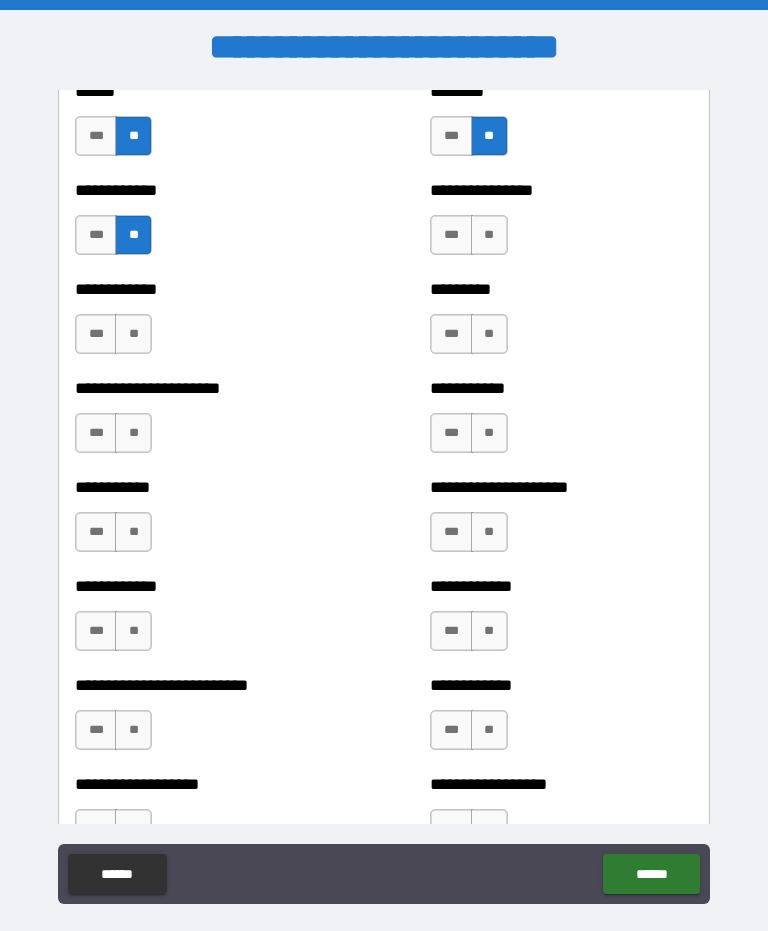 click on "**" at bounding box center [133, 334] 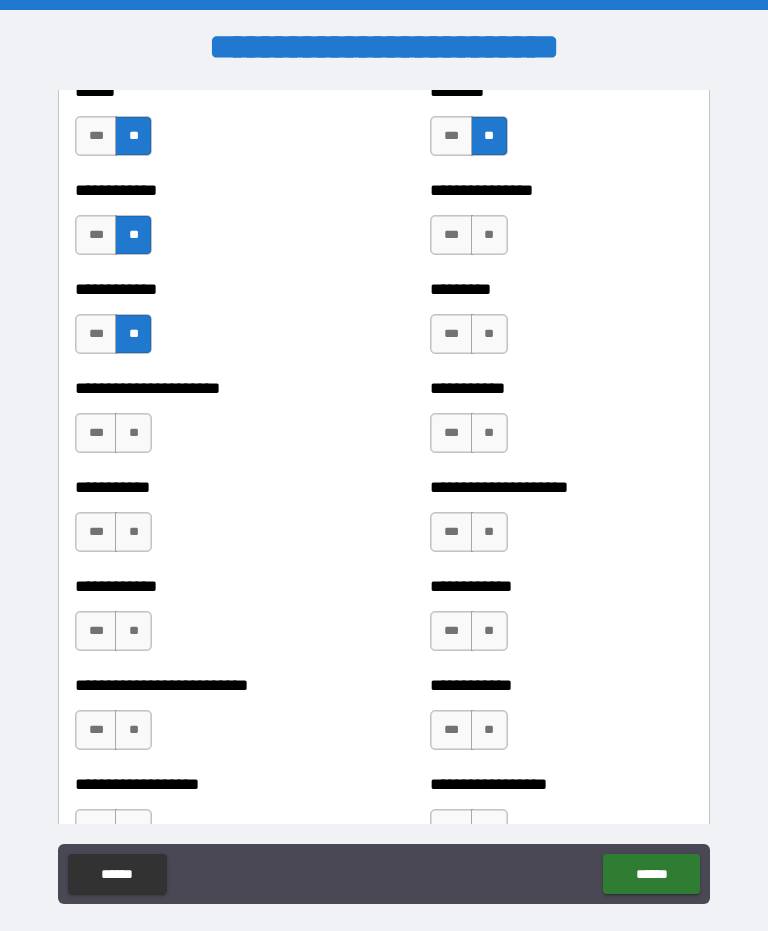 click on "**" at bounding box center [133, 433] 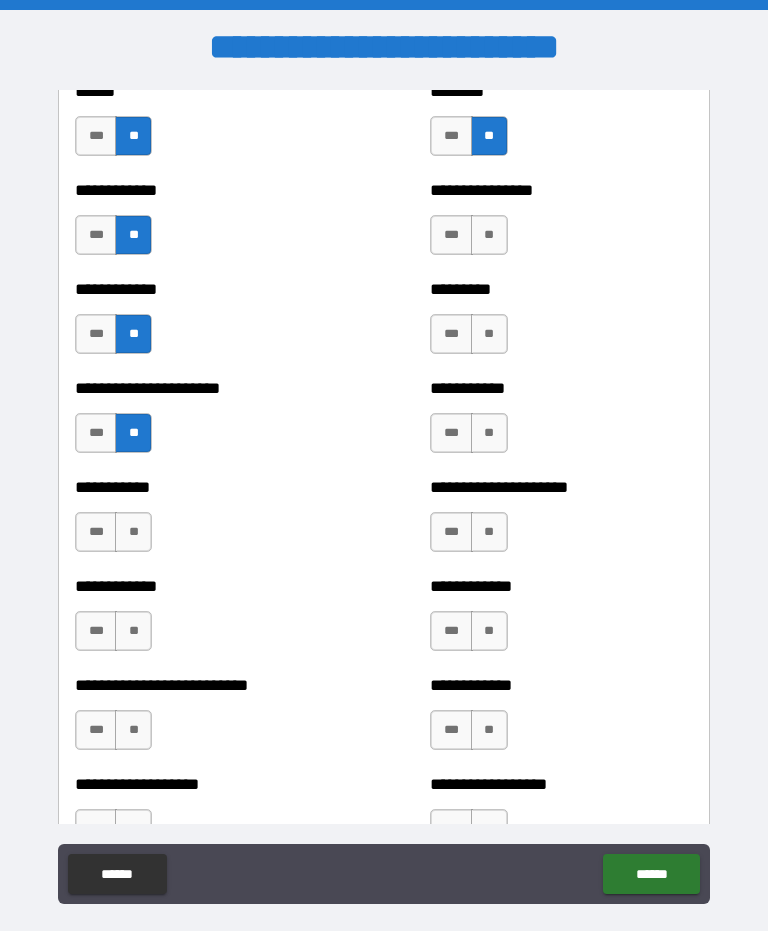 click on "**" at bounding box center (133, 532) 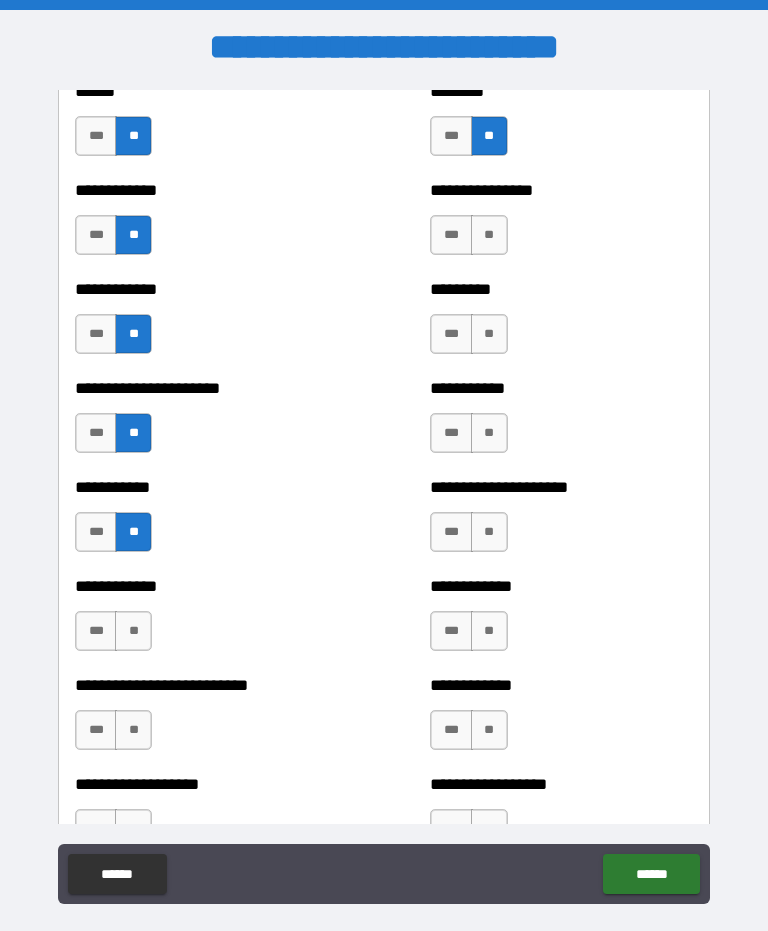 click on "**" at bounding box center (133, 631) 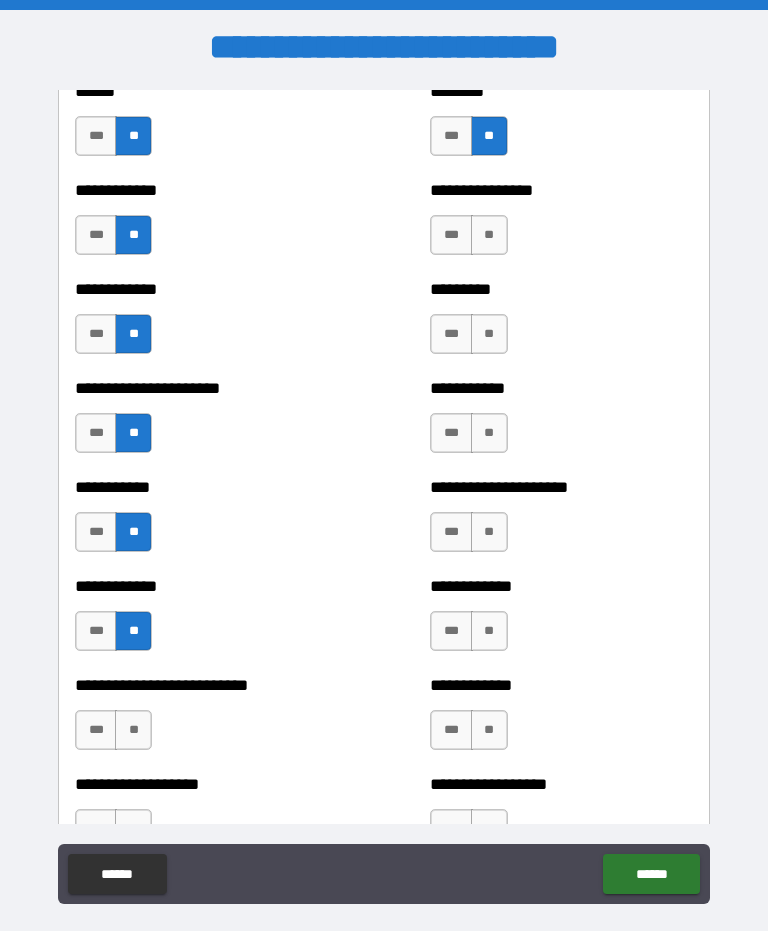 click on "**" at bounding box center (133, 730) 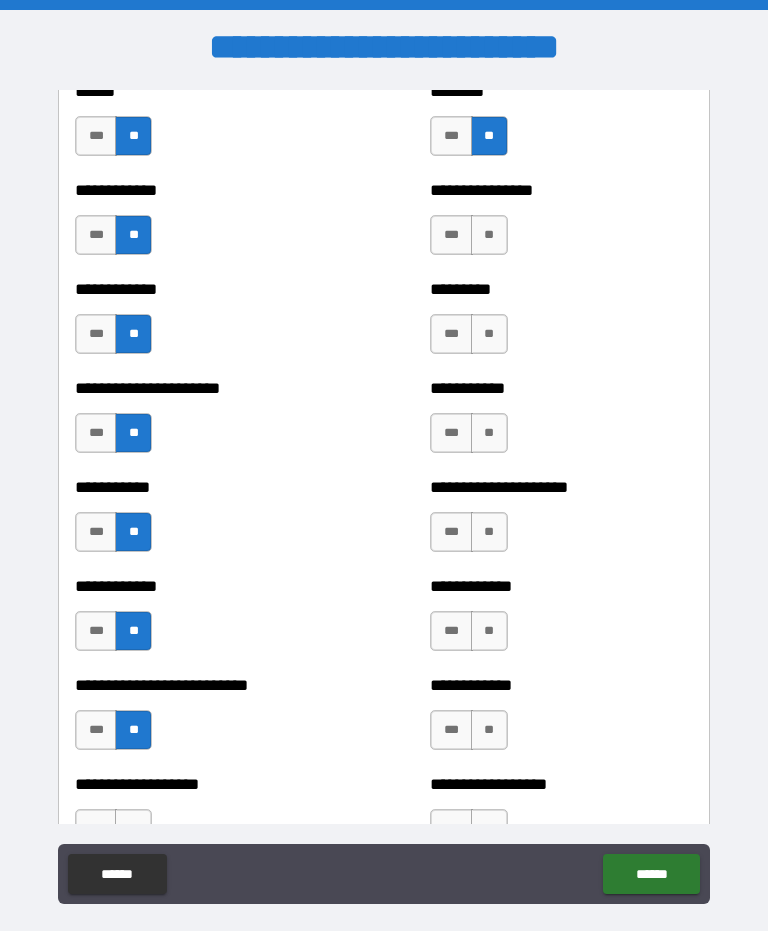 click on "**" at bounding box center (489, 235) 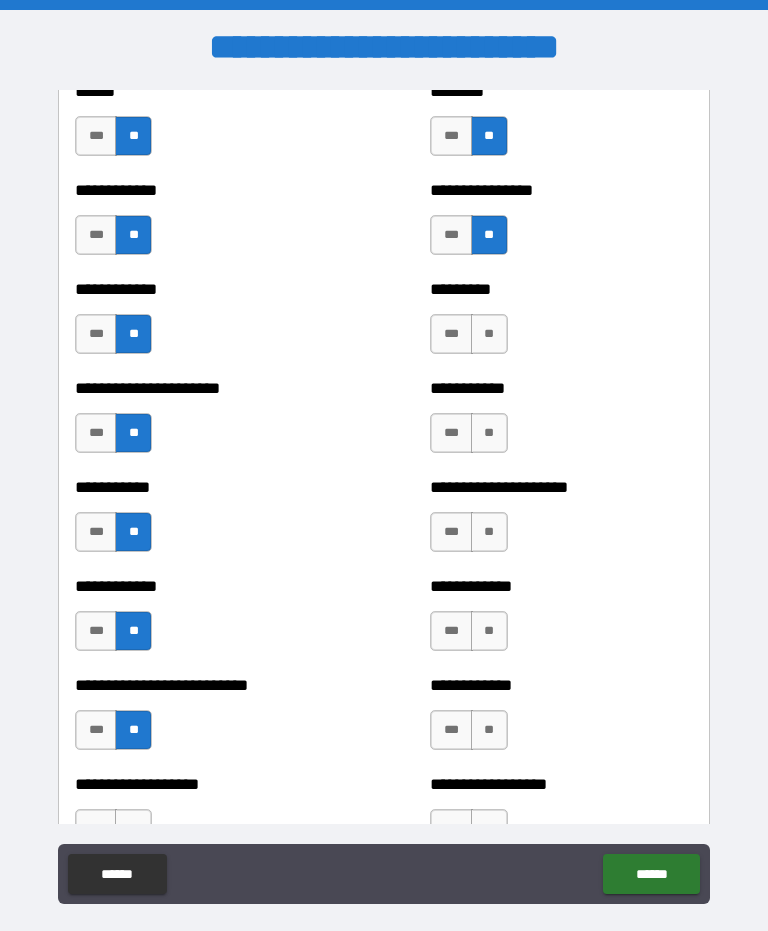 click on "***" at bounding box center (451, 235) 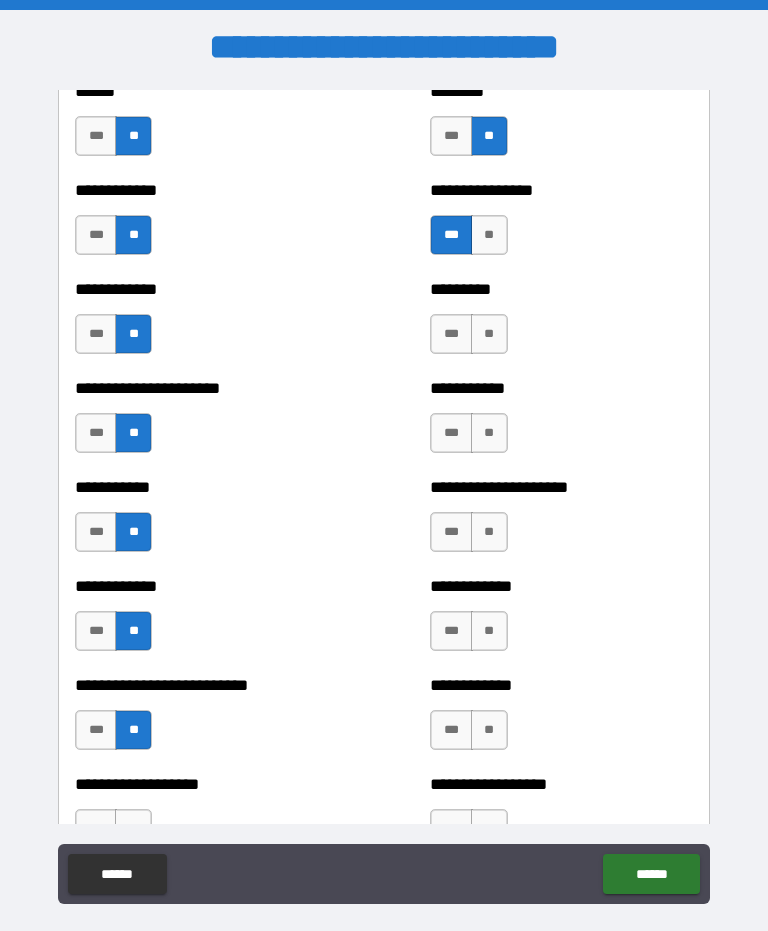 click on "**" at bounding box center [489, 334] 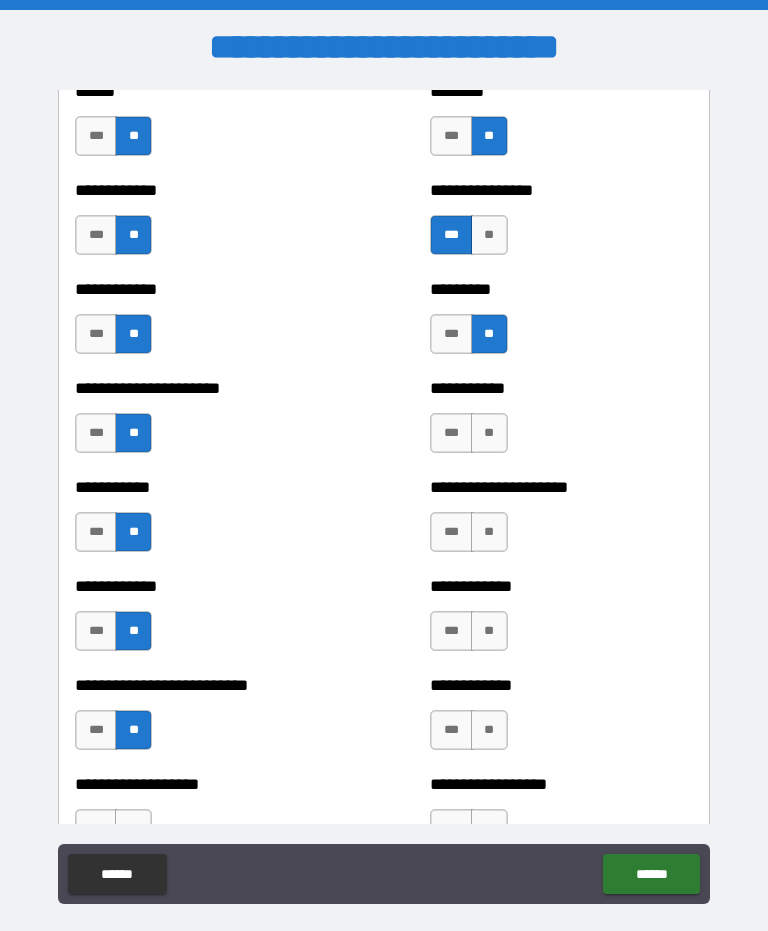 click on "**" at bounding box center [489, 433] 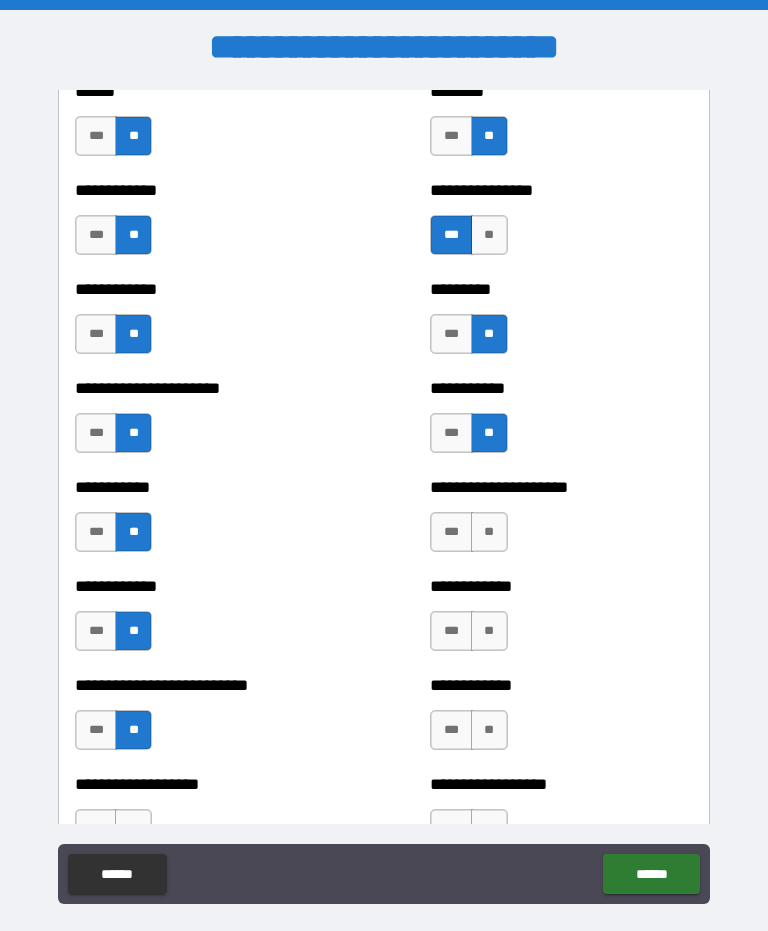 click on "**" at bounding box center (489, 532) 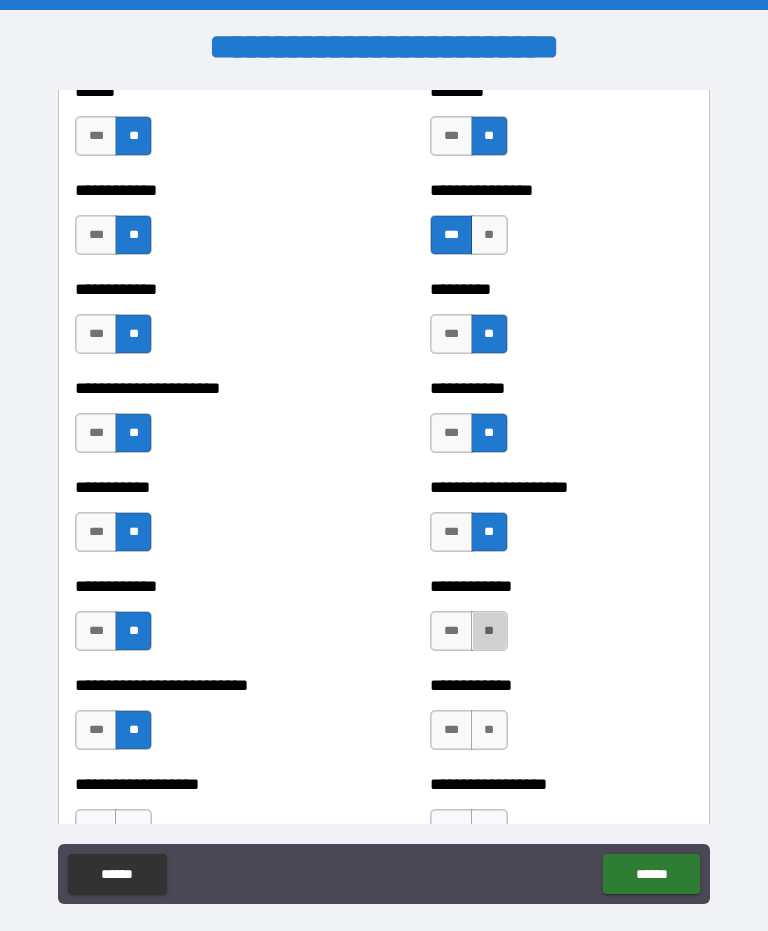 click on "**" at bounding box center (489, 631) 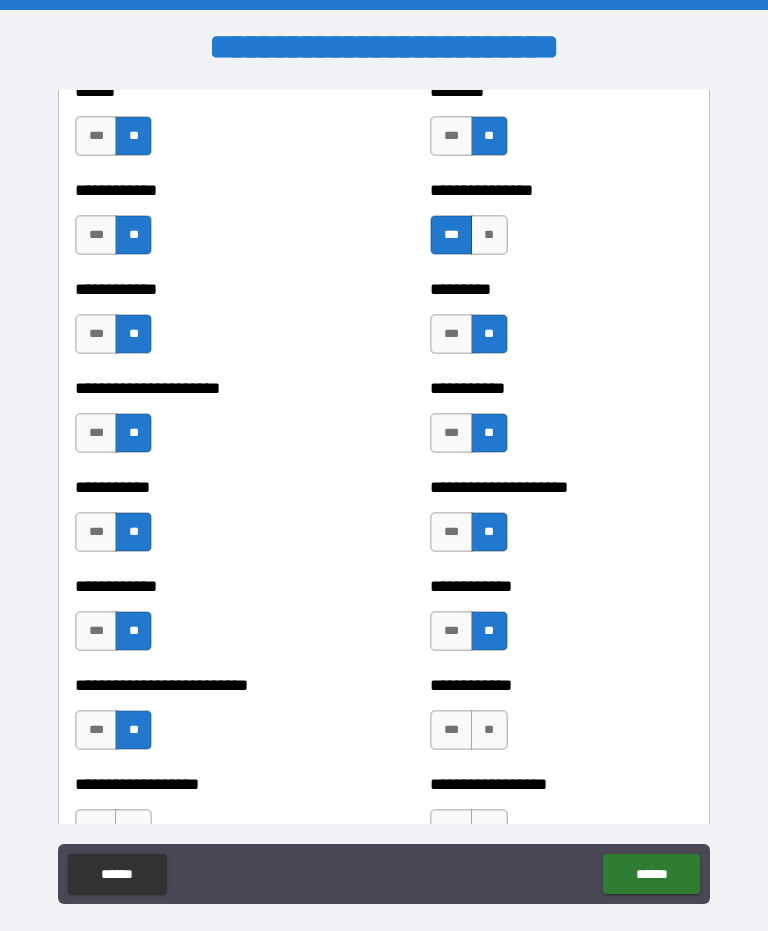click on "**" at bounding box center (489, 730) 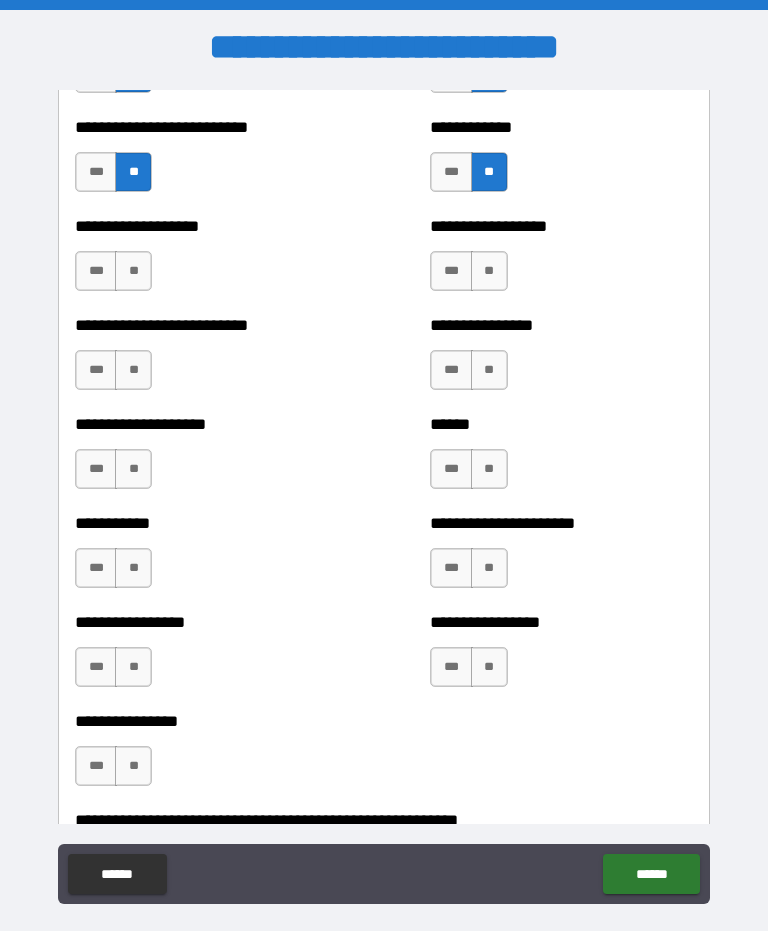 scroll, scrollTop: 5615, scrollLeft: 0, axis: vertical 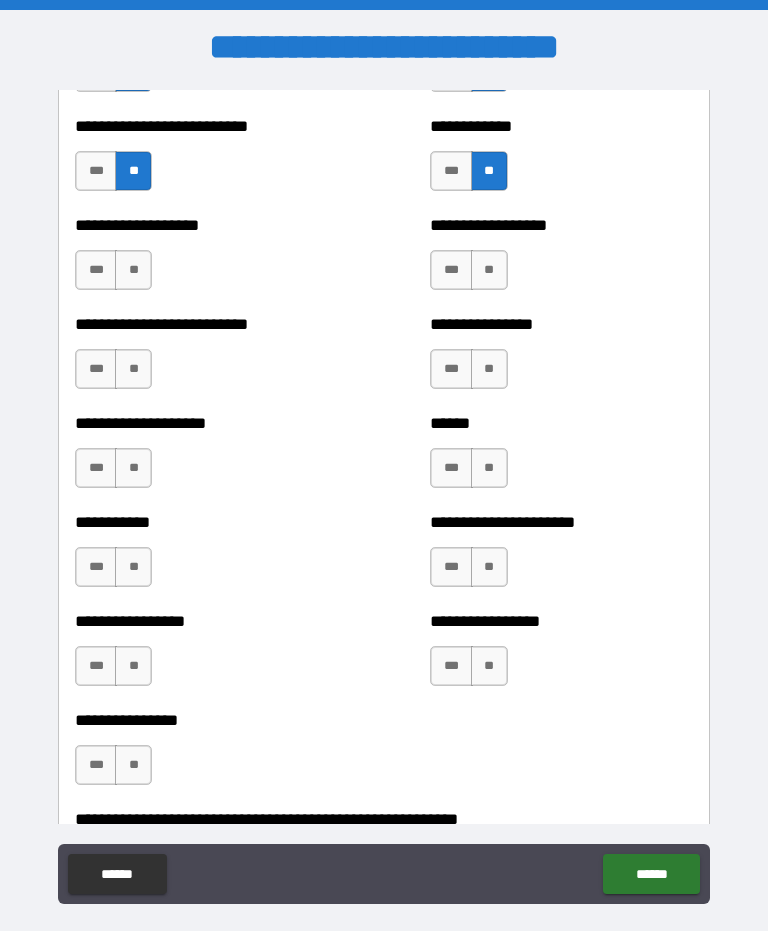 click on "**" at bounding box center (489, 270) 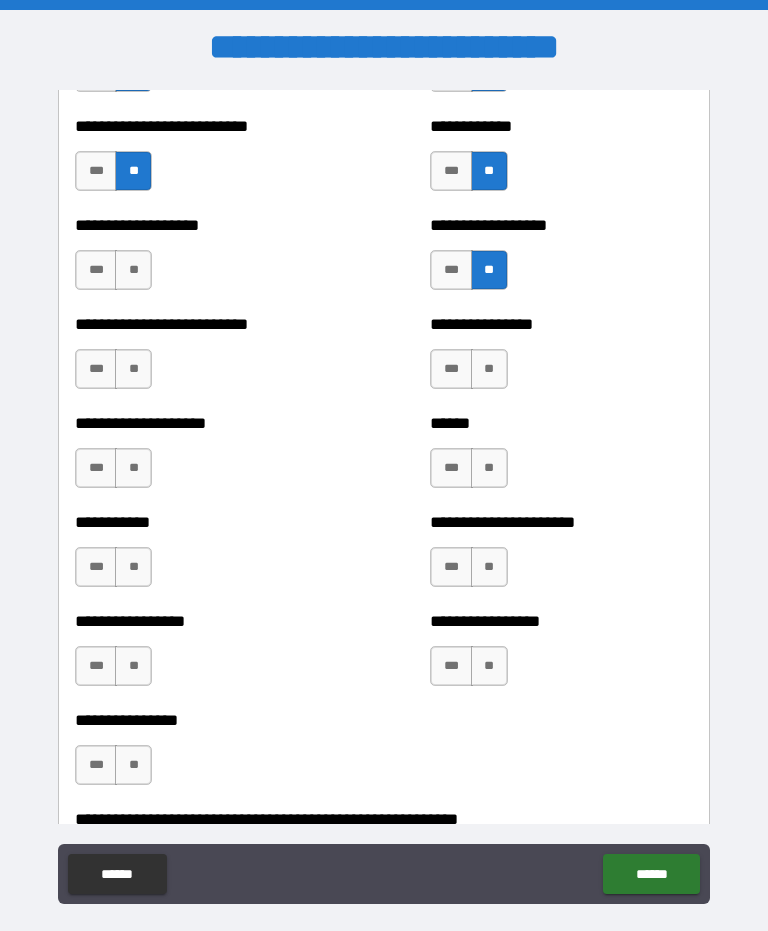click on "**" at bounding box center (489, 369) 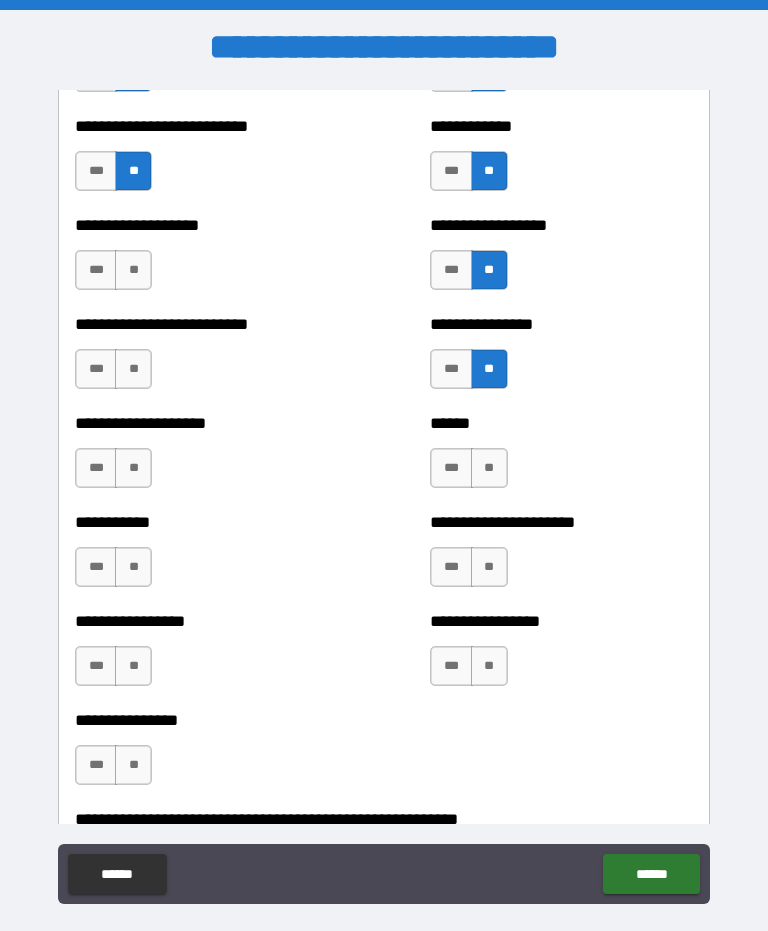 click on "**" at bounding box center (489, 468) 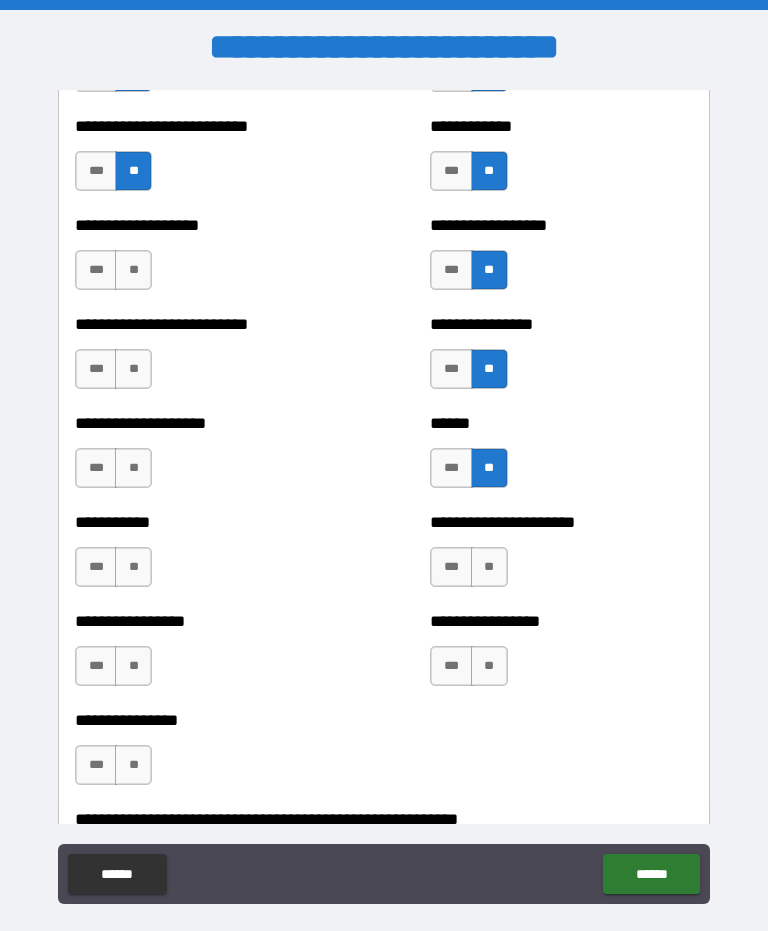 click on "**" at bounding box center [489, 567] 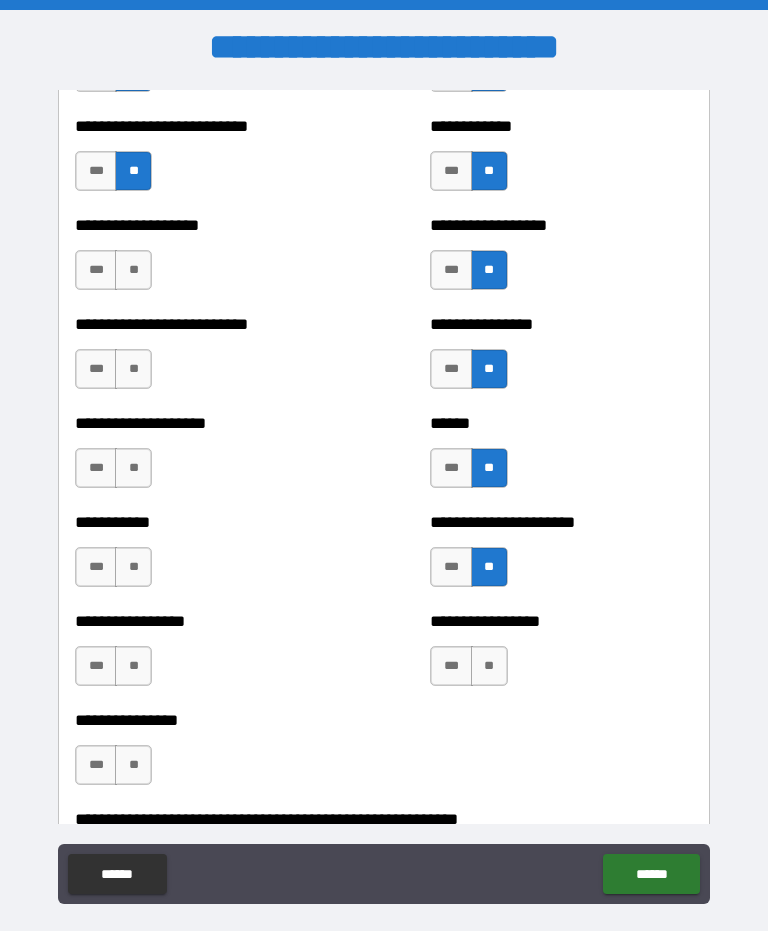 click on "**" at bounding box center [489, 666] 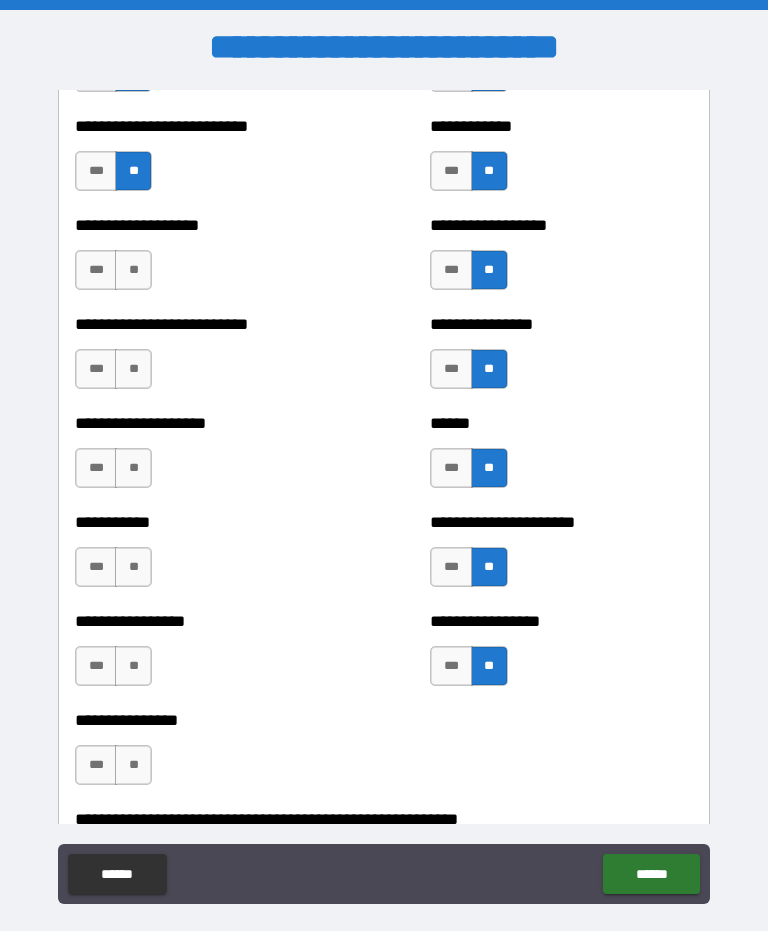 click on "**" at bounding box center [133, 270] 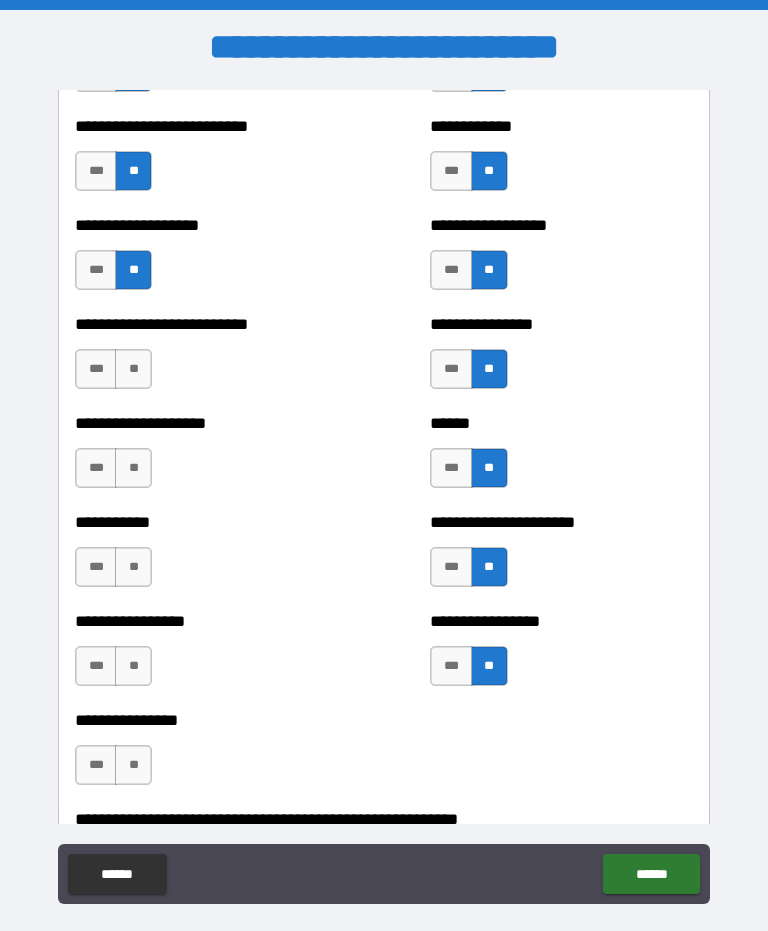 click on "**" at bounding box center (133, 369) 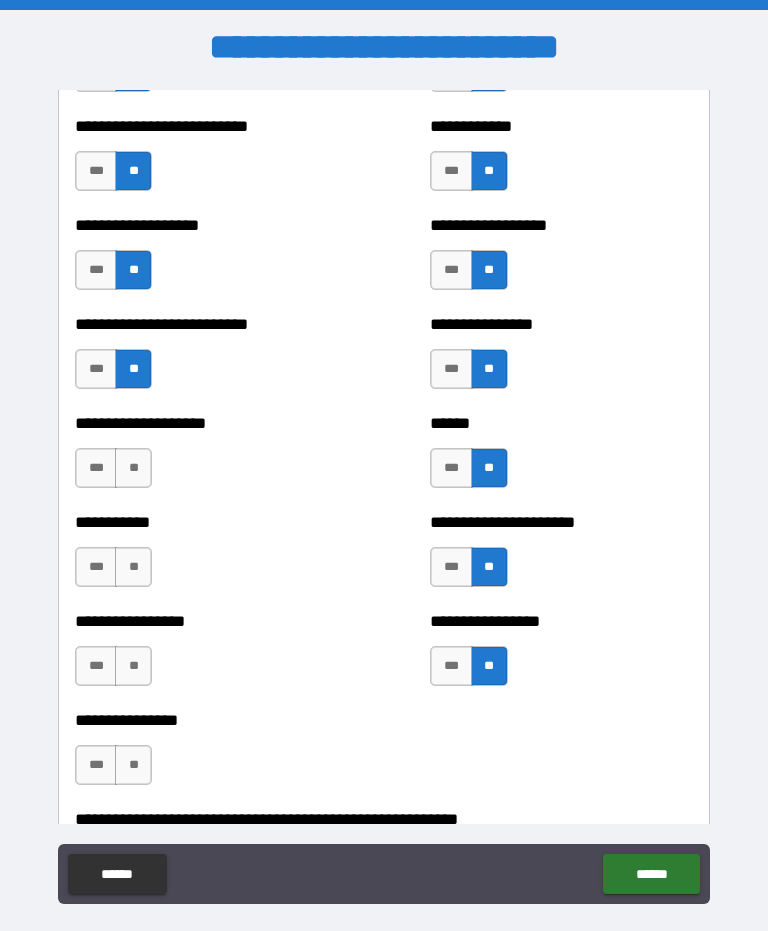 click on "**" at bounding box center [133, 468] 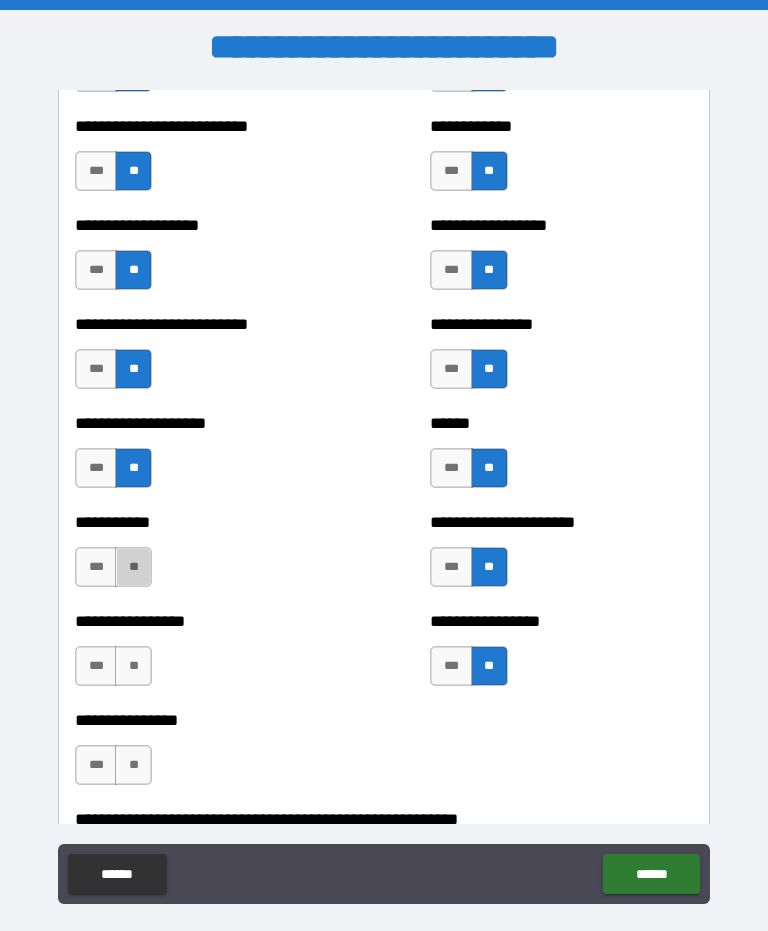 click on "**" at bounding box center (133, 567) 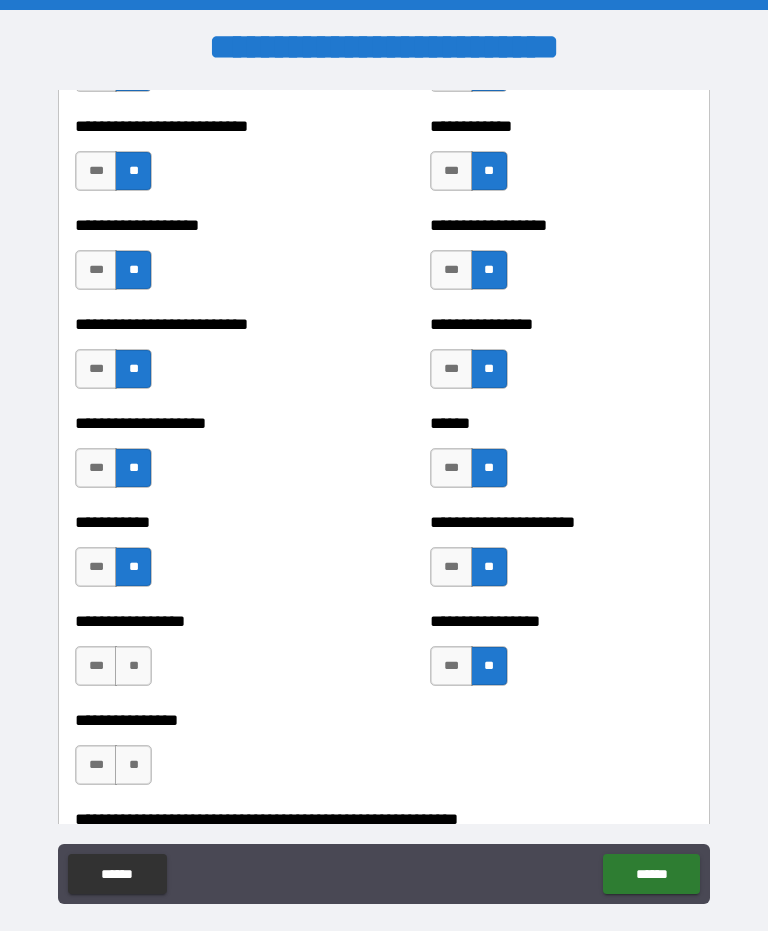 click on "**" at bounding box center (133, 666) 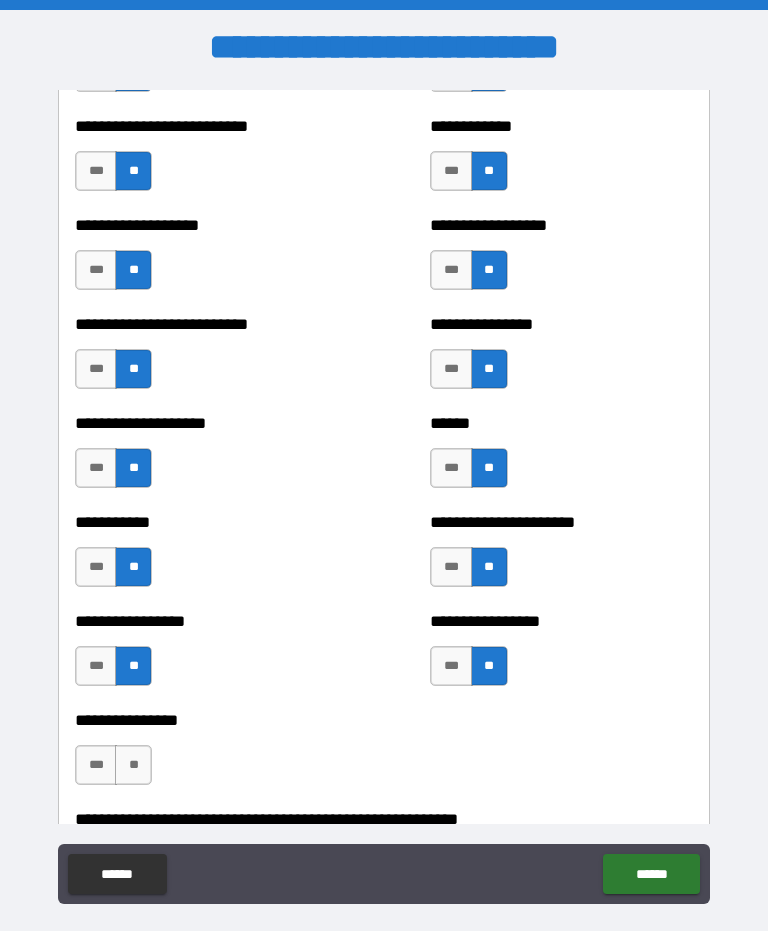 click on "**" at bounding box center [133, 765] 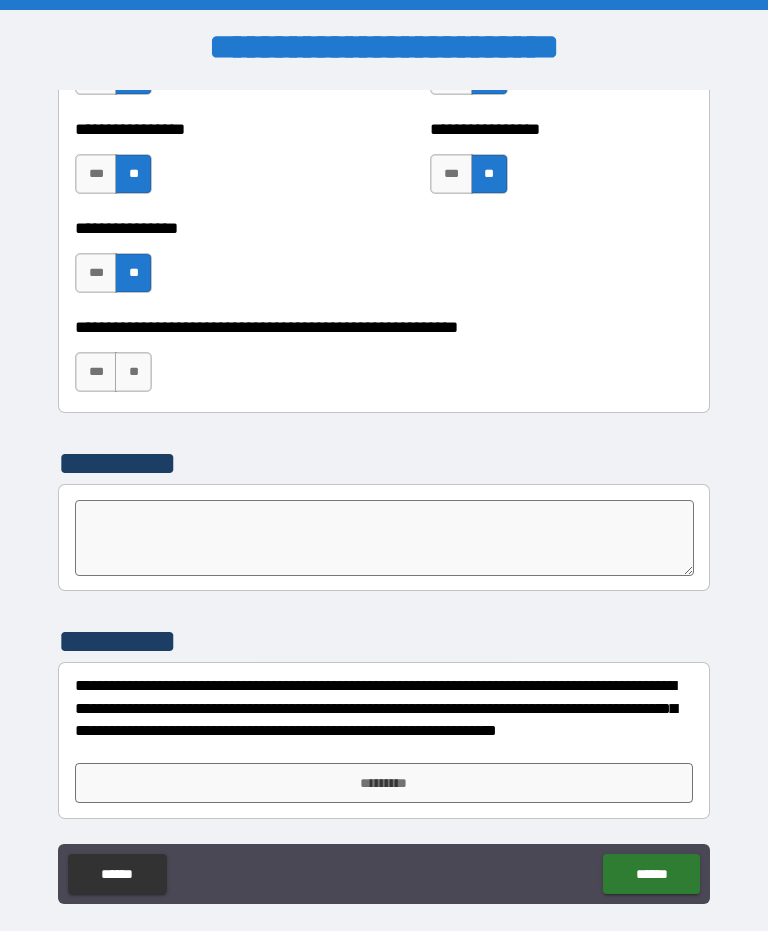 scroll, scrollTop: 6107, scrollLeft: 0, axis: vertical 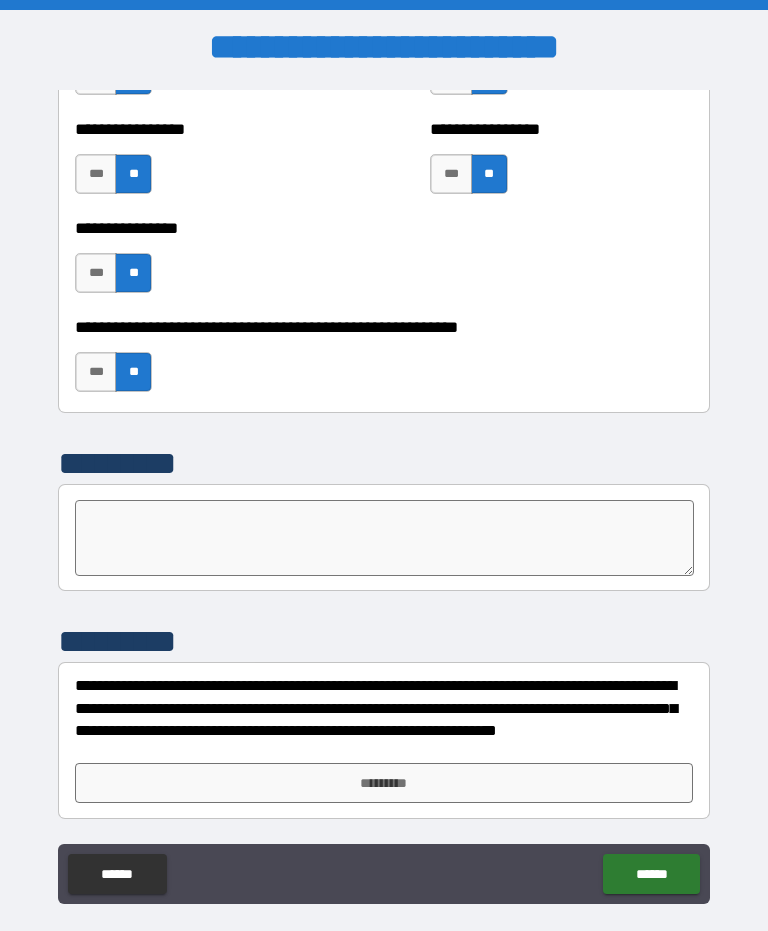 click on "*********" at bounding box center (384, 783) 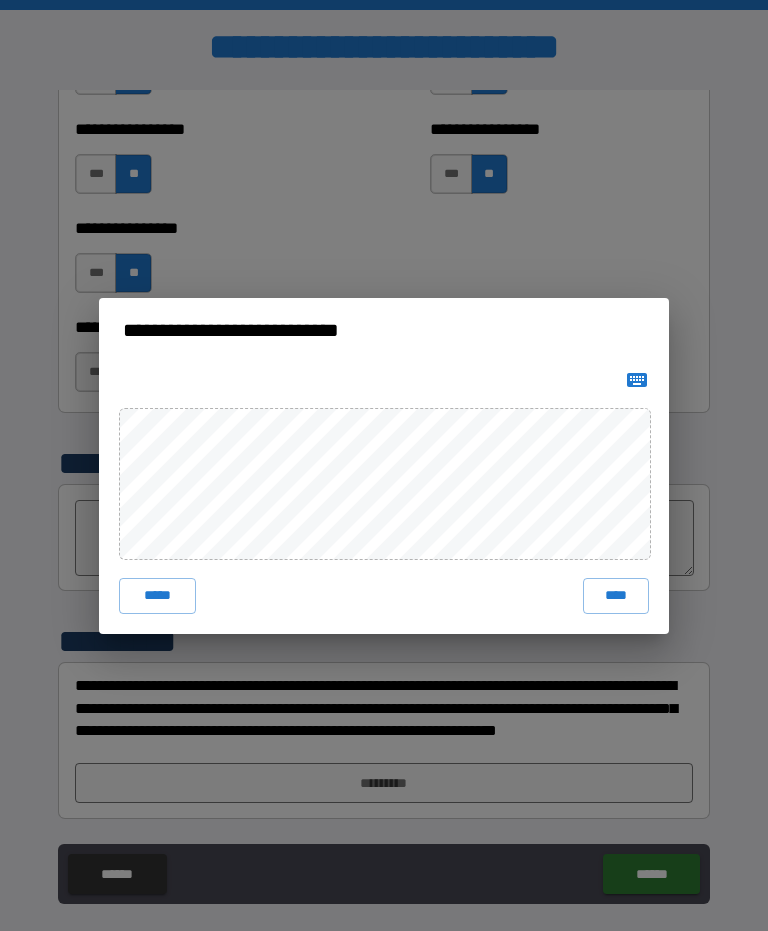 click on "****" at bounding box center (616, 596) 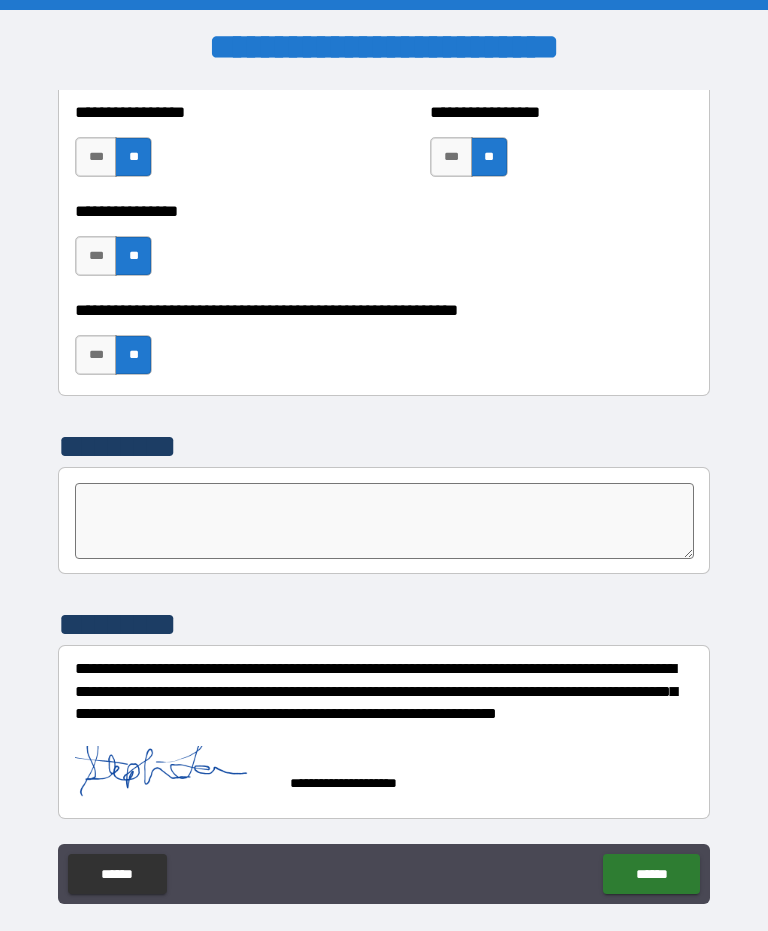 scroll, scrollTop: 6125, scrollLeft: 0, axis: vertical 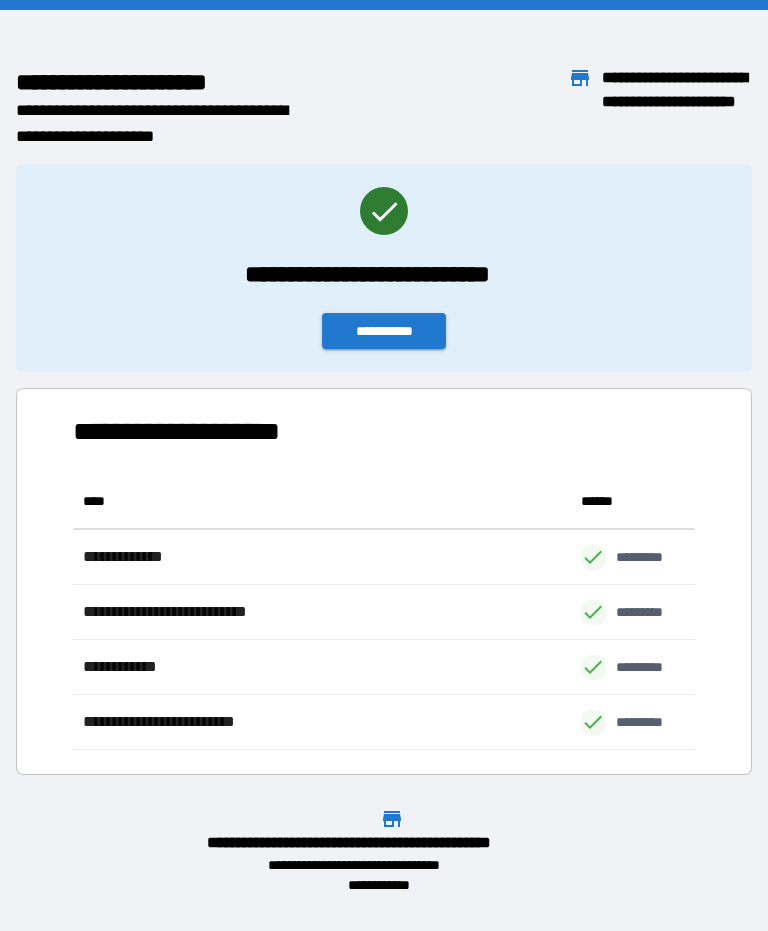 click on "**********" at bounding box center [384, 331] 